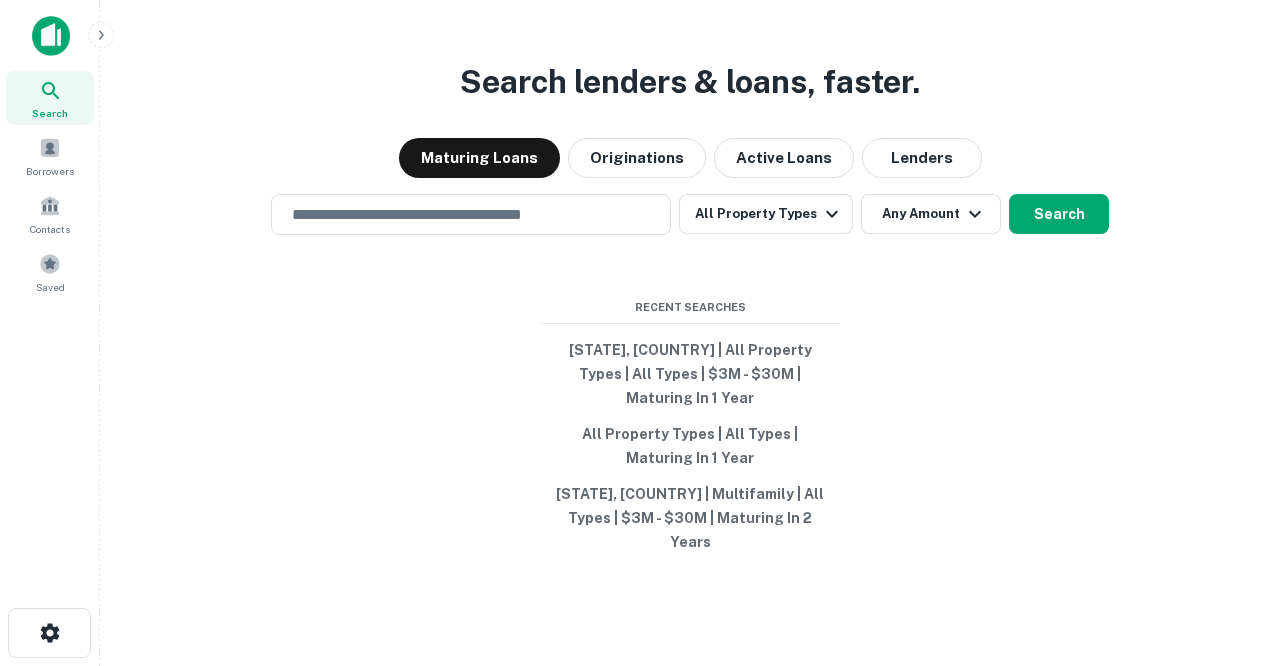 scroll, scrollTop: 0, scrollLeft: 0, axis: both 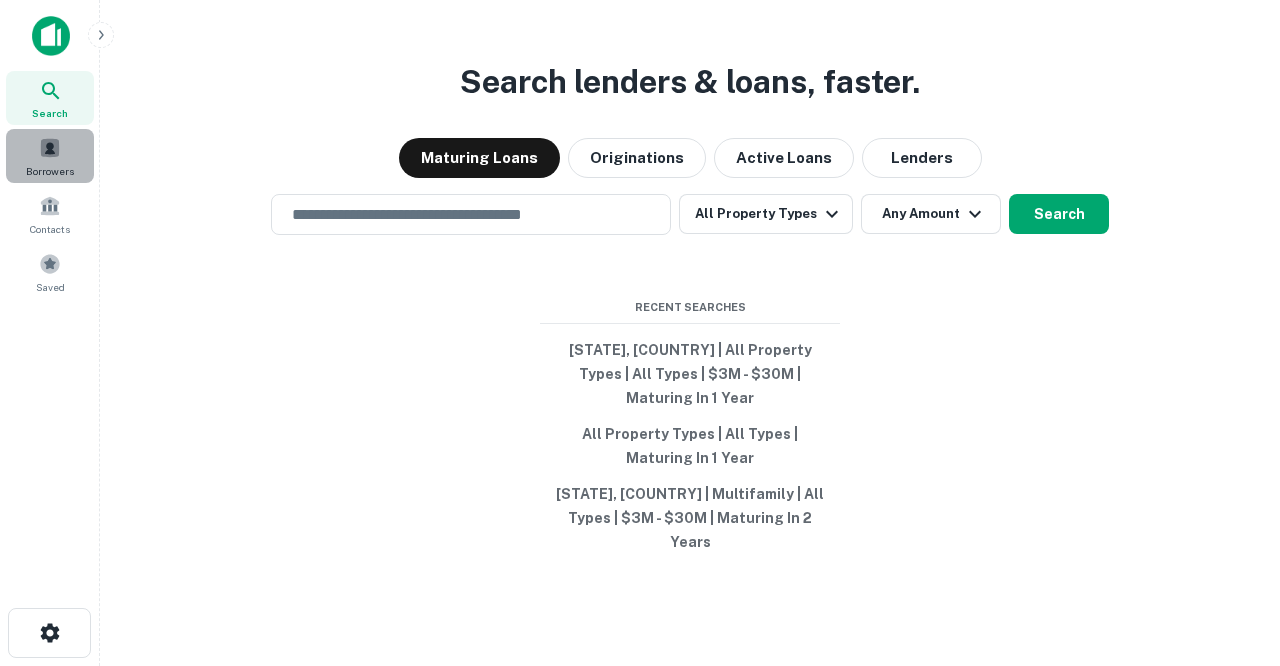 click at bounding box center [50, 148] 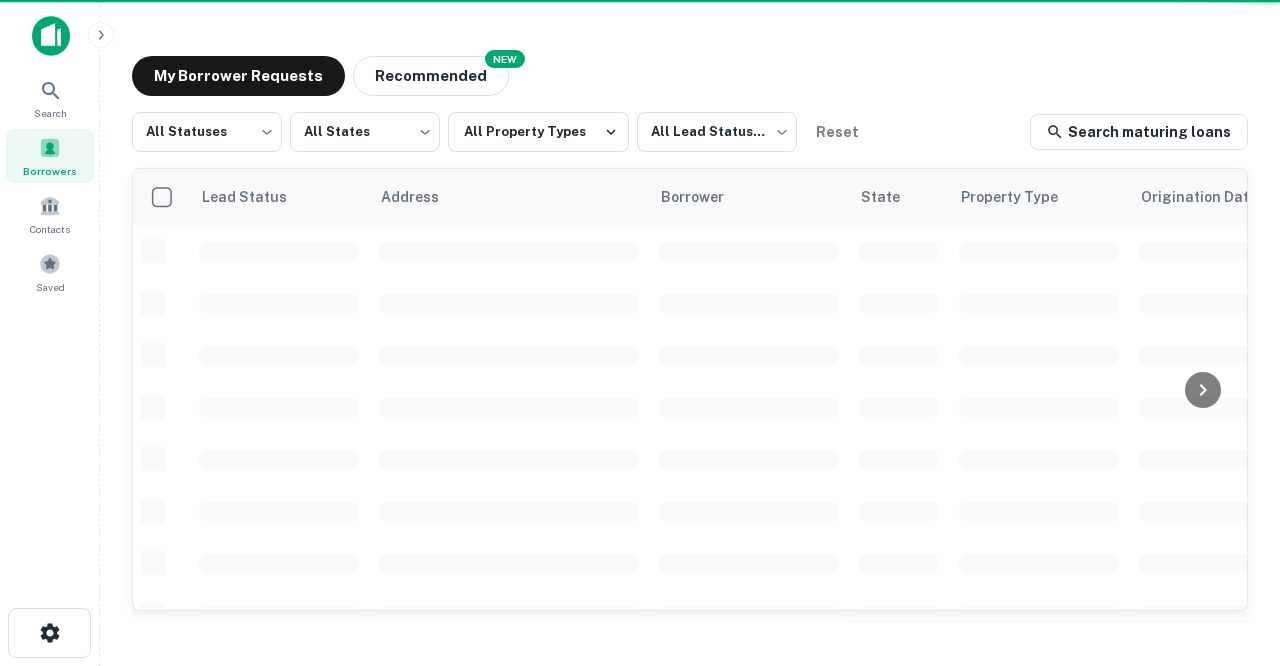 scroll, scrollTop: 0, scrollLeft: 0, axis: both 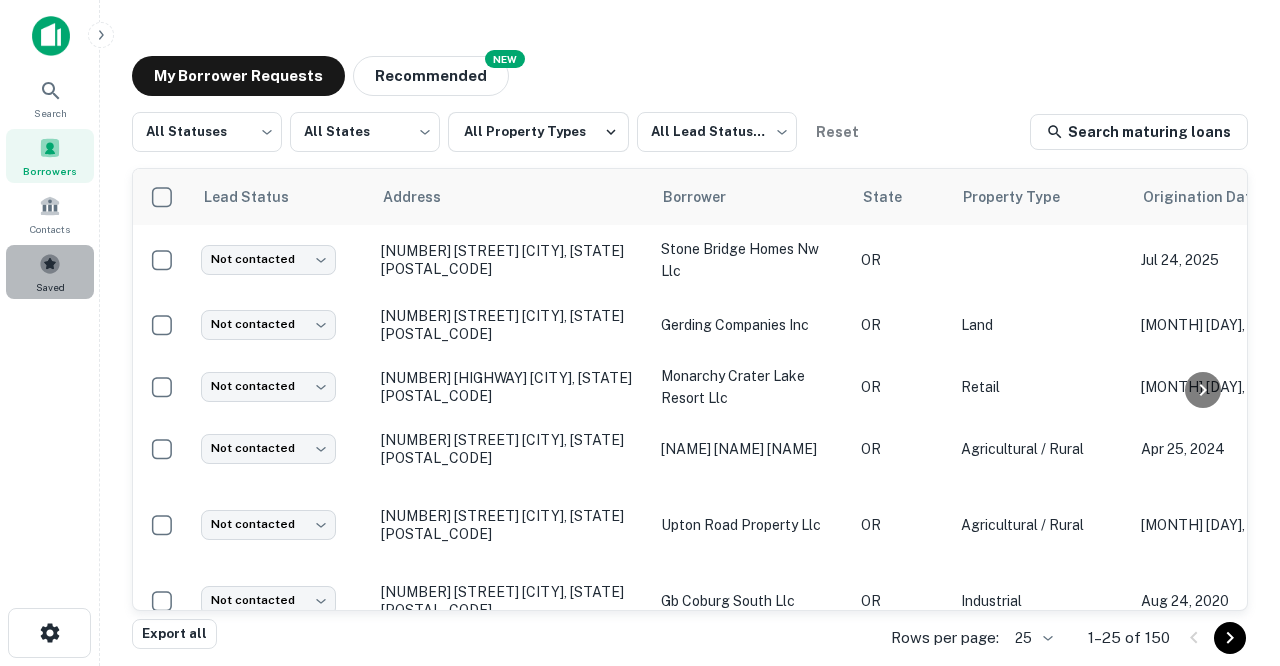 click at bounding box center (50, 264) 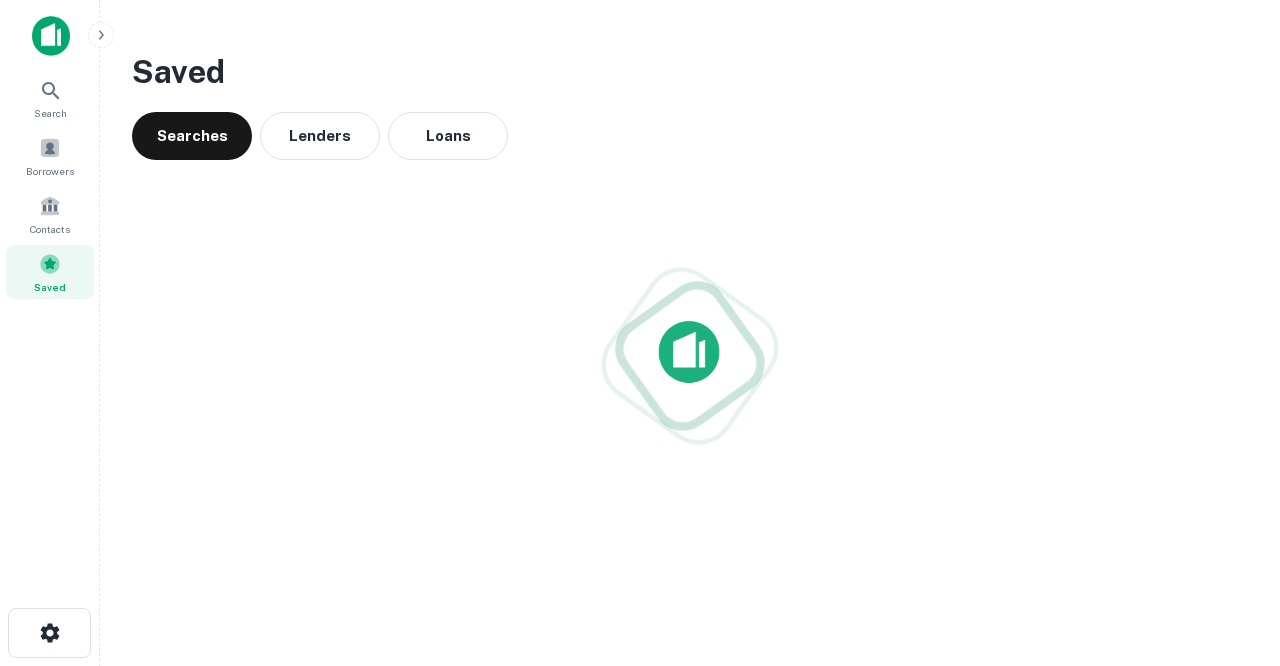scroll, scrollTop: 0, scrollLeft: 0, axis: both 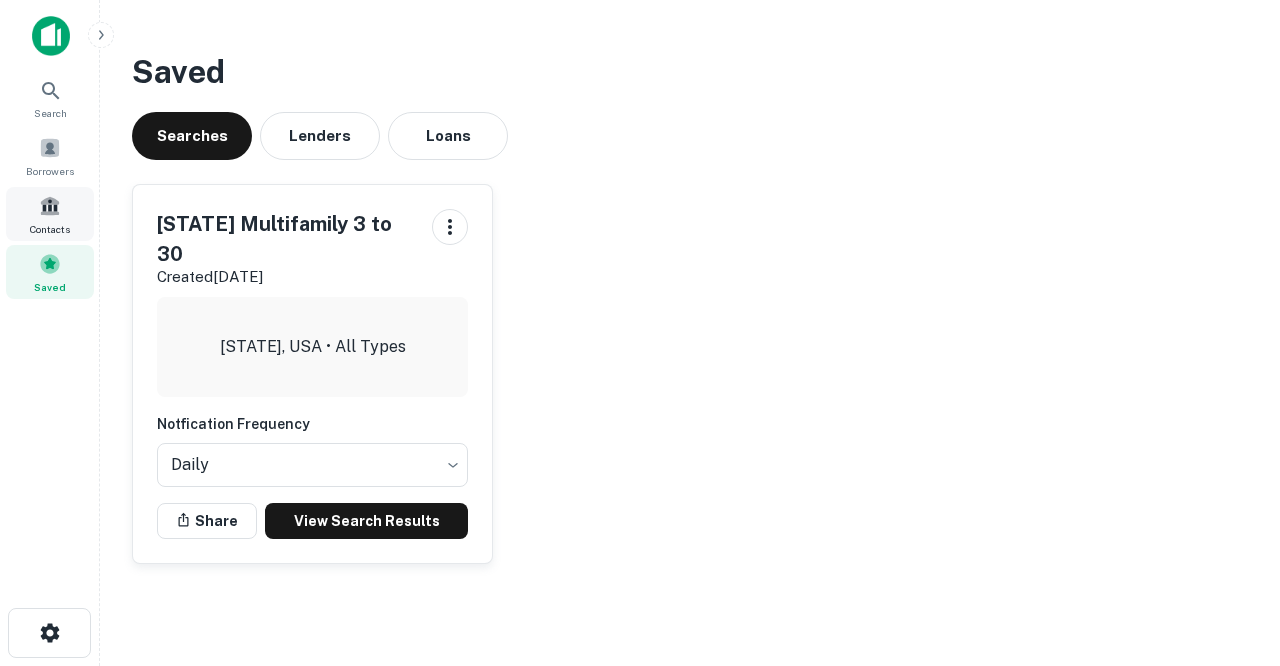 click on "Contacts" at bounding box center (50, 229) 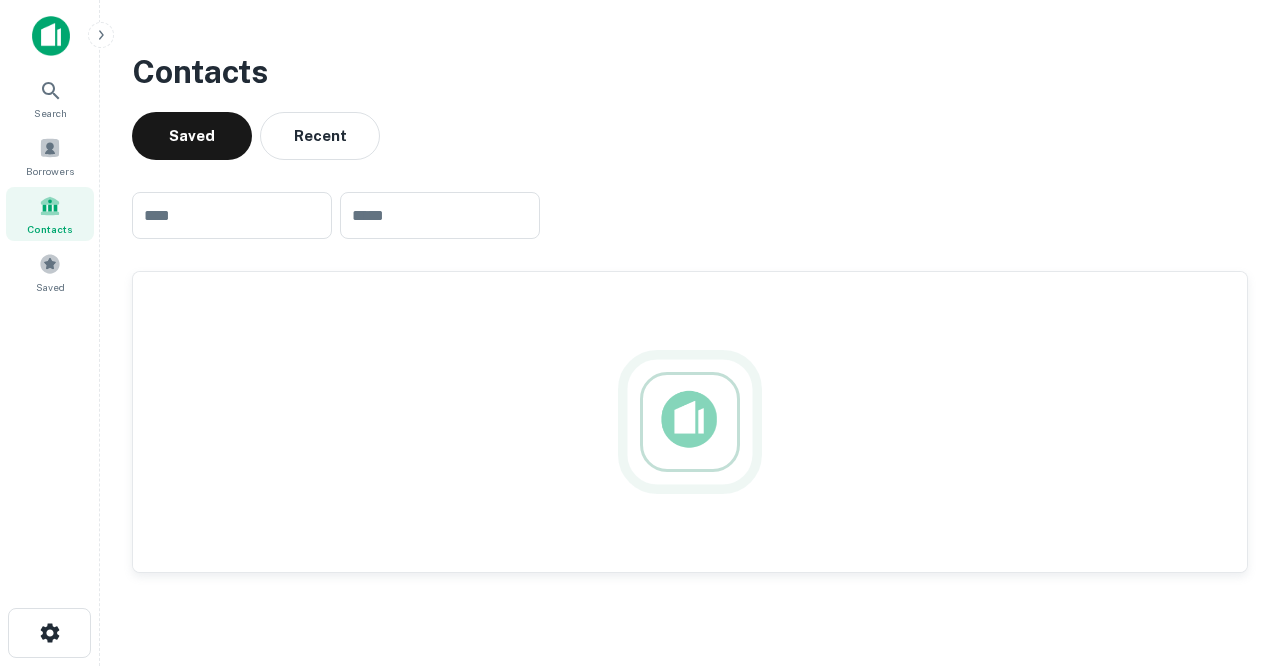 scroll, scrollTop: 0, scrollLeft: 0, axis: both 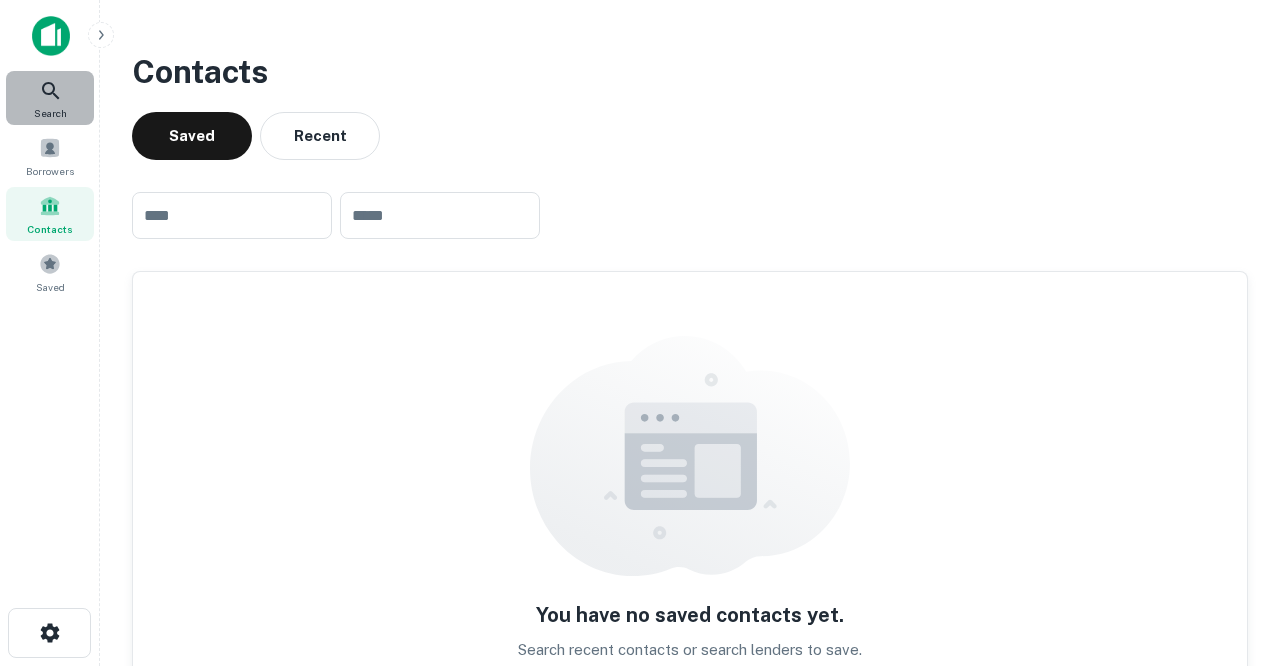 click on "Search" at bounding box center [50, 113] 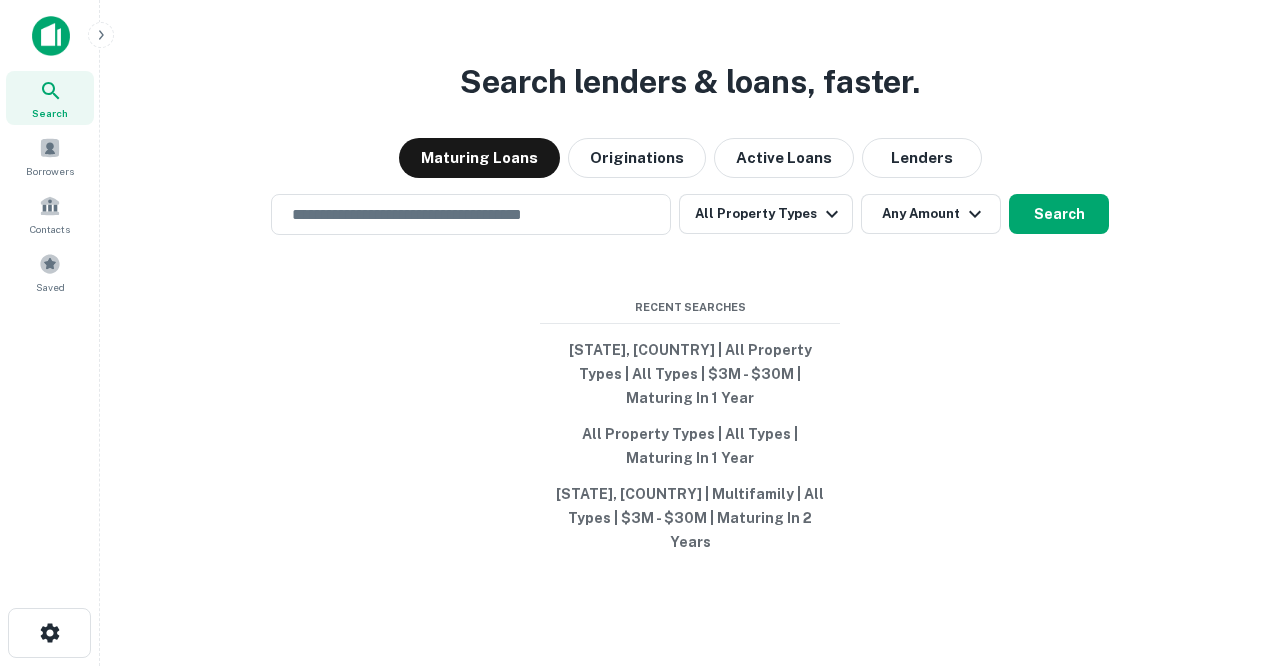 scroll, scrollTop: 0, scrollLeft: 0, axis: both 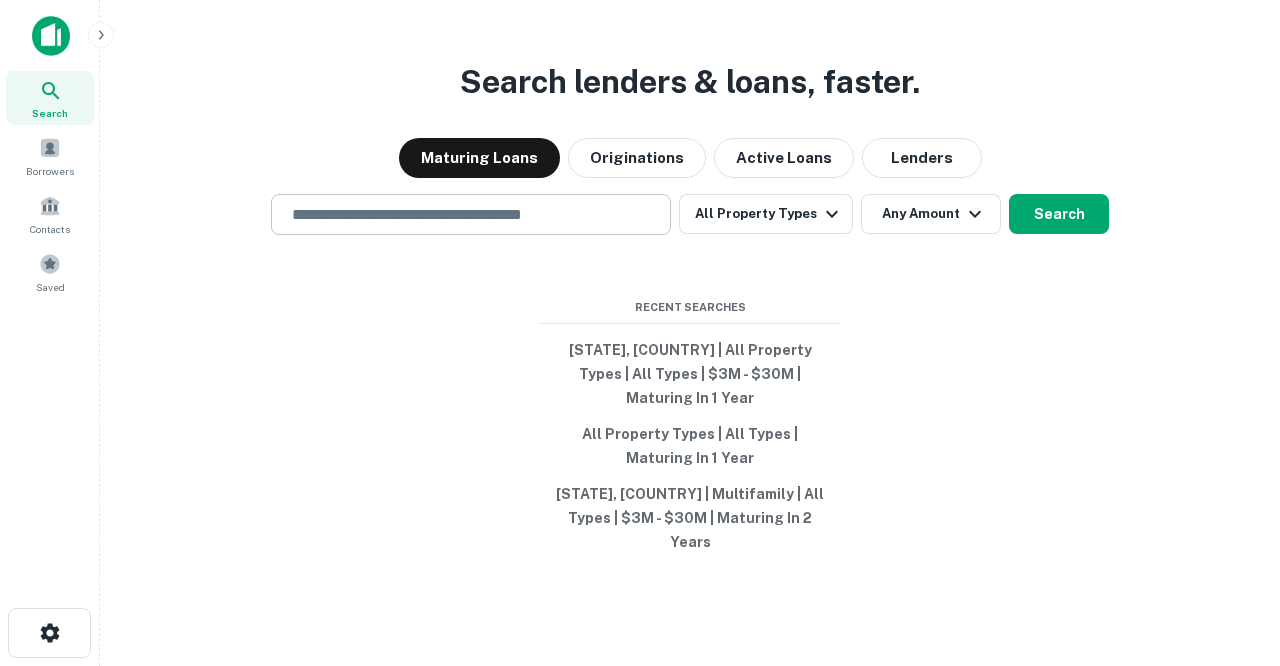 click on "​" at bounding box center [471, 214] 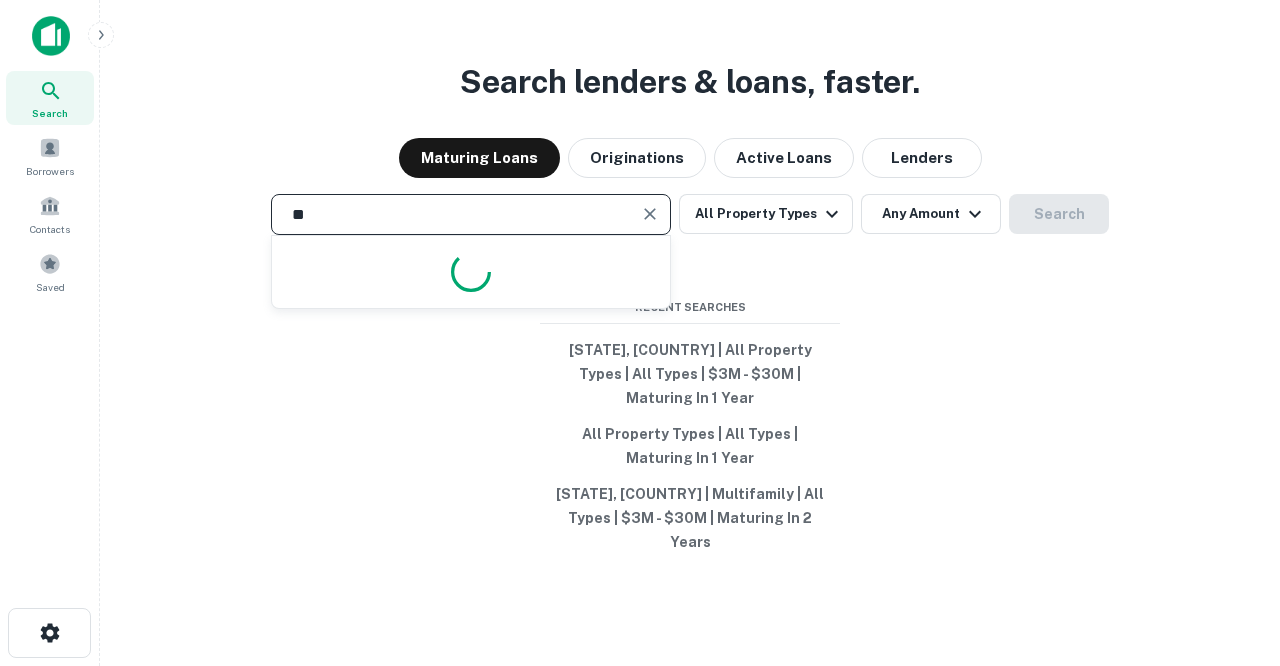 type on "*" 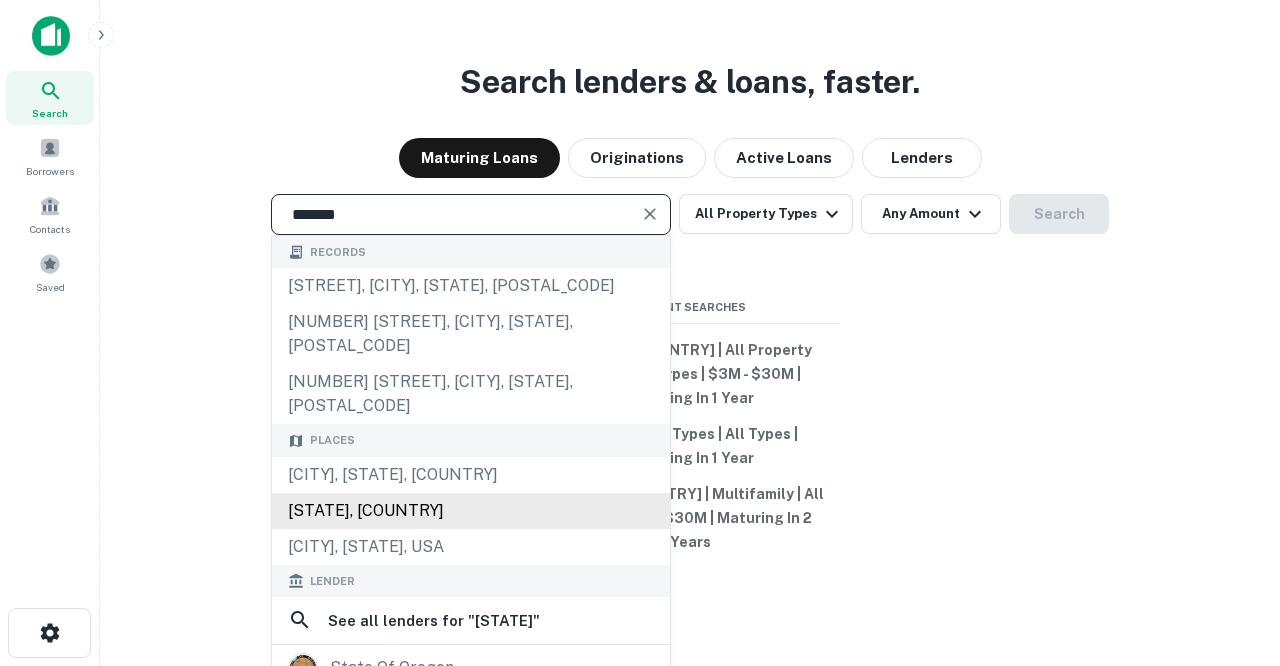 type on "**********" 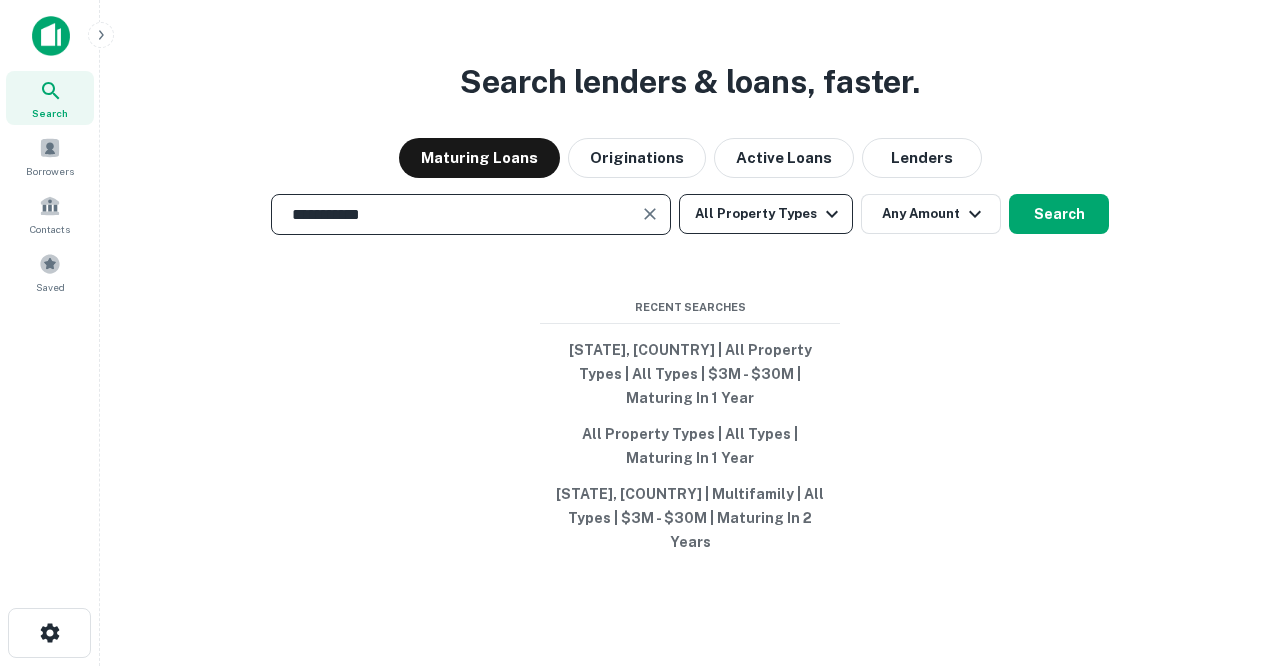 click on "All Property Types" at bounding box center (766, 214) 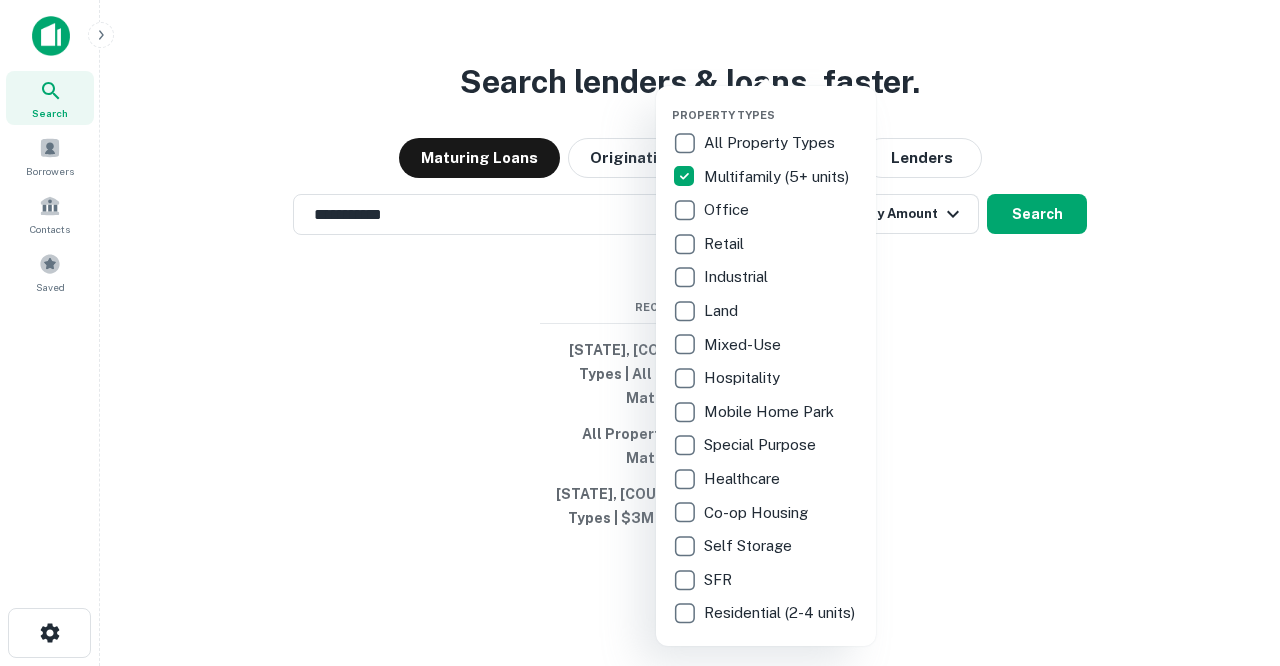click at bounding box center (640, 333) 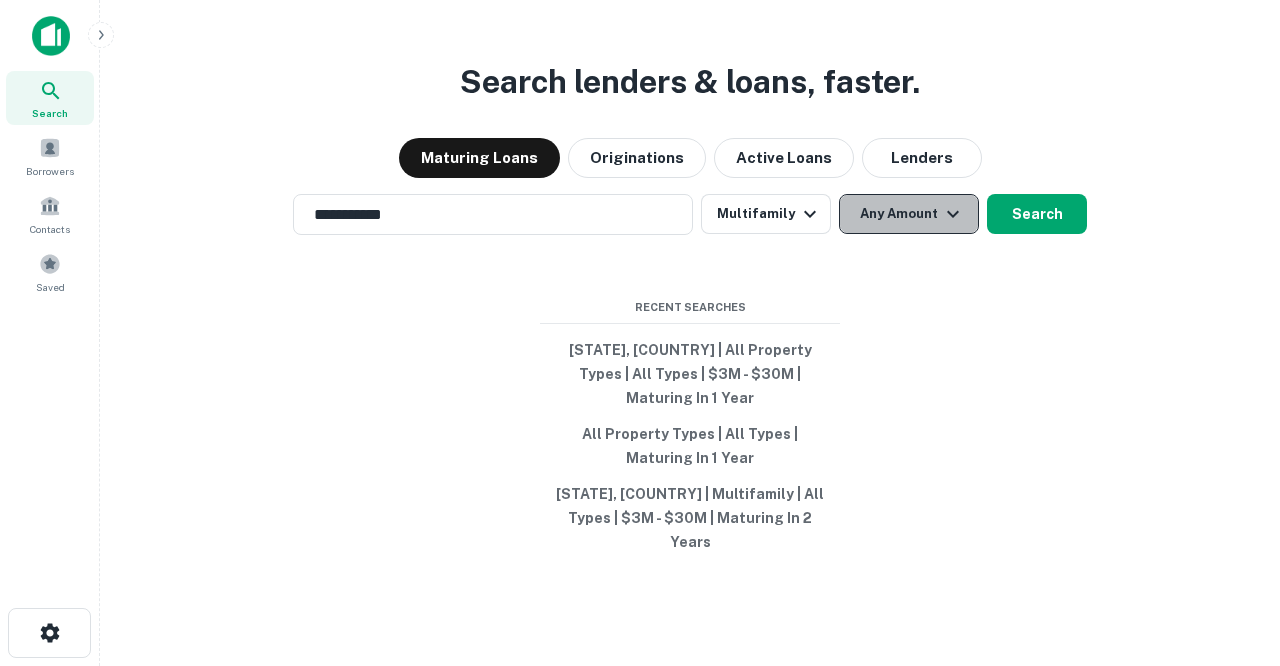 click on "Any Amount" at bounding box center [909, 214] 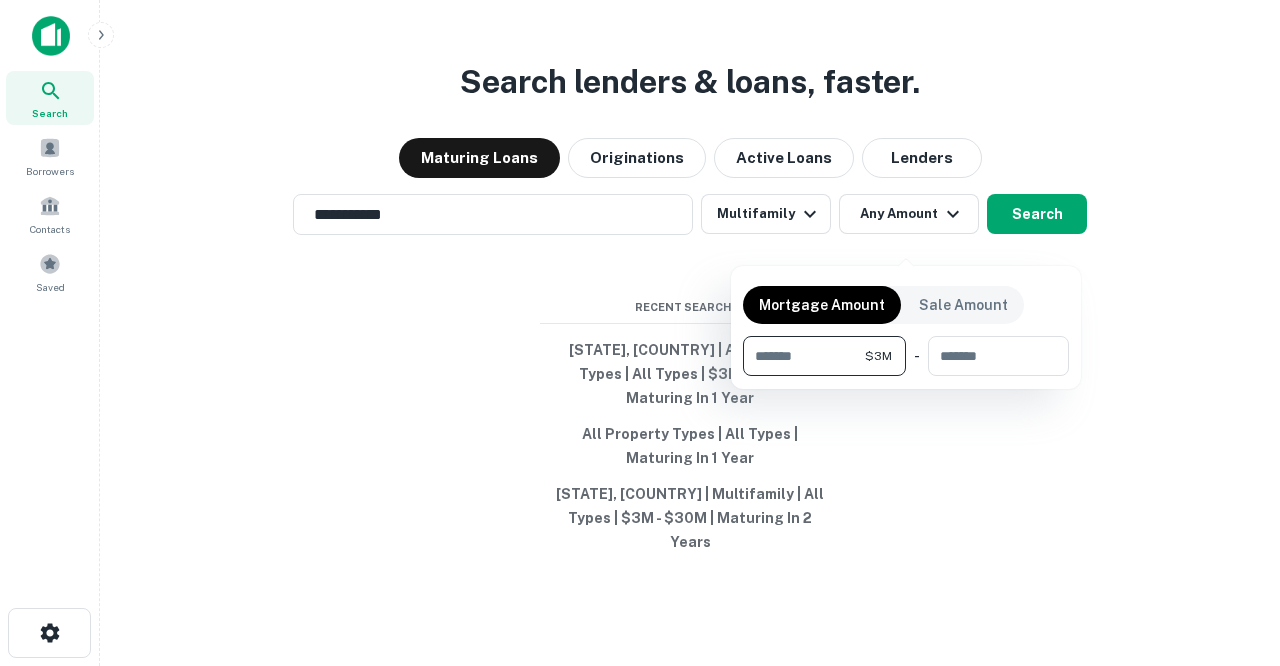 type on "*******" 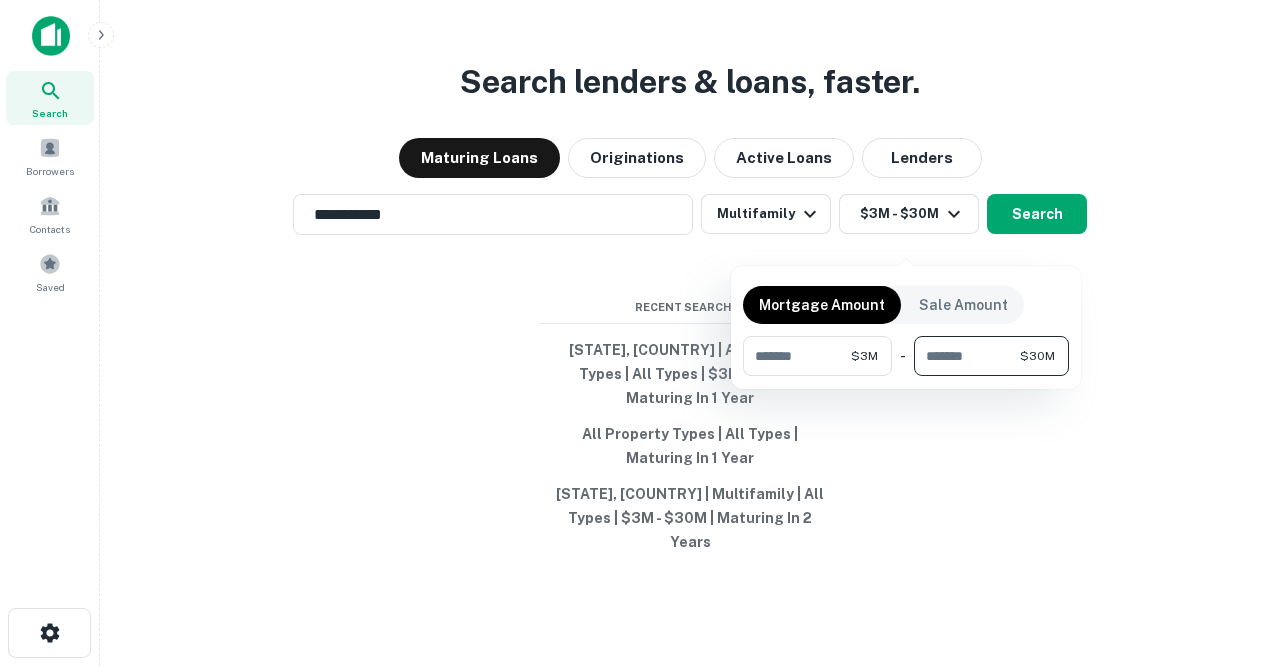 type on "********" 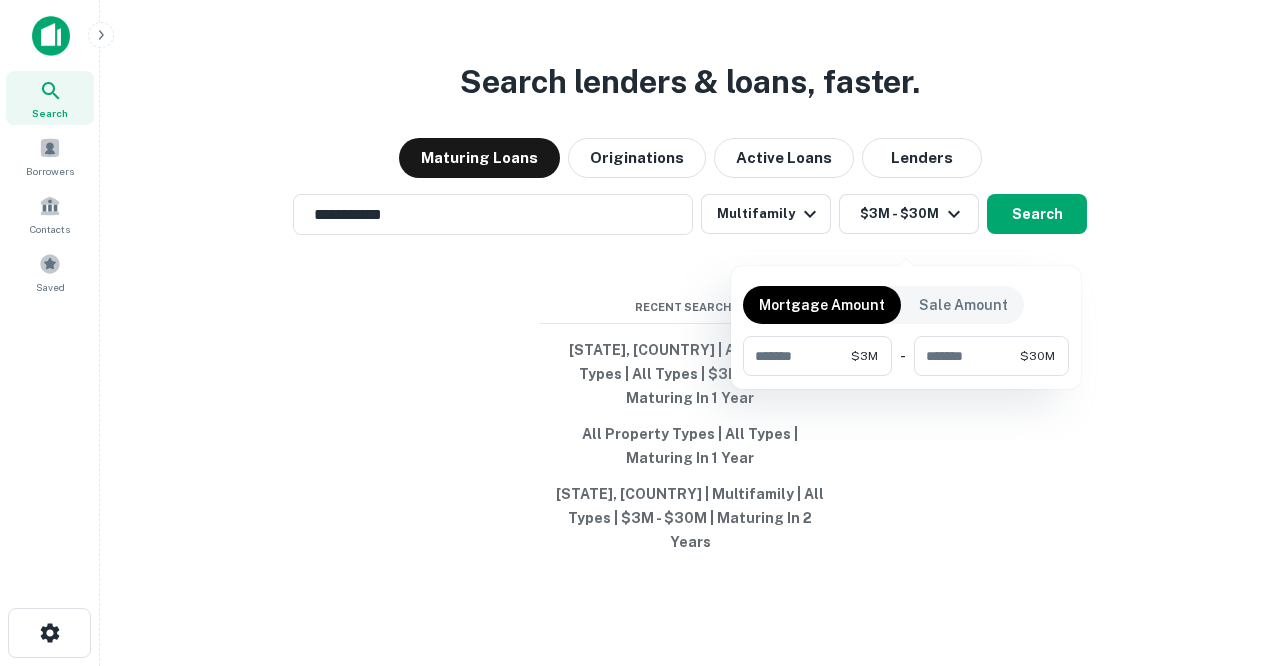 click at bounding box center [640, 333] 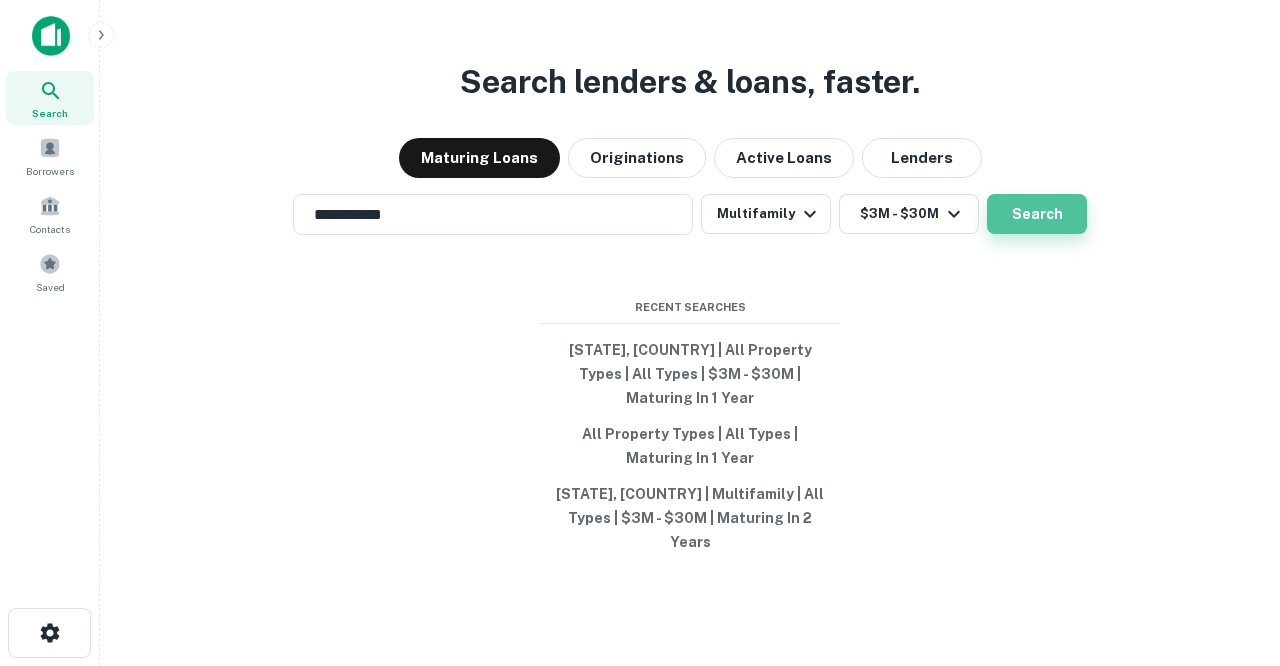 click on "Search" at bounding box center (1037, 214) 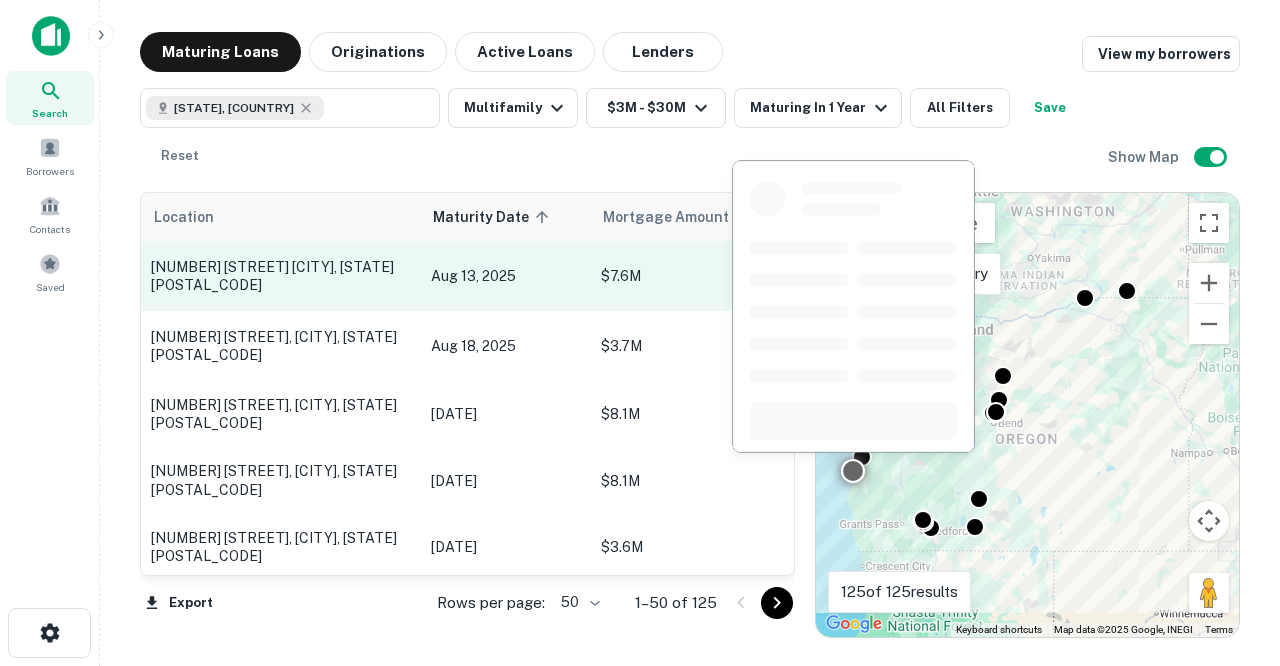 click on "[NUMBER] [STREET] [CITY], [STATE][POSTAL_CODE]" at bounding box center (281, 276) 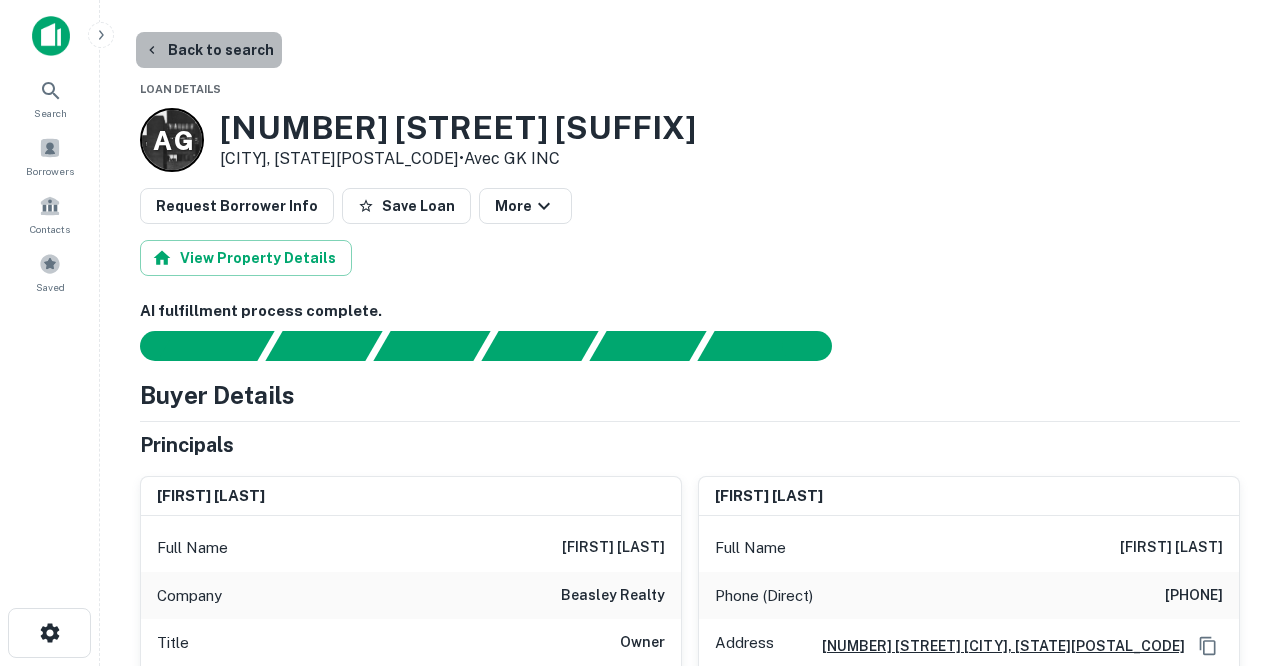 click on "Back to search" at bounding box center [209, 50] 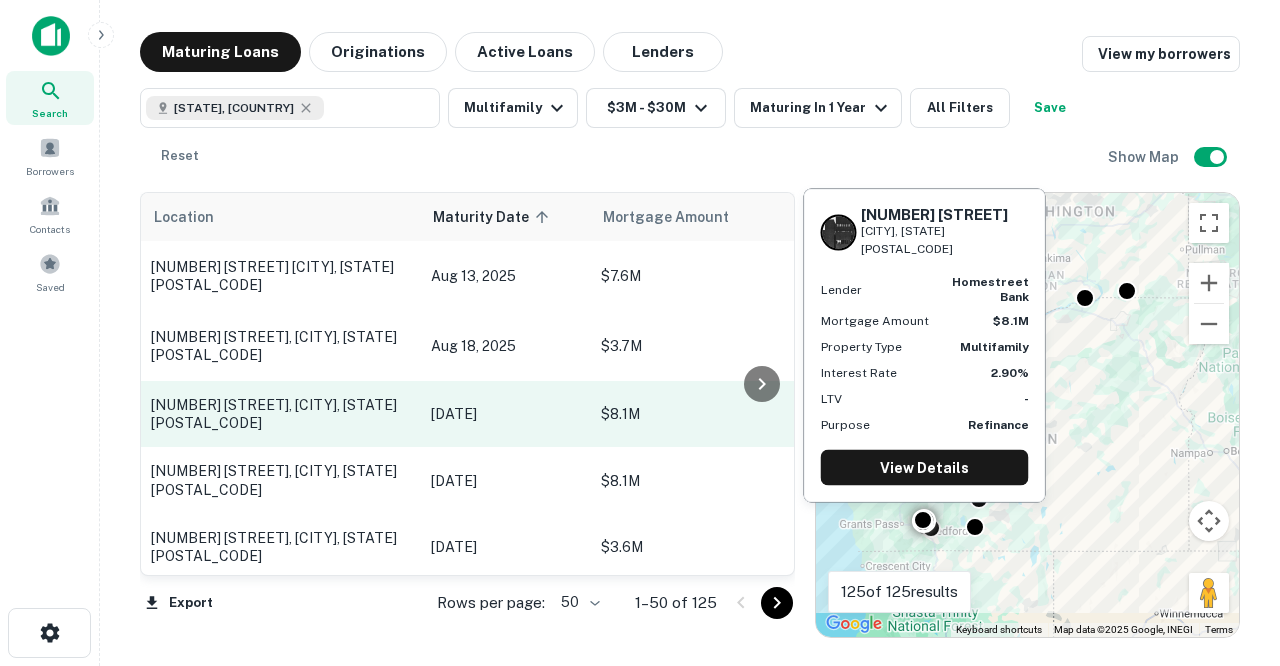 click on "[NUMBER] [STREET], [CITY], [STATE][POSTAL_CODE]" at bounding box center (281, 414) 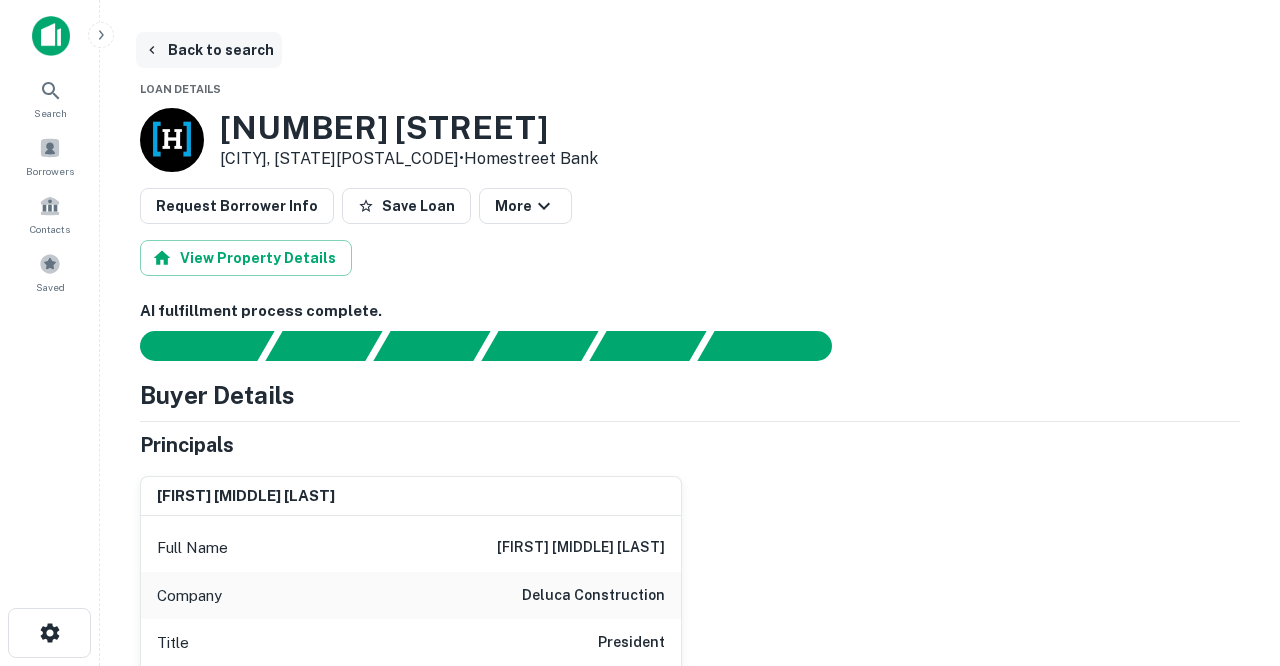 click on "Back to search" at bounding box center (209, 50) 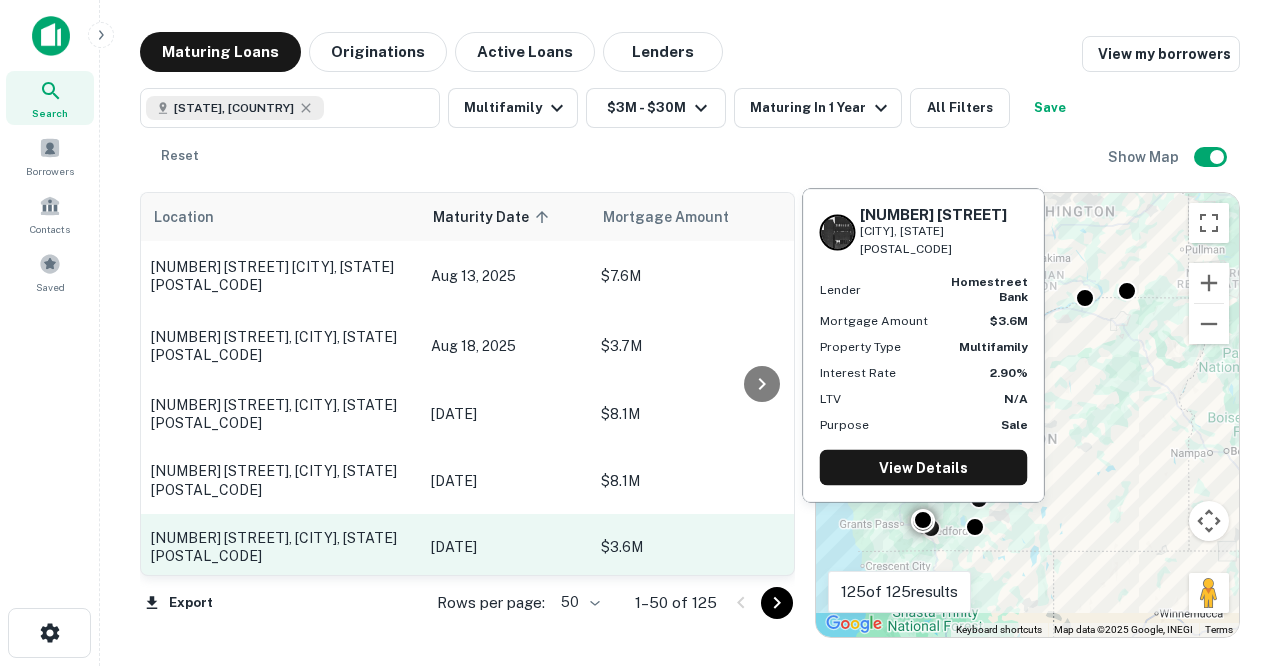 click on "[NUMBER] [STREET] [CITY], [STATE][POSTAL_CODE]" at bounding box center [281, 547] 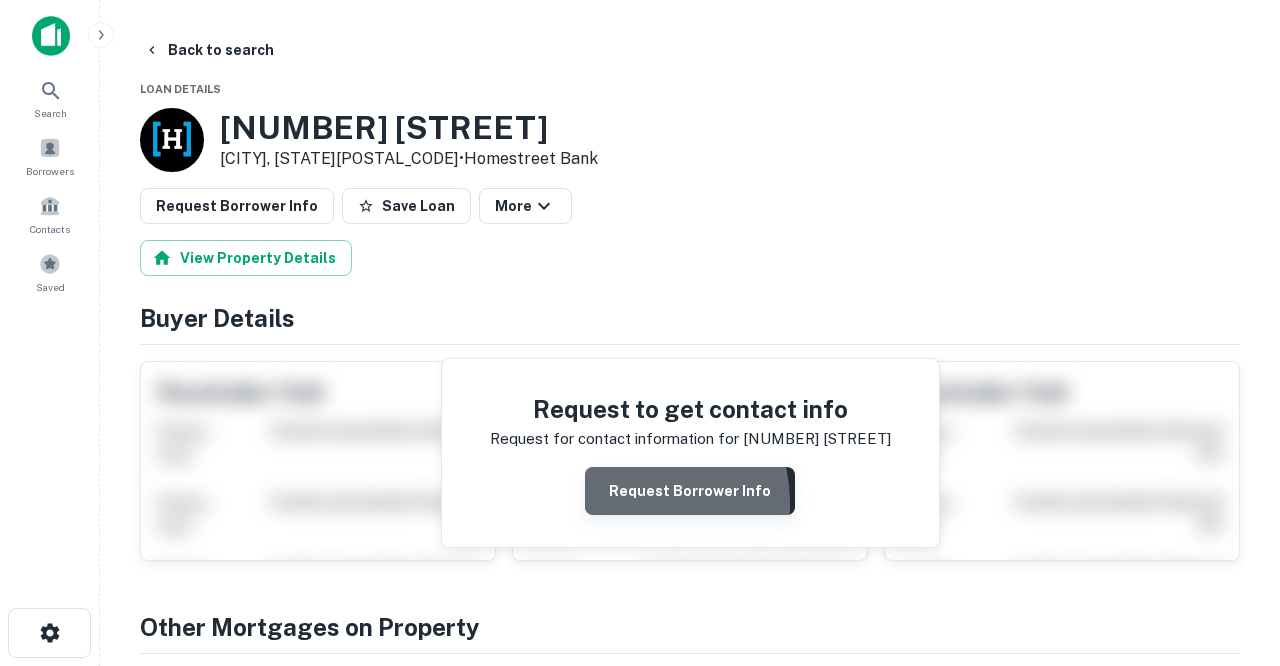 click on "Request Borrower Info" at bounding box center [690, 491] 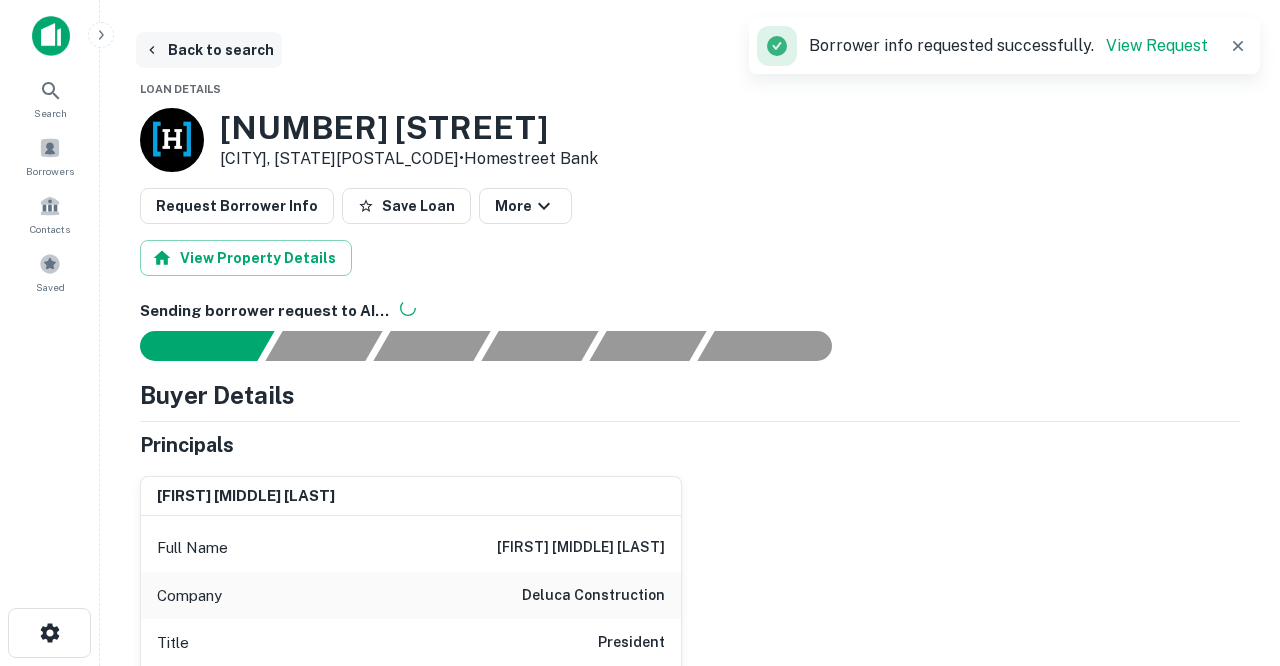click on "Back to search" at bounding box center (209, 50) 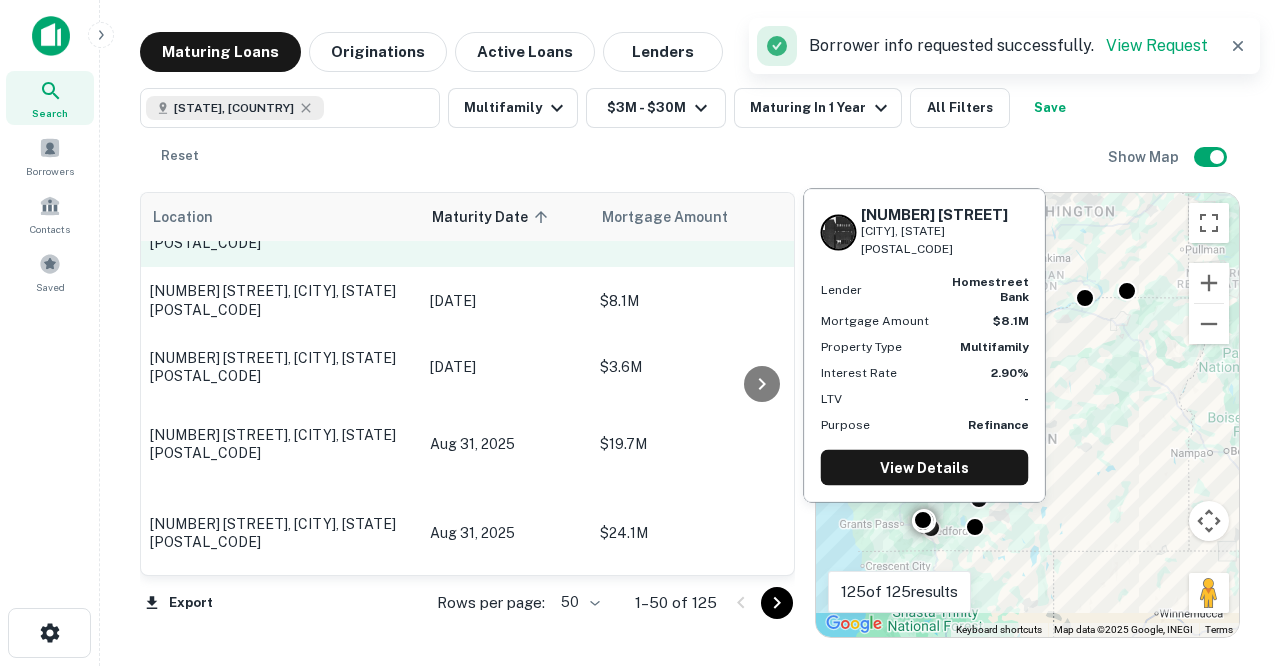 scroll, scrollTop: 181, scrollLeft: 1, axis: both 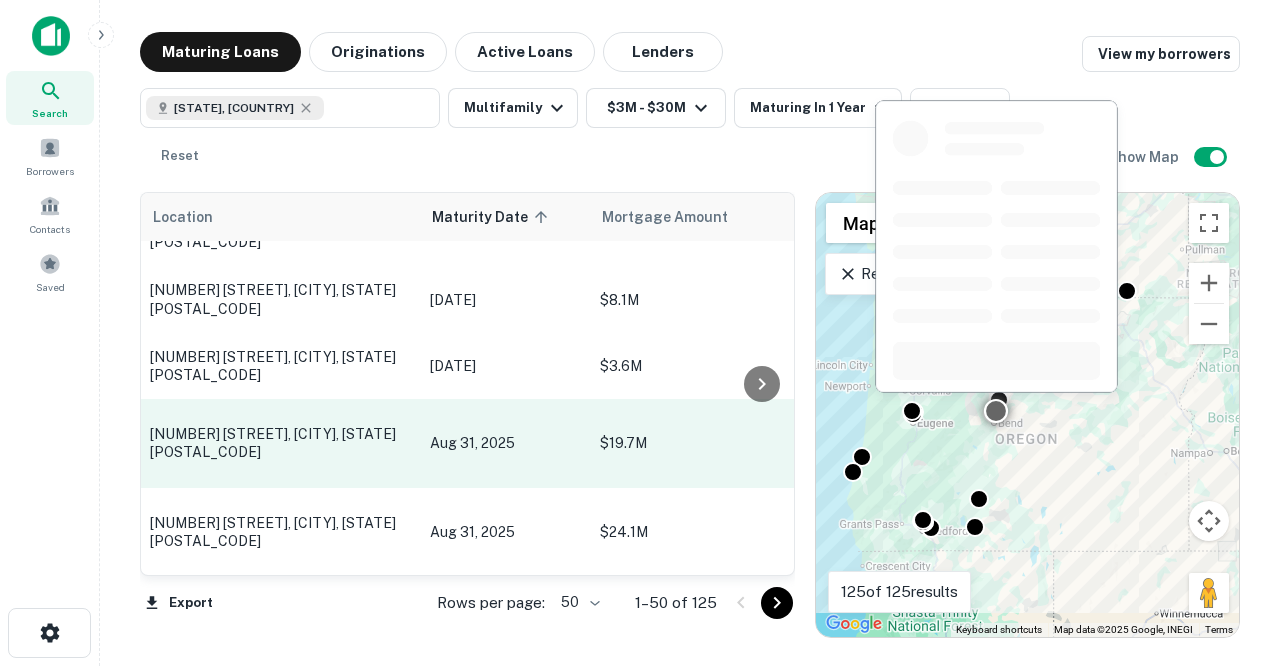 click on "[NUMBER] [STREET_NAME] [STREET_NAME] [CITY], [STATE][POSTAL_CODE]" at bounding box center (280, 443) 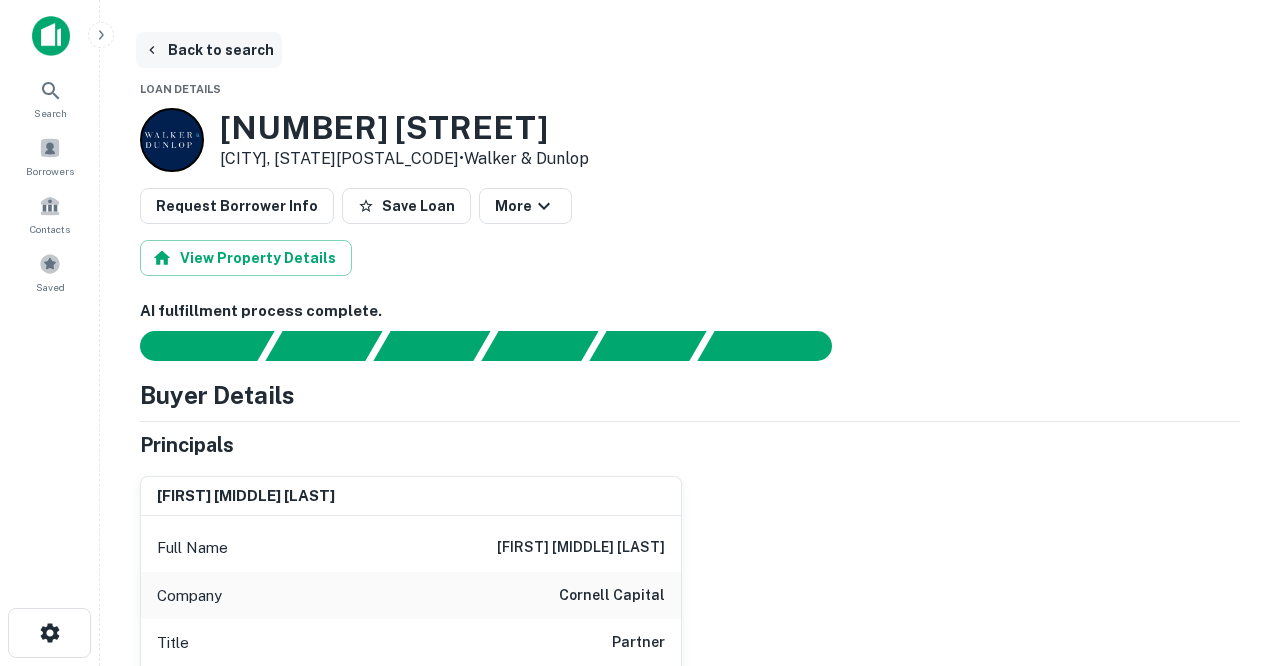 click on "Back to search" at bounding box center [209, 50] 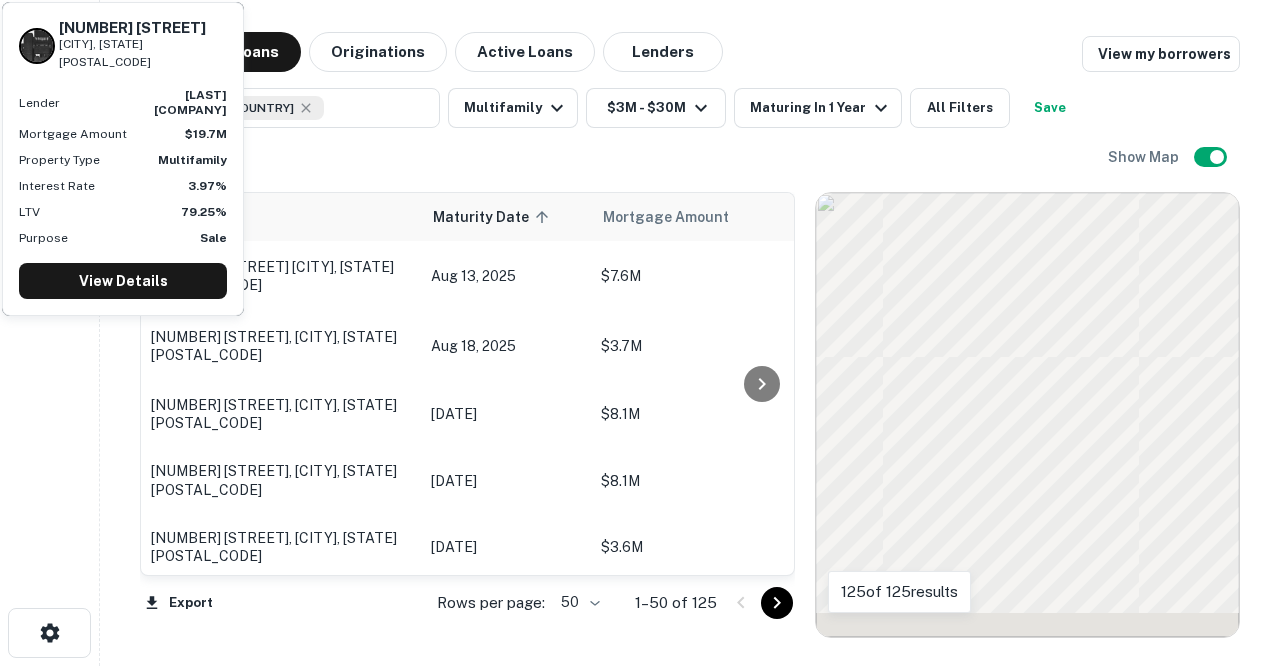 scroll, scrollTop: 181, scrollLeft: 0, axis: vertical 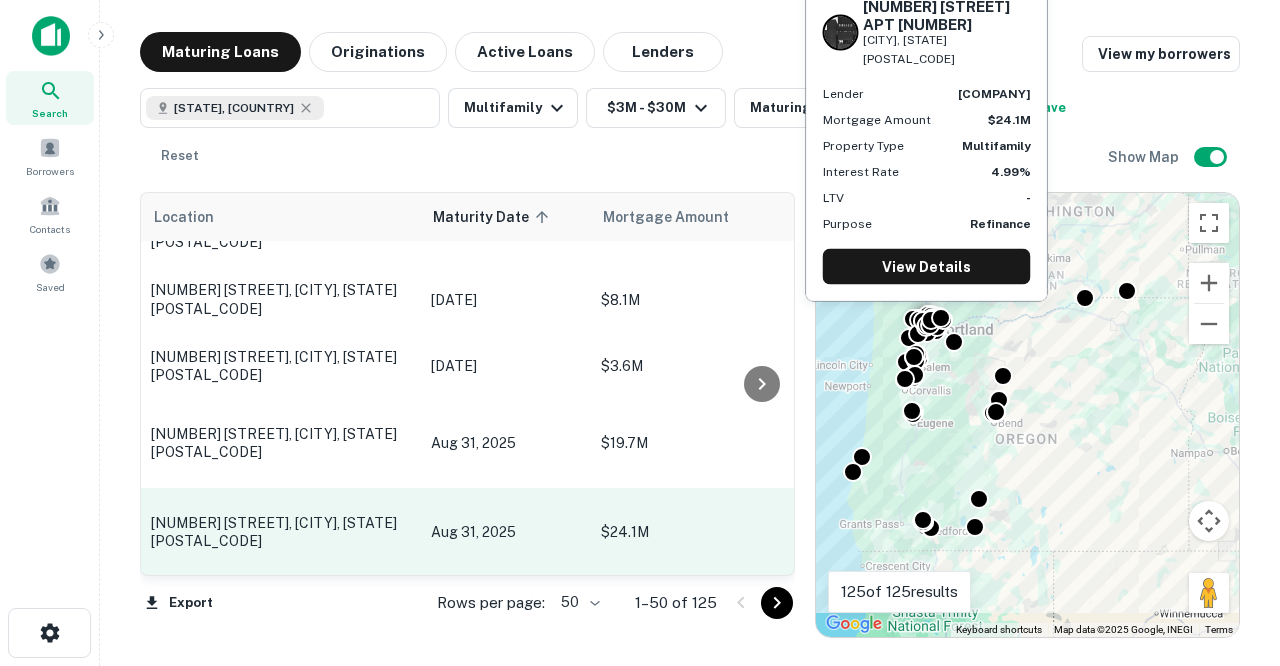 click on "Aug 31, 2025" at bounding box center [506, 532] 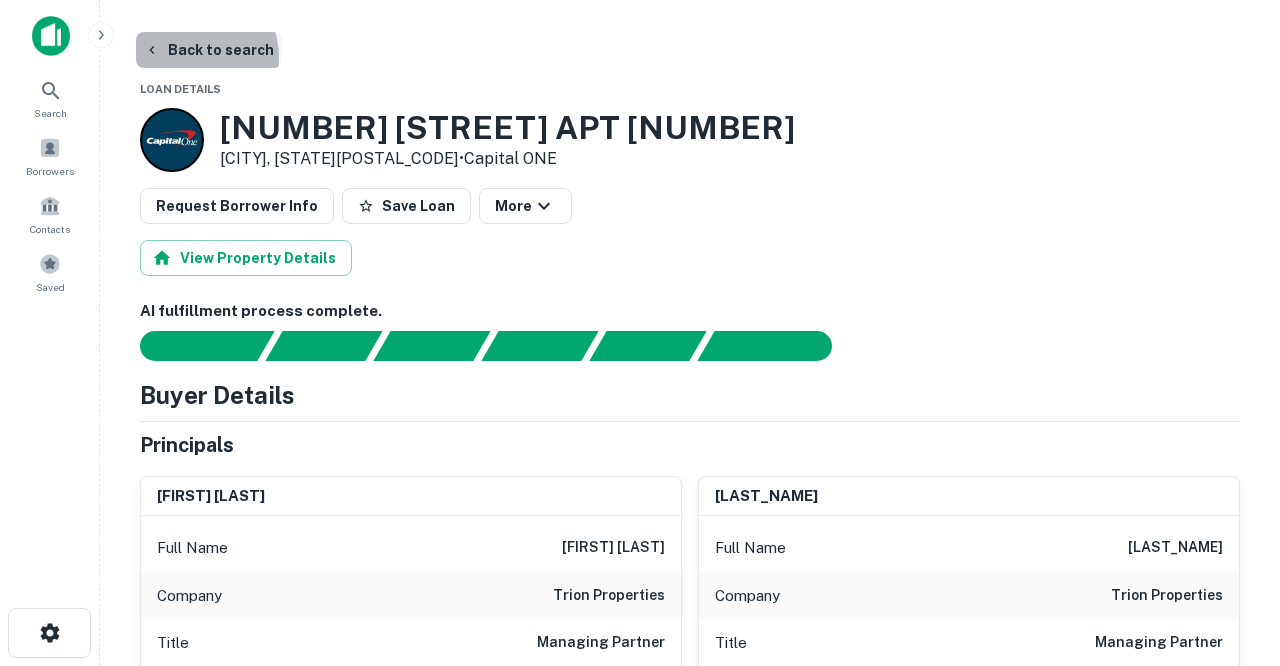 click on "Back to search" at bounding box center (209, 50) 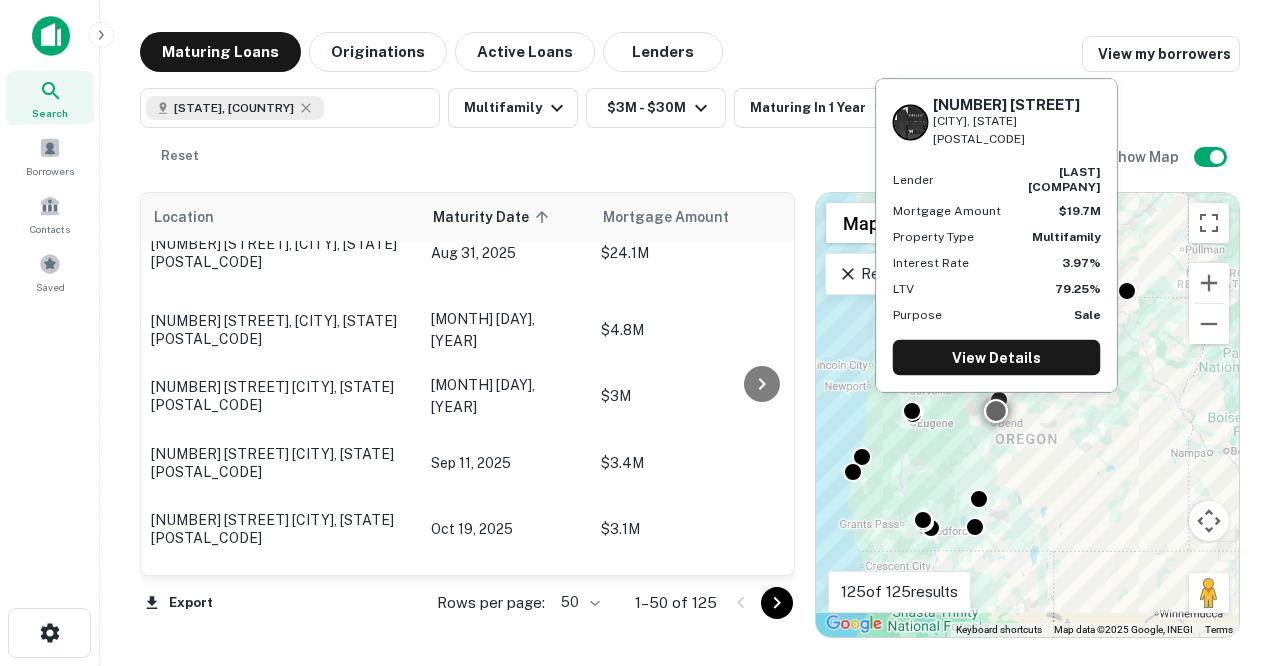 scroll, scrollTop: 461, scrollLeft: 0, axis: vertical 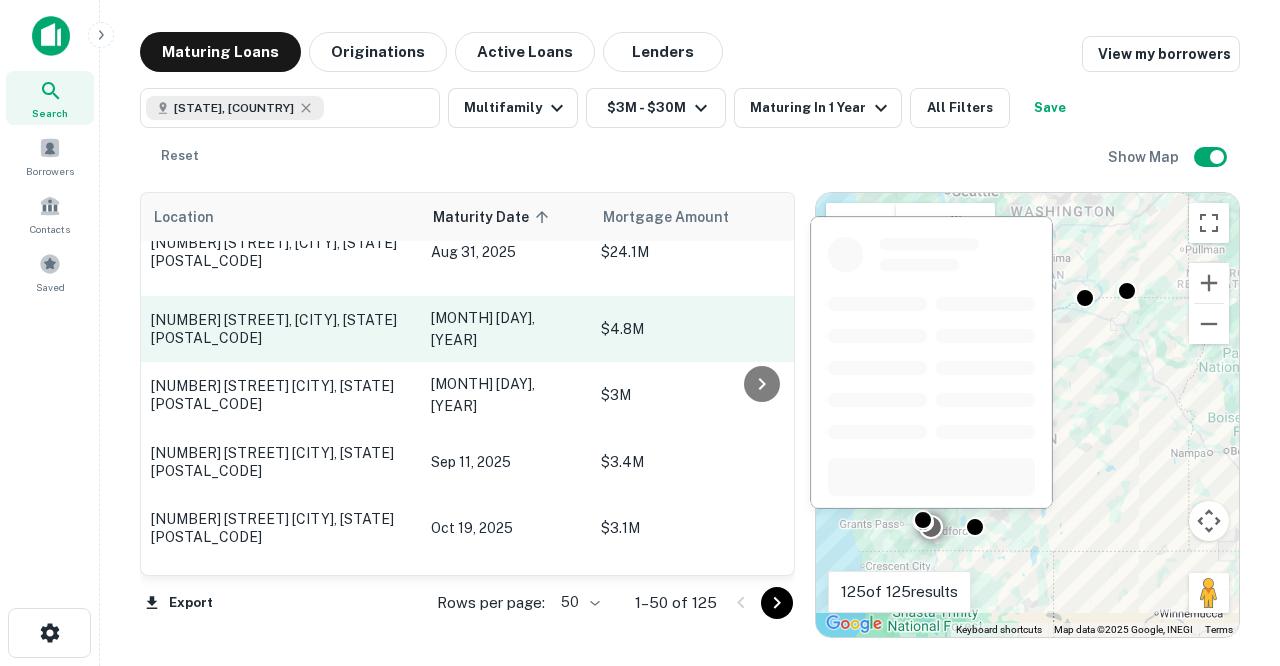 click on "[NUMBER] [STREET] [CITY], [STATE][POSTAL_CODE]" at bounding box center (281, 329) 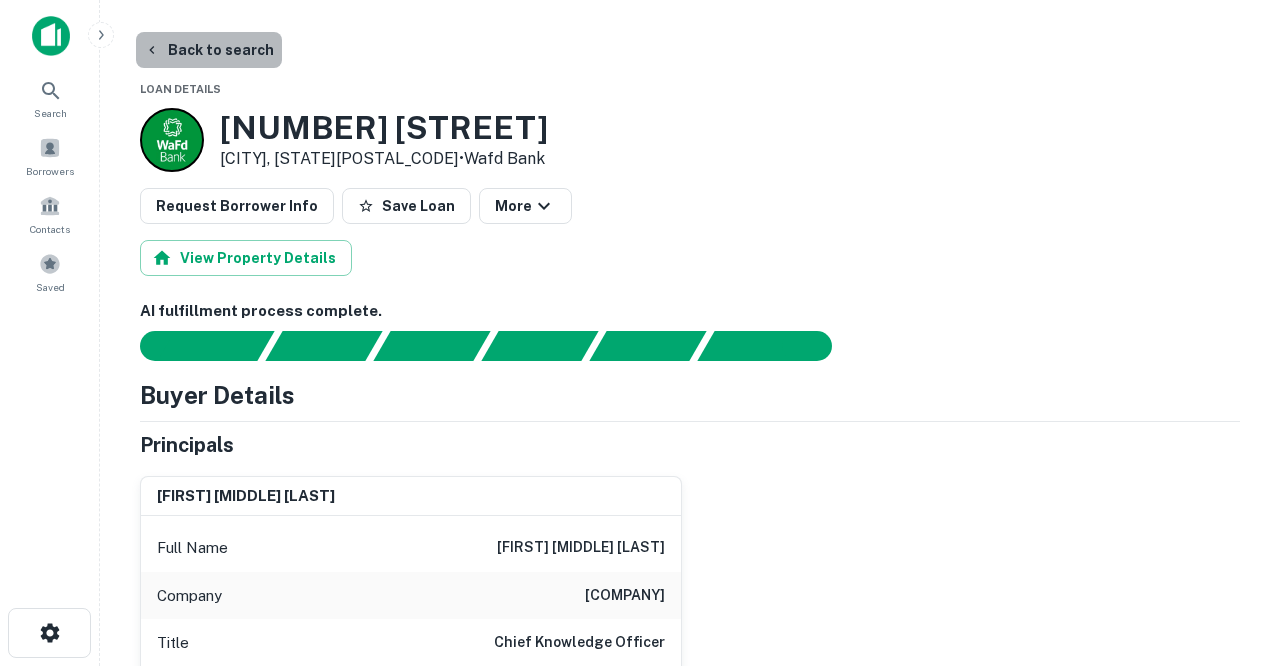 click on "Back to search" at bounding box center [209, 50] 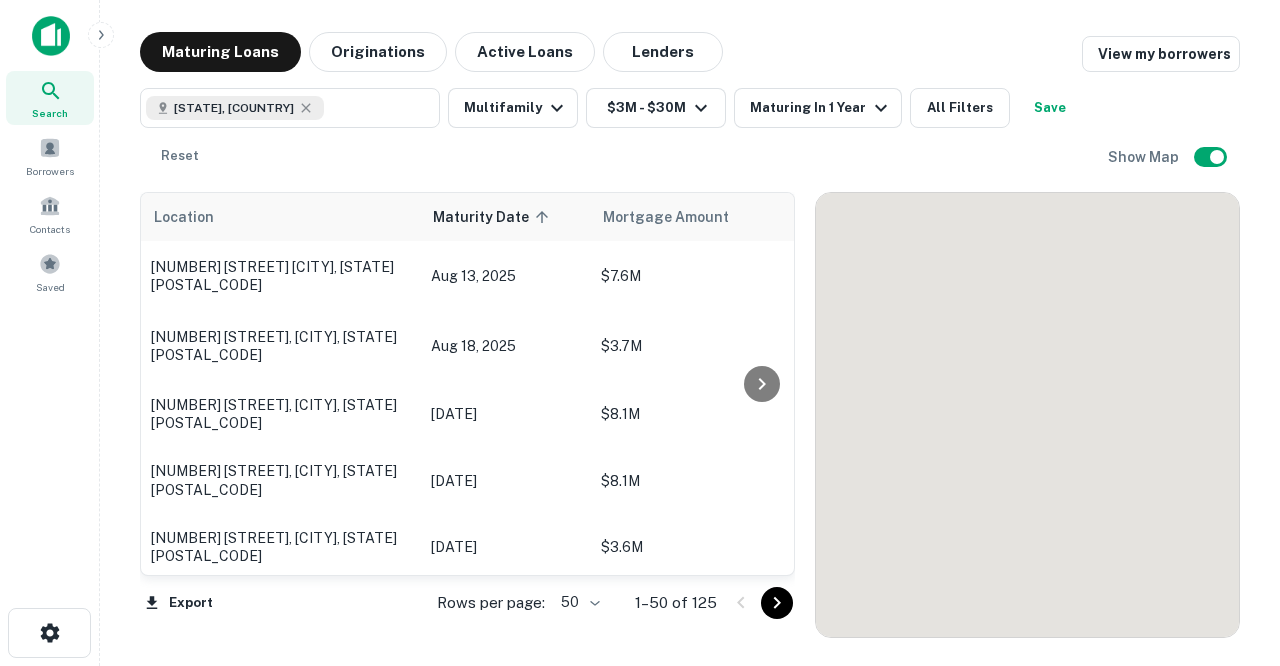 scroll, scrollTop: 461, scrollLeft: 0, axis: vertical 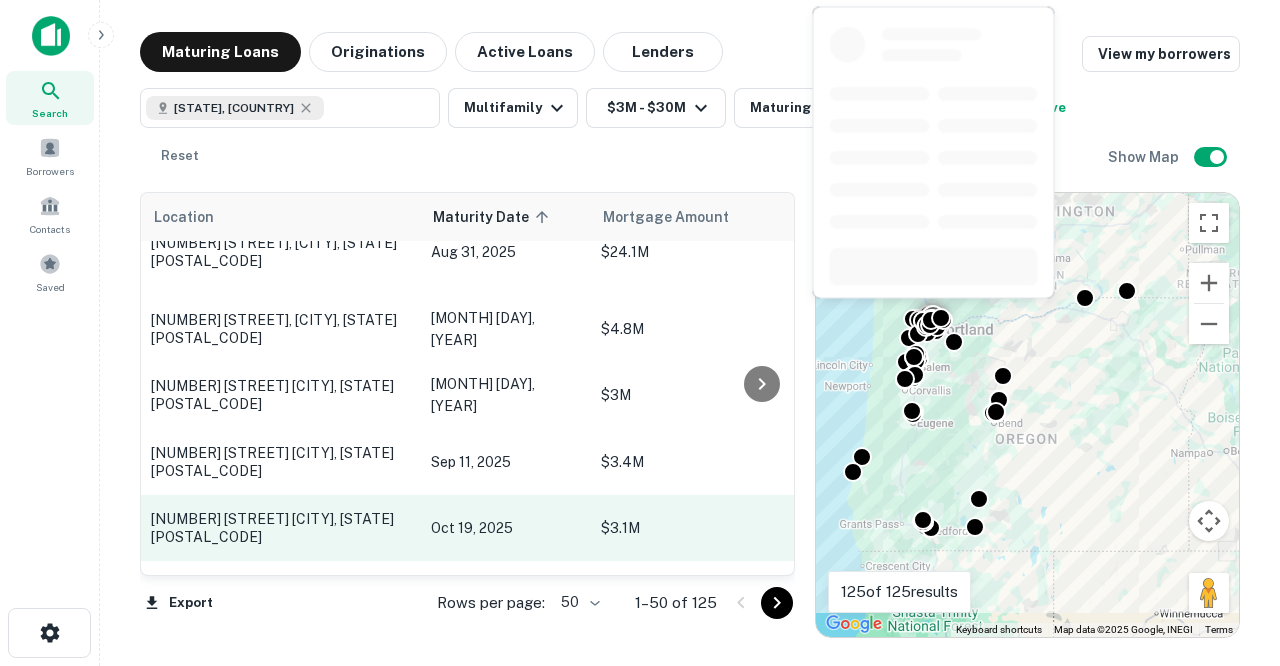 click on "2138 Ne Halsey St Portland, OR97232" at bounding box center [281, 528] 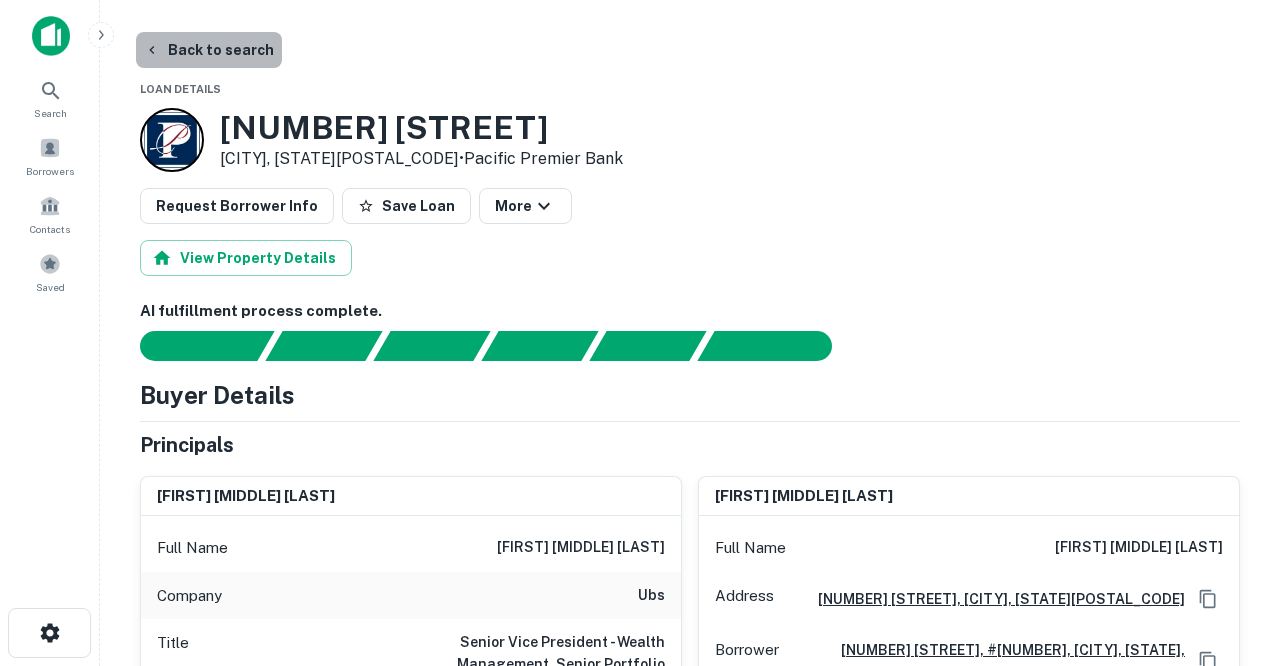 click on "Back to search" at bounding box center [209, 50] 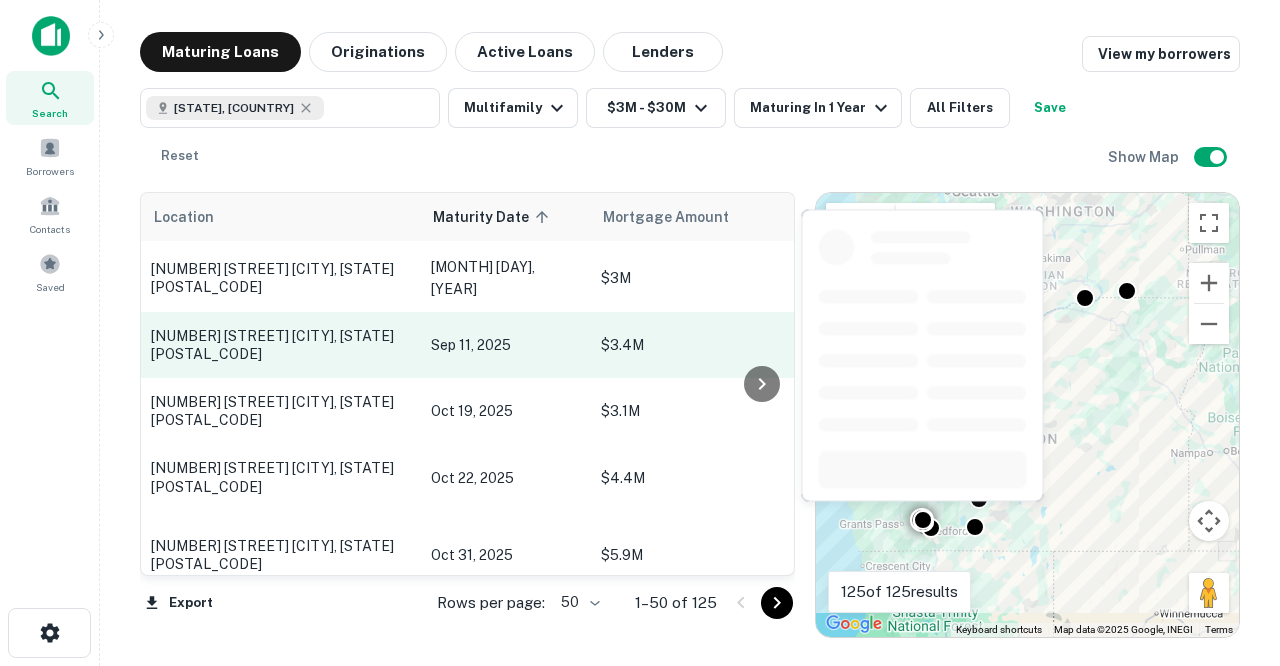 scroll, scrollTop: 606, scrollLeft: 0, axis: vertical 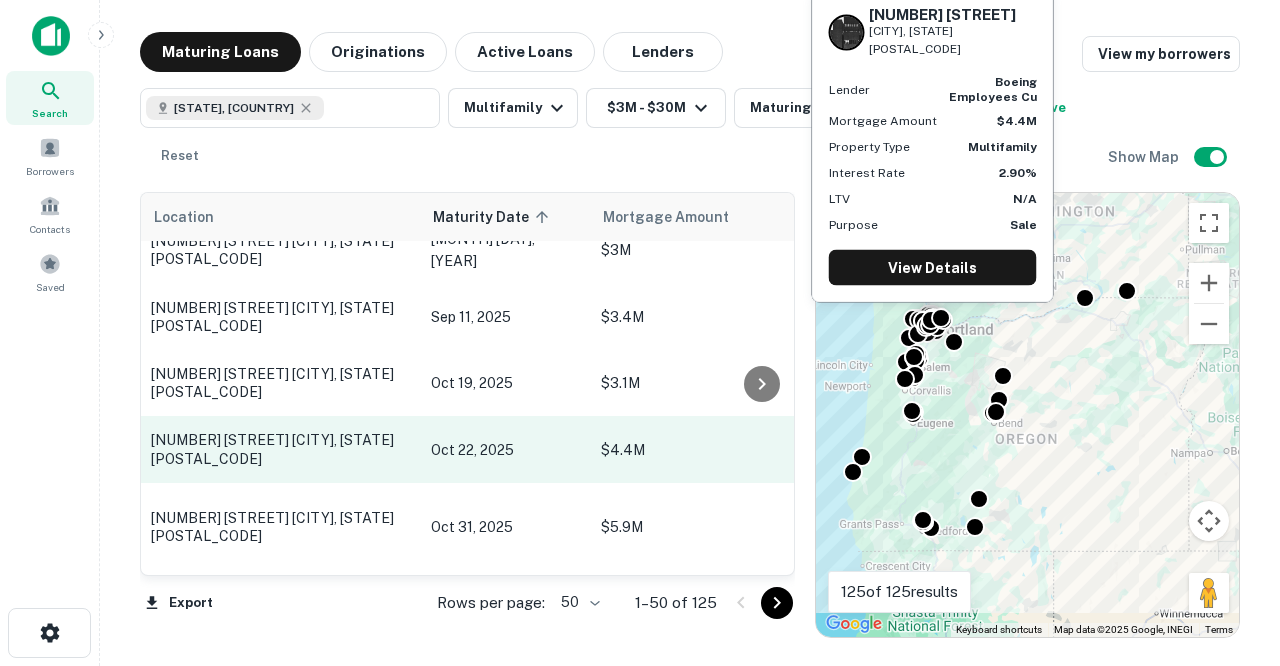 click on "5959 S Virginia Ave Portland, OR97239" at bounding box center (281, 449) 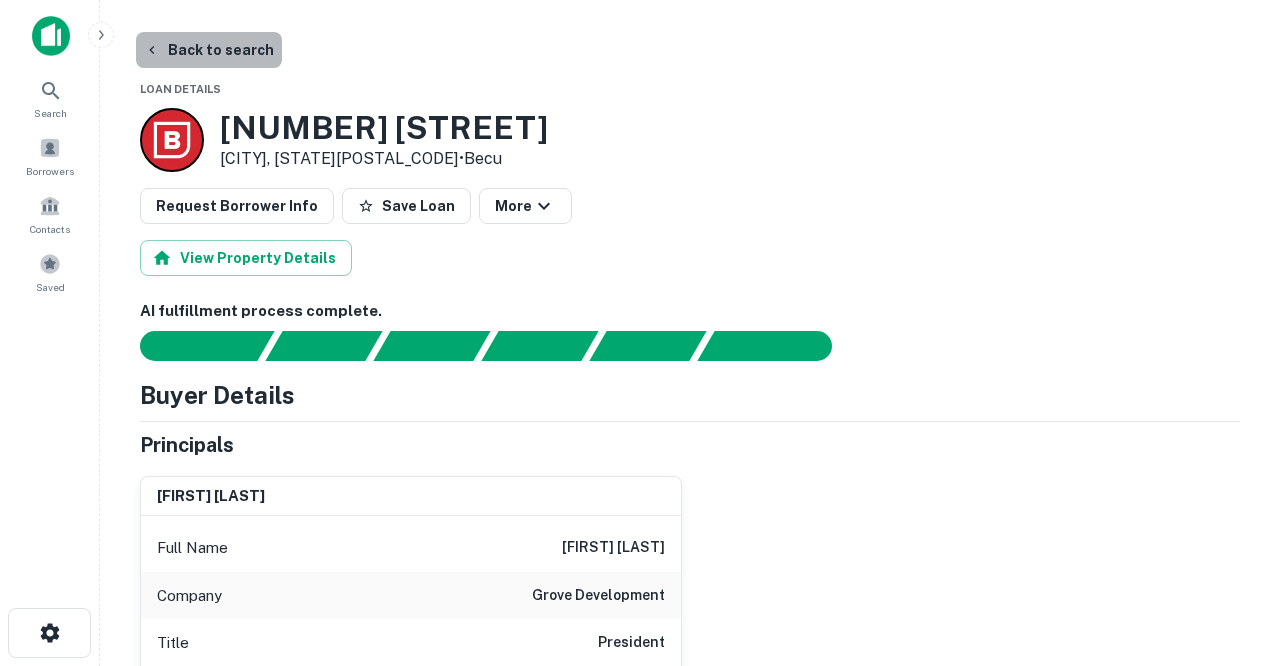 click on "Back to search" at bounding box center (209, 50) 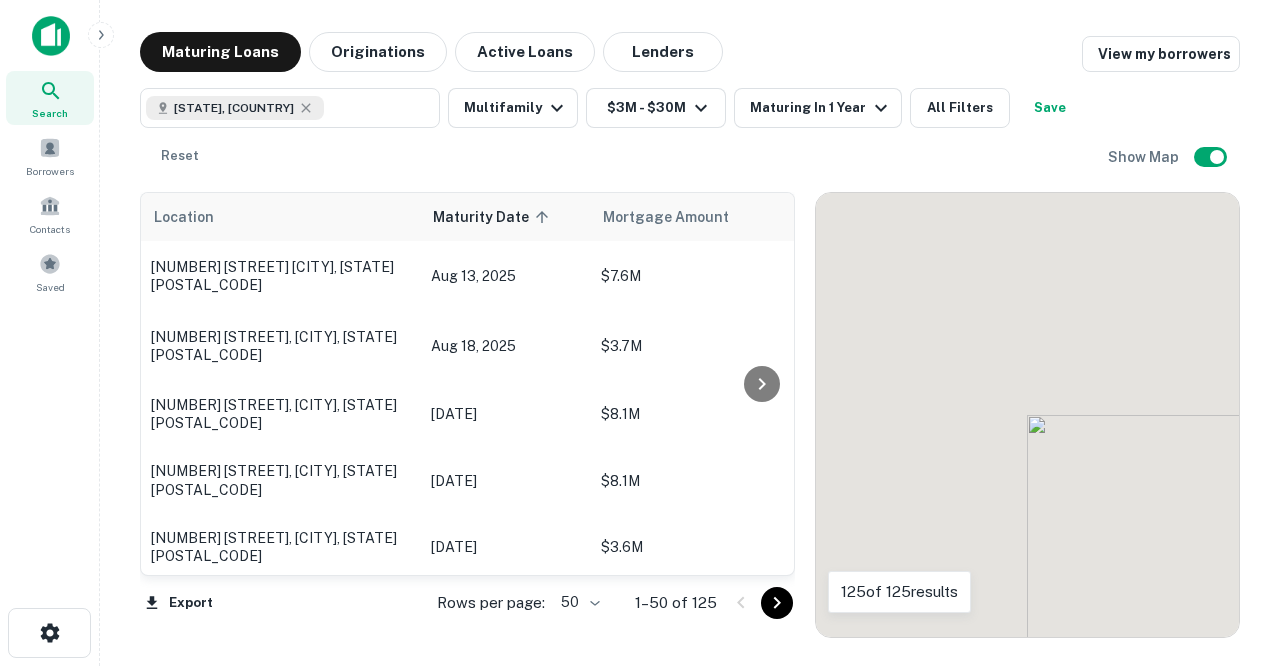 scroll, scrollTop: 606, scrollLeft: 0, axis: vertical 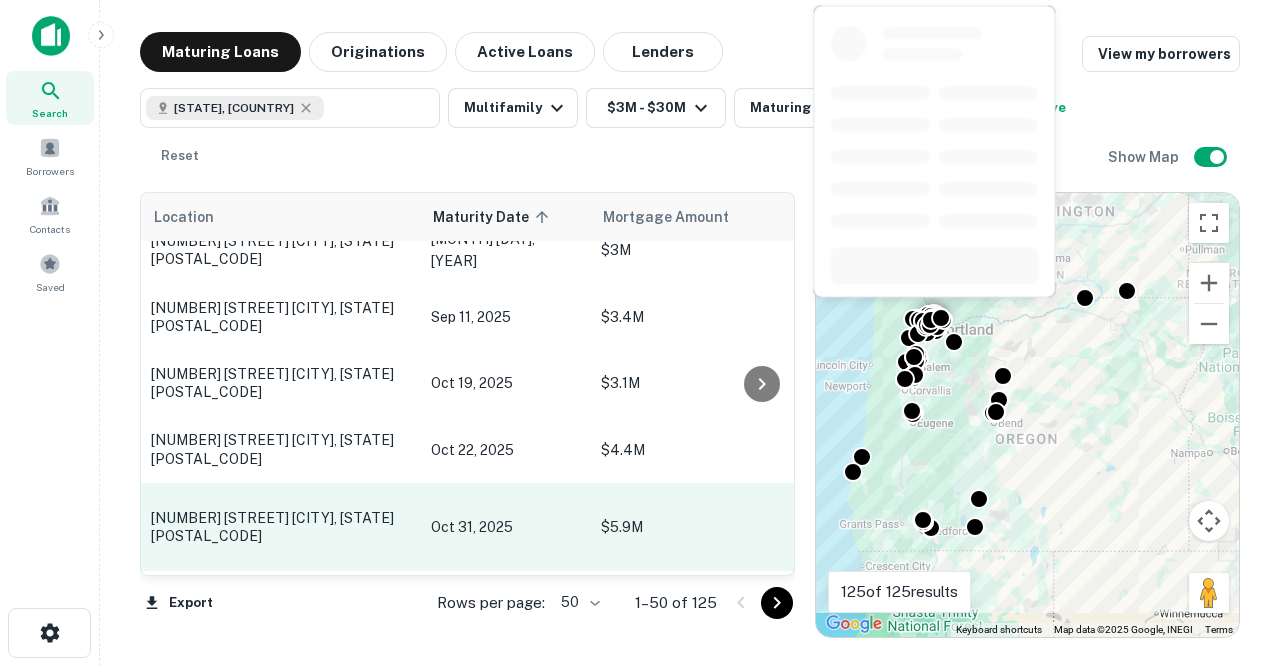 click on "2425 Ne Alberta St Portland, OR97211" at bounding box center (281, 527) 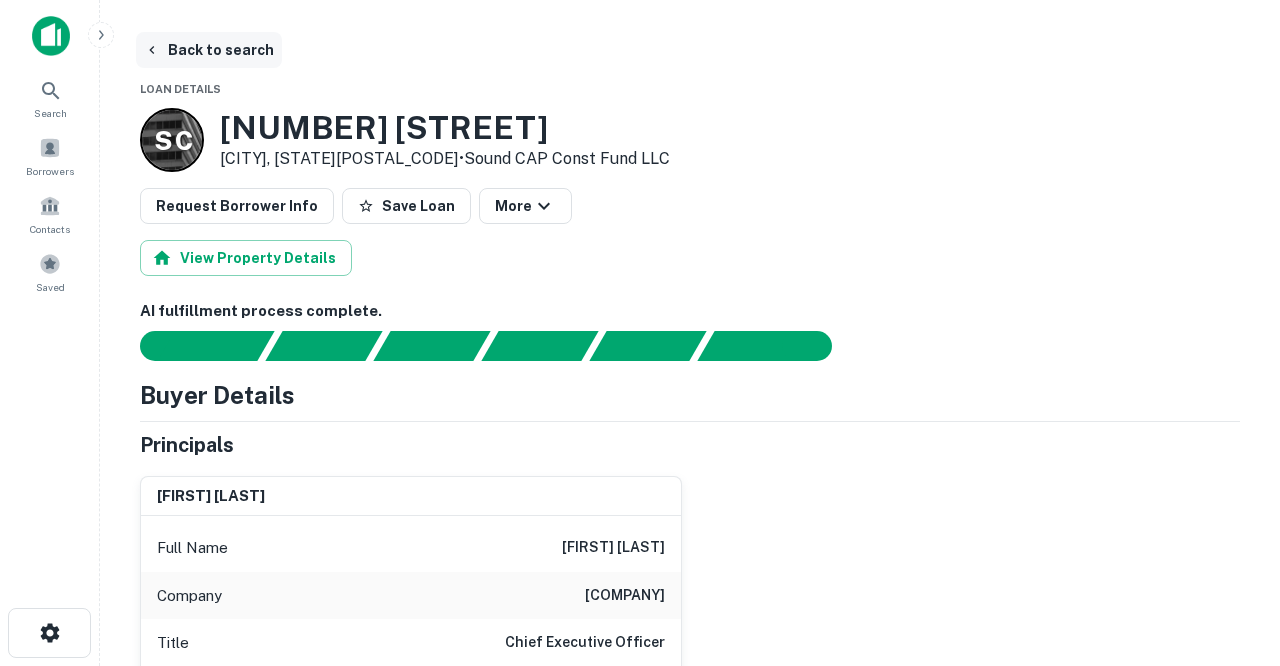 click on "Back to search" at bounding box center [209, 50] 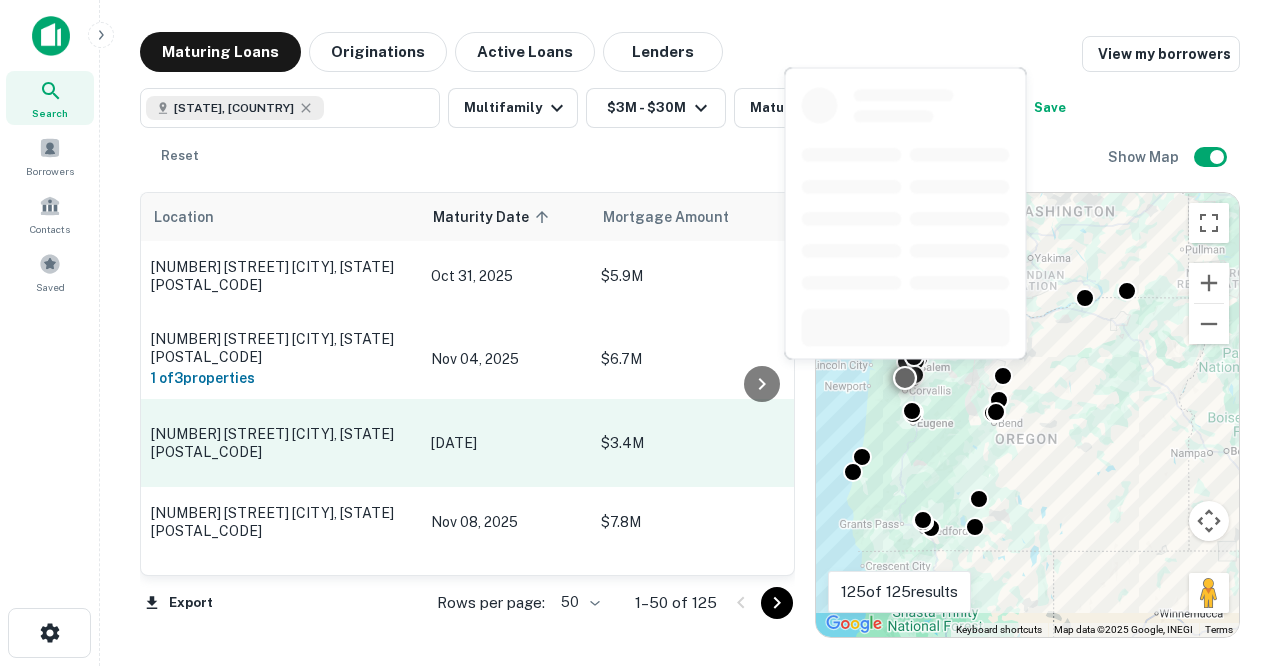 scroll, scrollTop: 865, scrollLeft: 0, axis: vertical 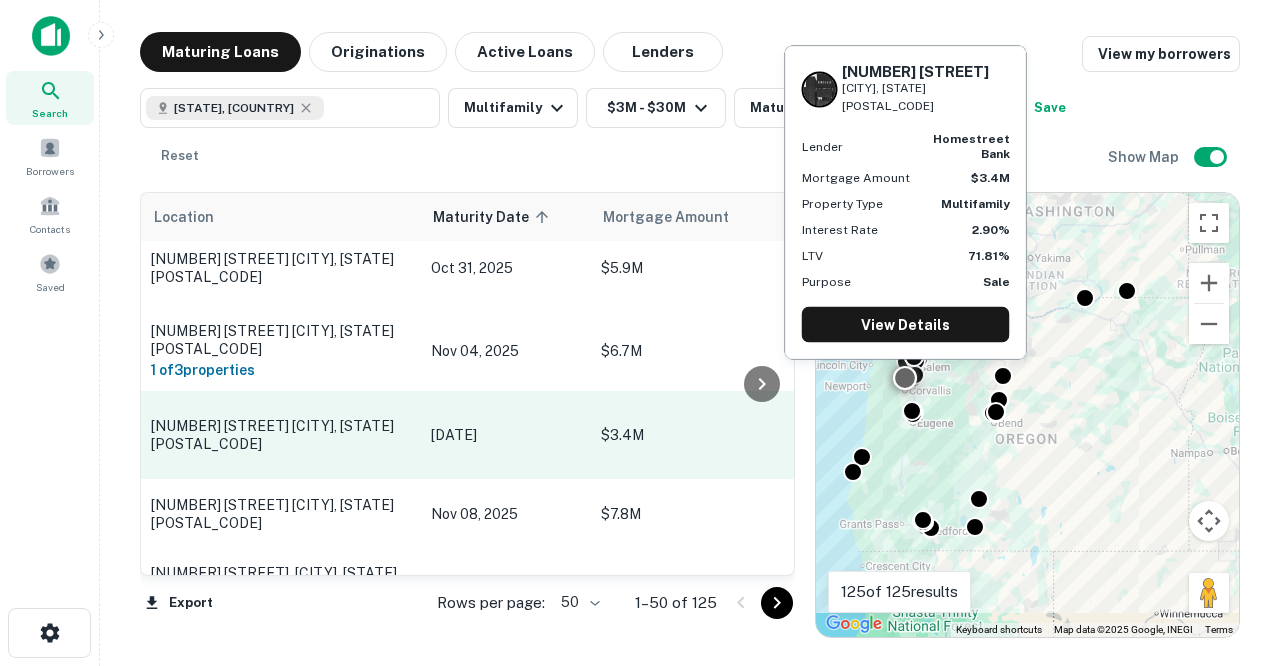 click on "935 Nw Hobart Ave Corvallis, OR97330" at bounding box center (281, 435) 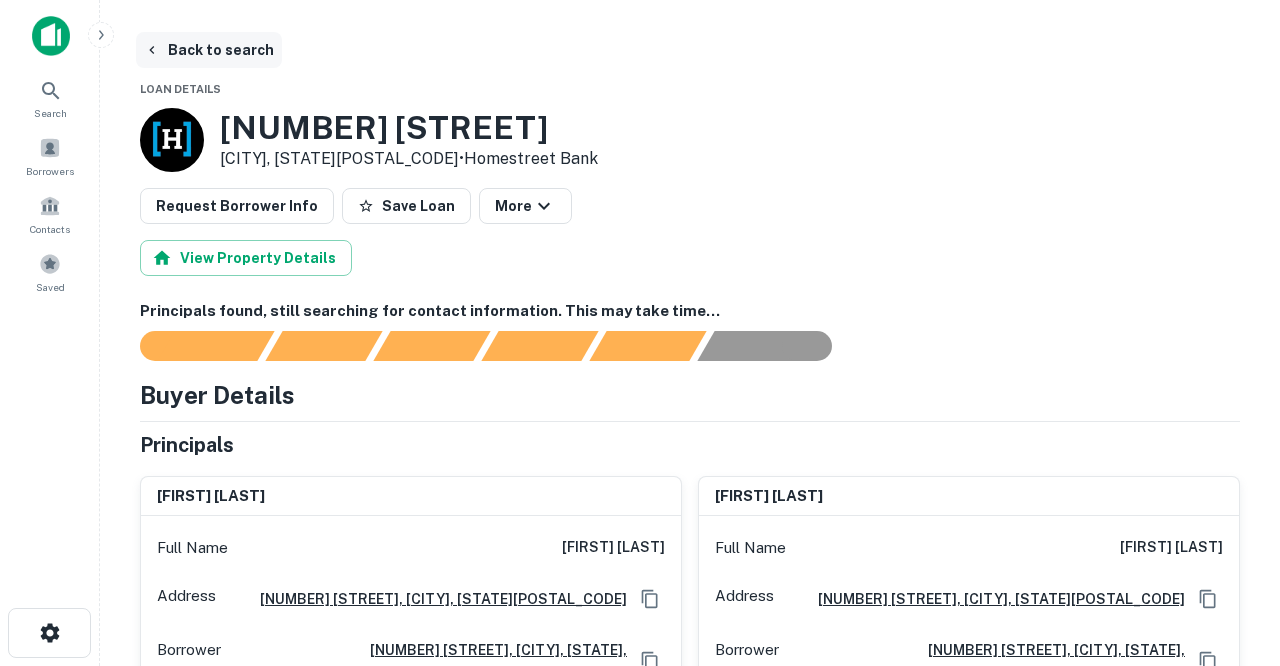 click on "Back to search" at bounding box center (209, 50) 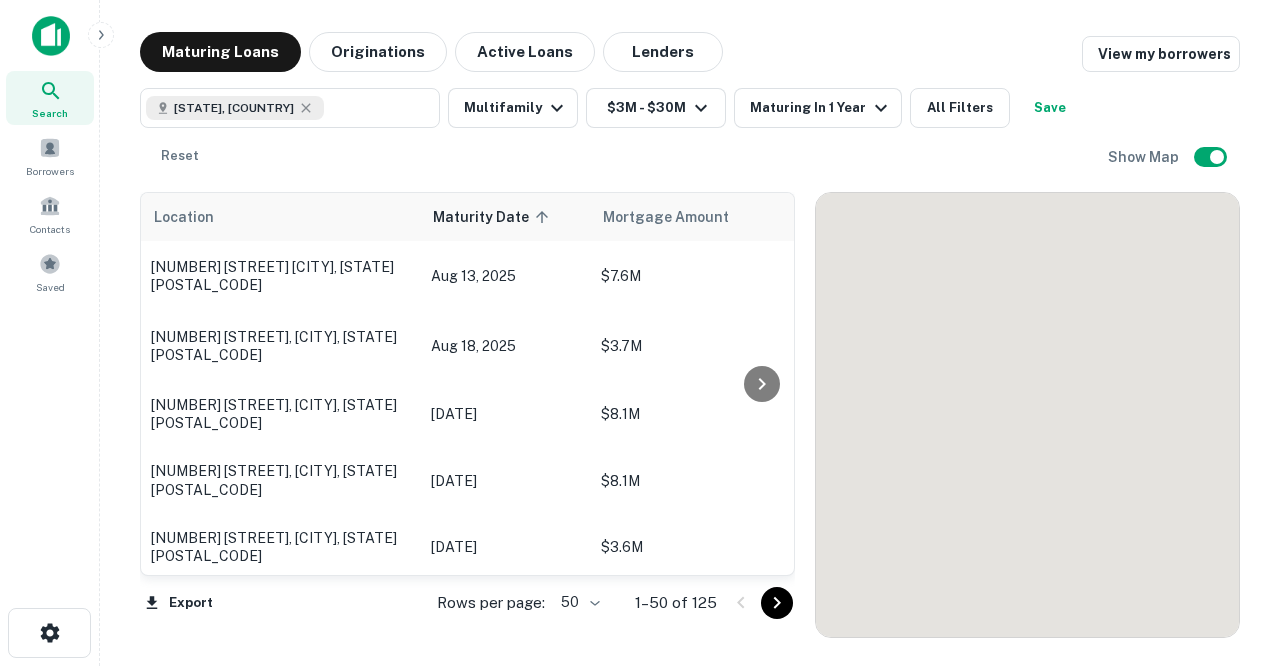 scroll, scrollTop: 865, scrollLeft: 0, axis: vertical 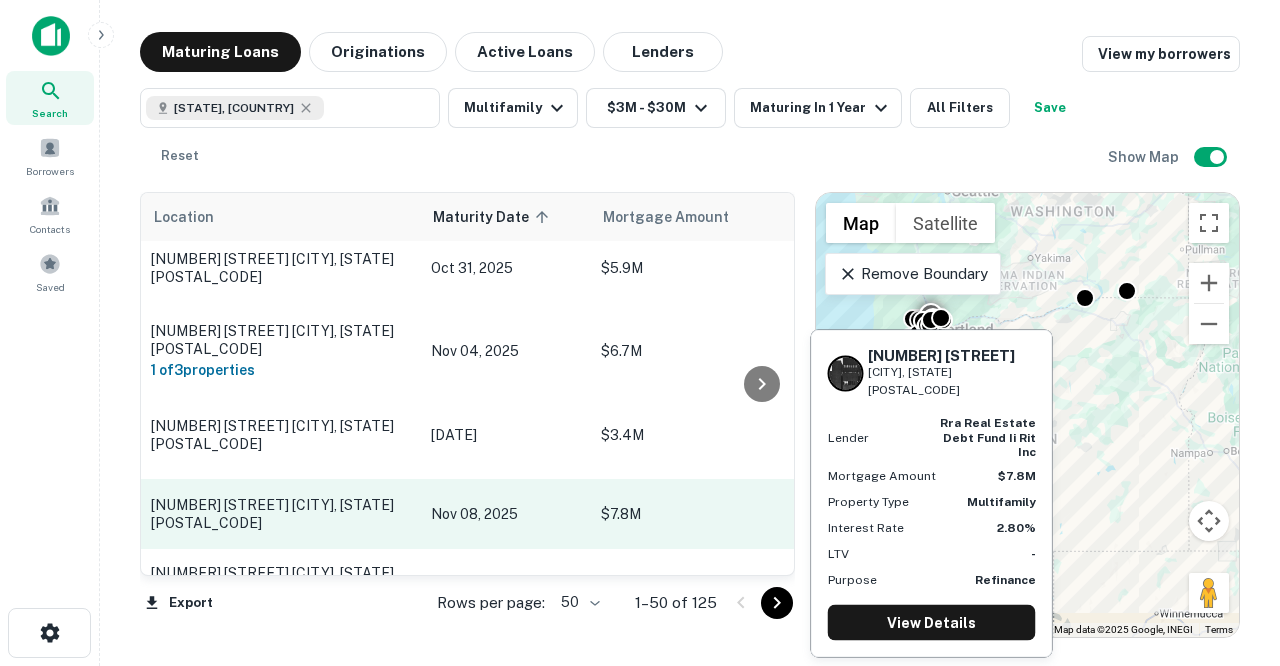 click on "5510 N Denver Ave Portland, OR97217" at bounding box center [281, 514] 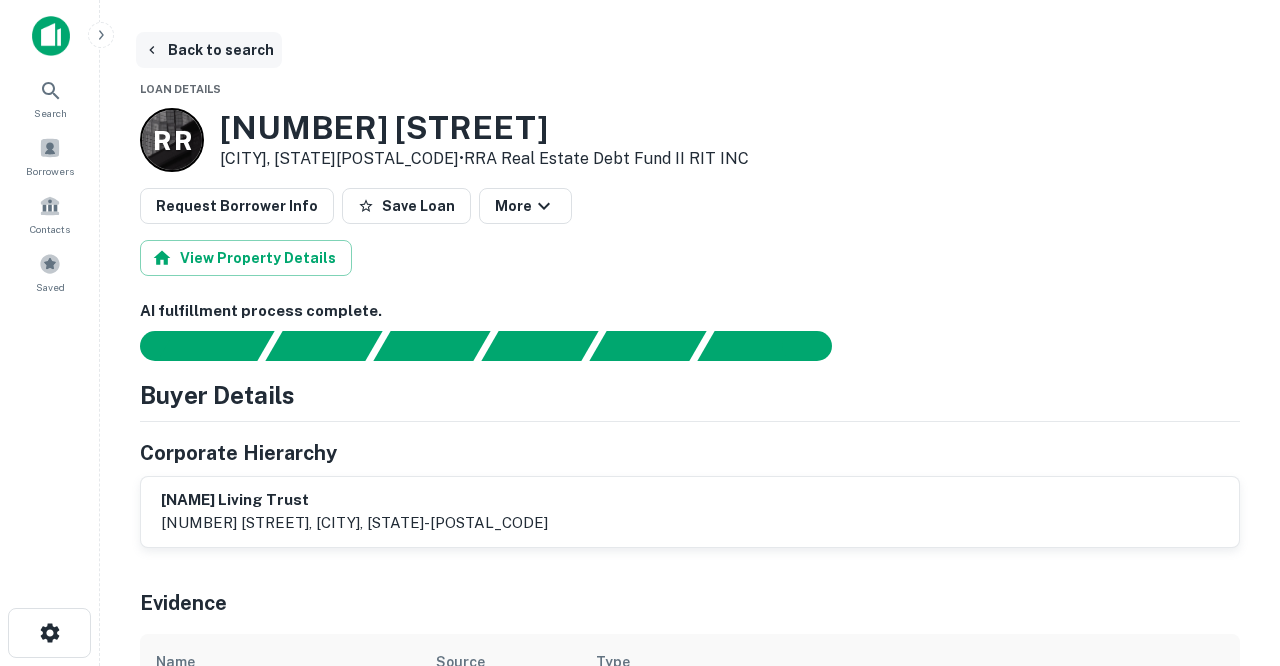click on "Back to search" at bounding box center [209, 50] 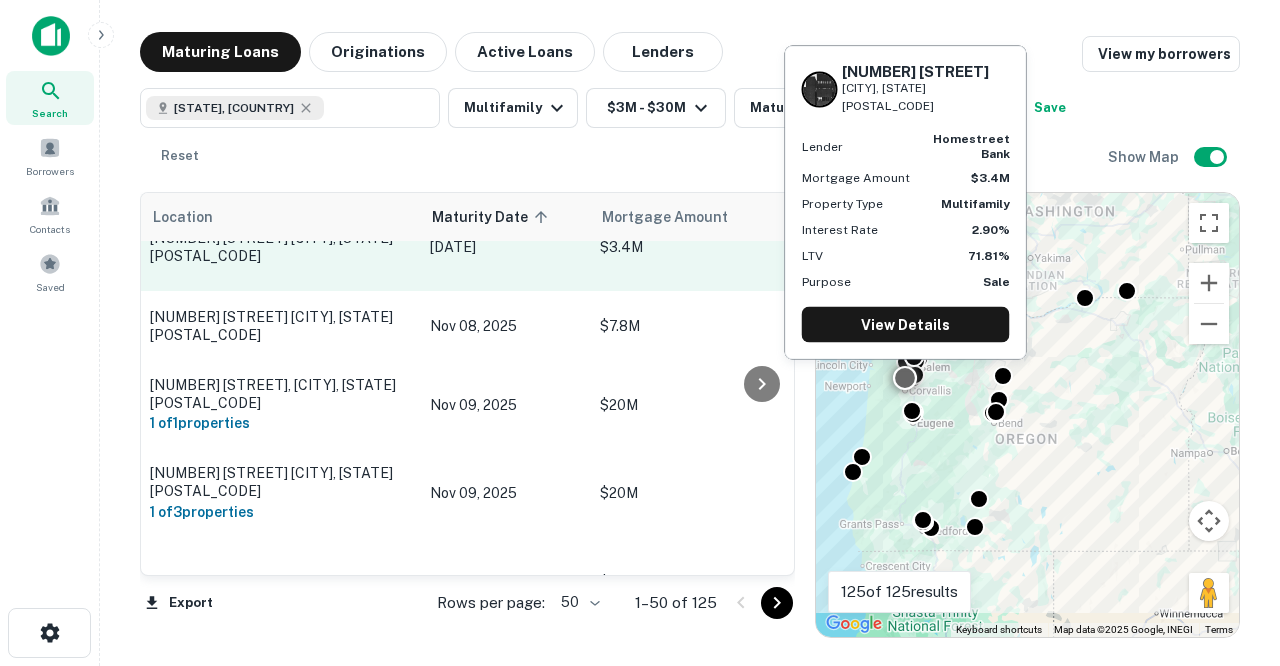 scroll, scrollTop: 1055, scrollLeft: 1, axis: both 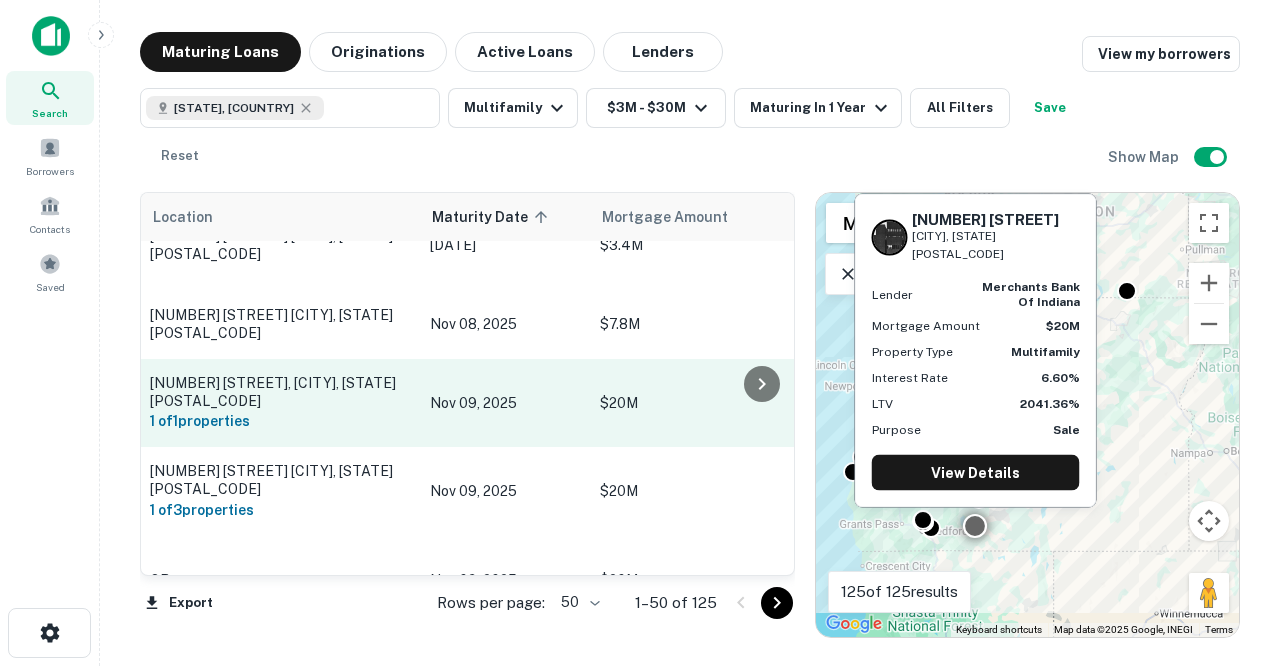 click on "[NUMBER] [STREET] [CITY], [STATE][POSTAL_CODE]" at bounding box center (280, 392) 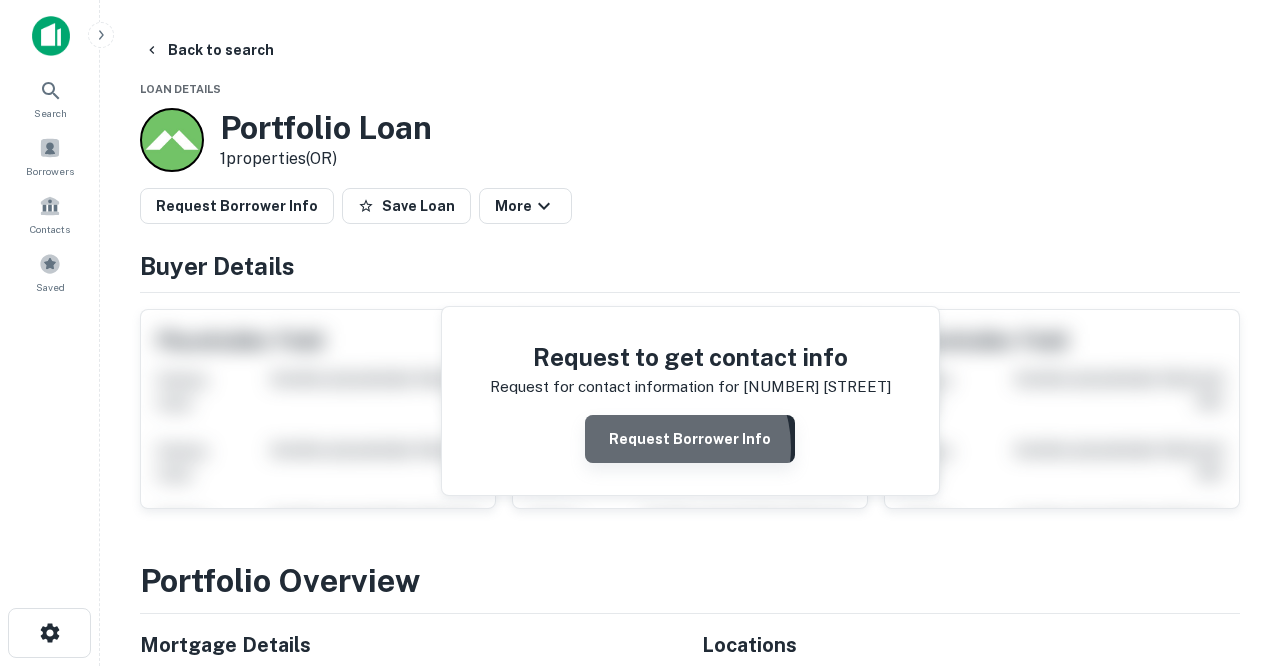 click on "Request Borrower Info" at bounding box center [690, 439] 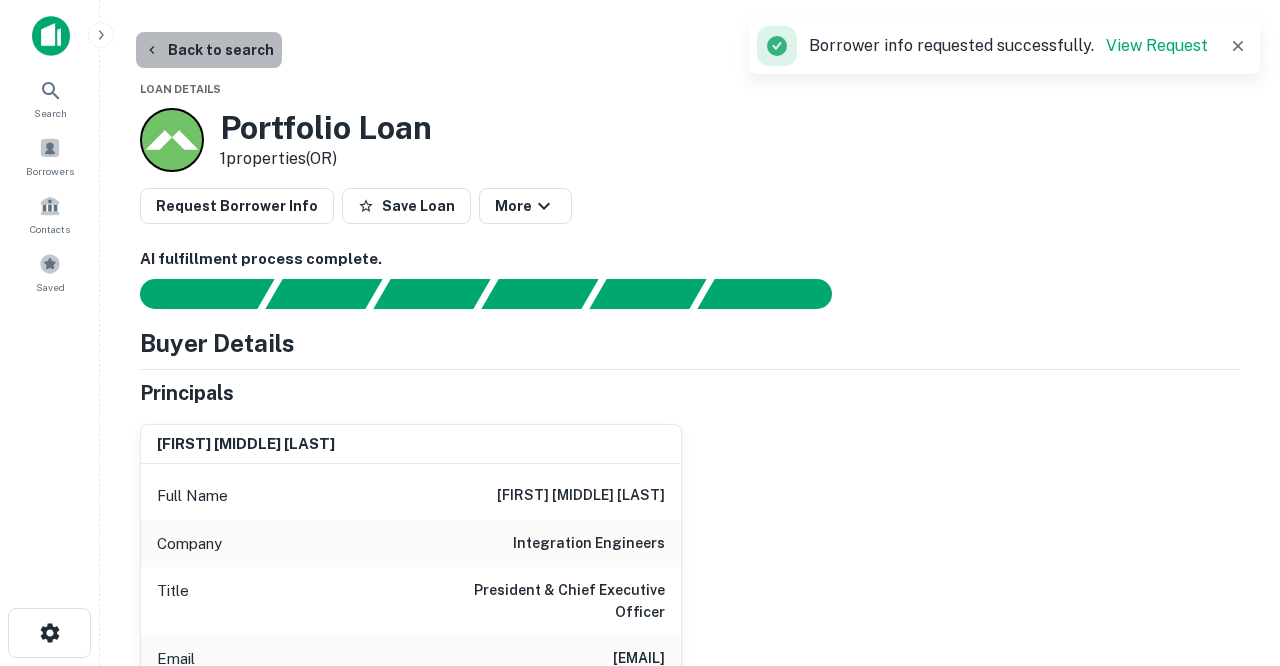 click on "Back to search" at bounding box center [209, 50] 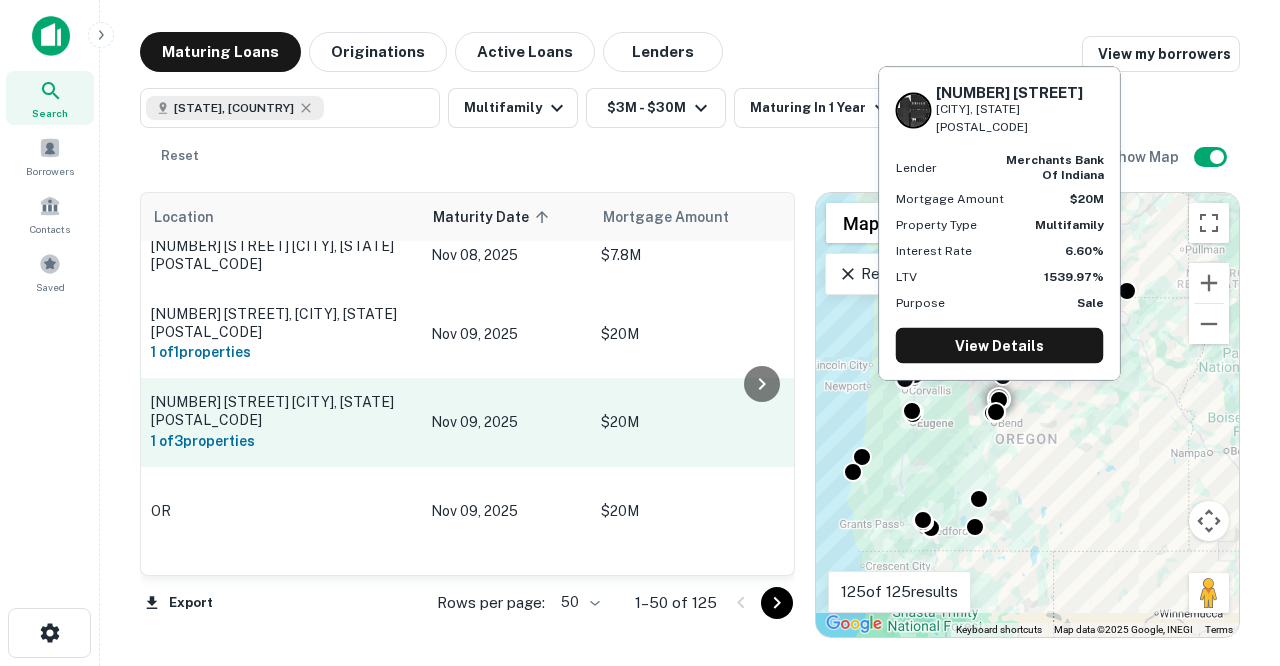 scroll, scrollTop: 1133, scrollLeft: 2, axis: both 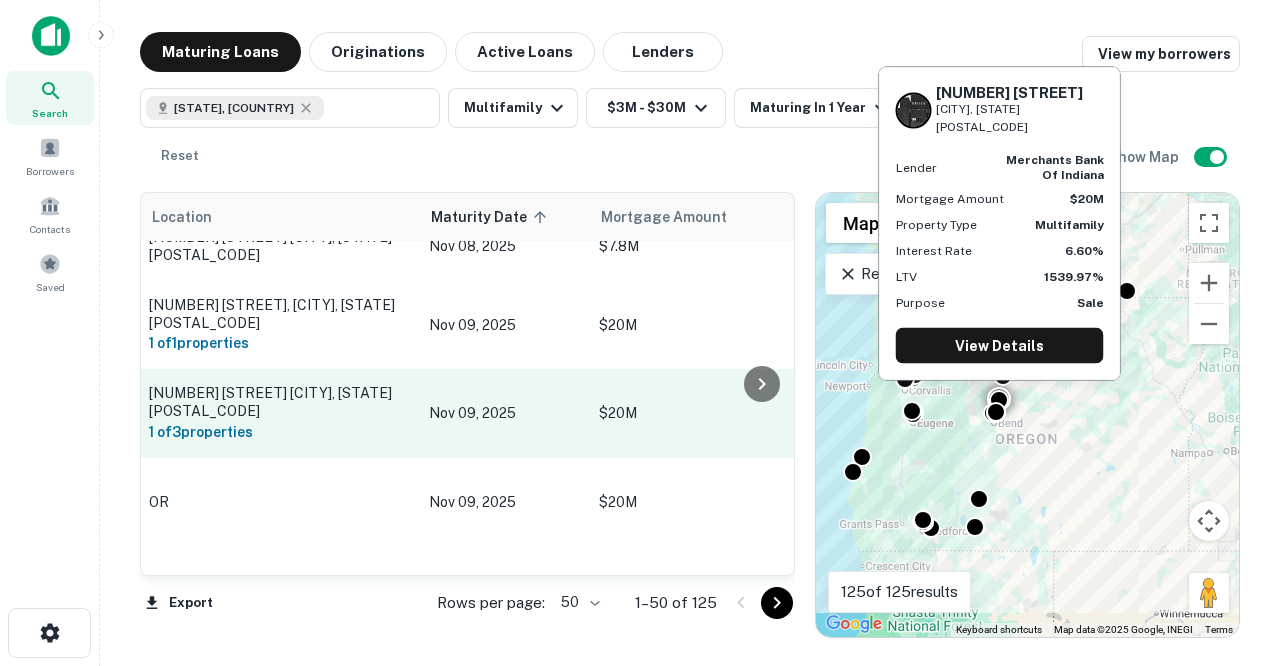 click on "[NUMBER] [STREET] [CITY], [STATE][POSTAL_CODE]" at bounding box center [279, 402] 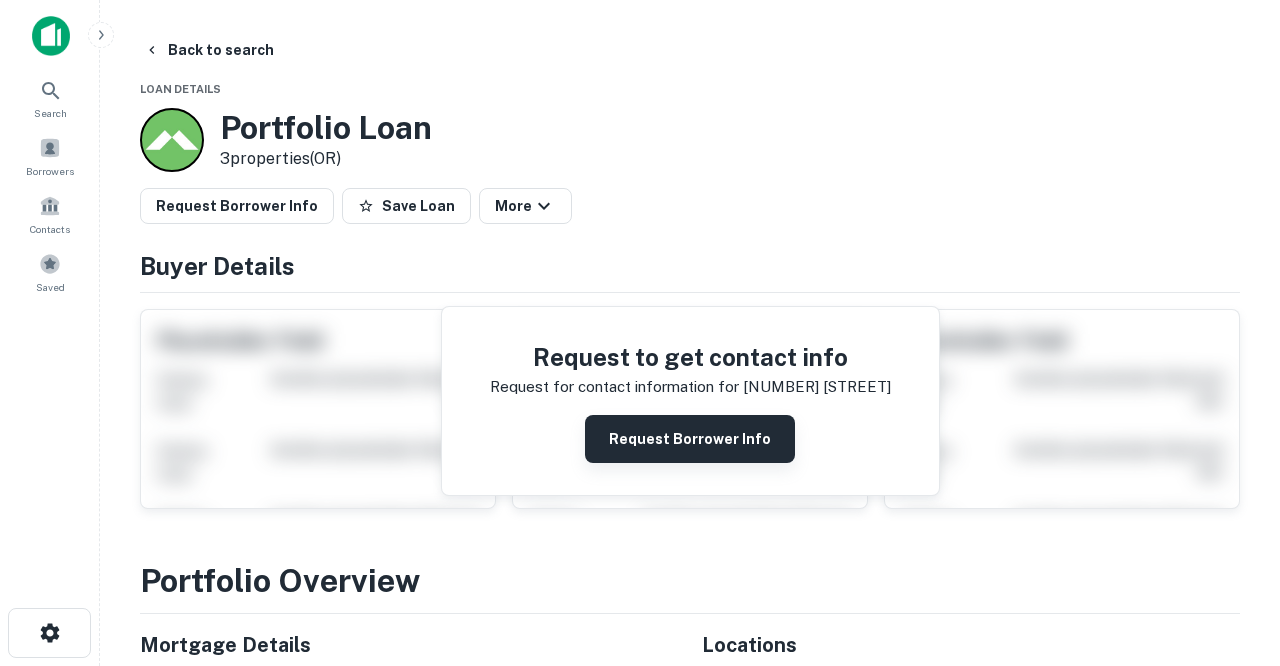 click on "Request Borrower Info" at bounding box center (690, 439) 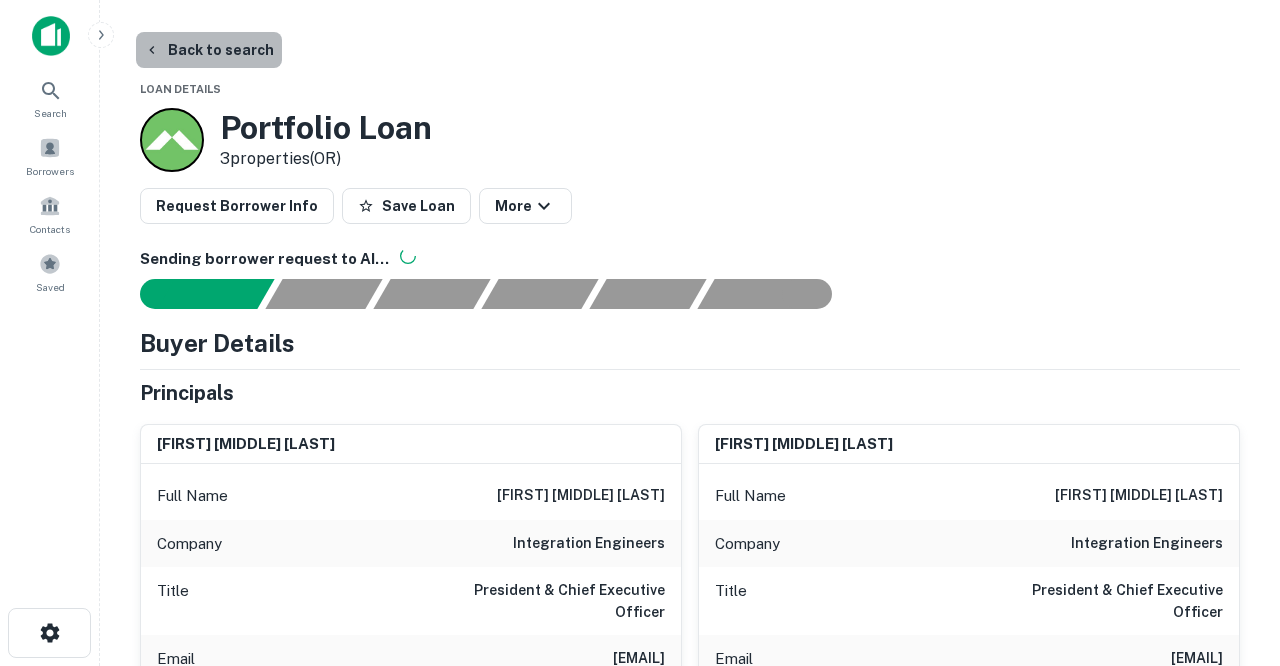 click on "Back to search" at bounding box center [209, 50] 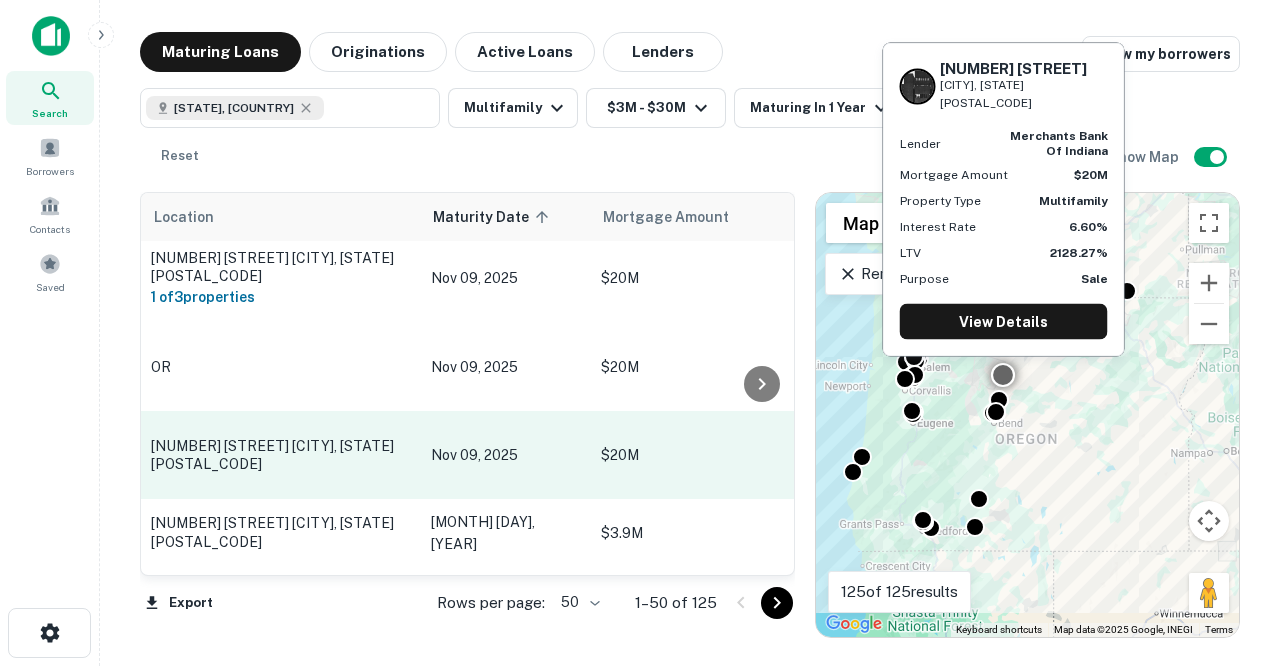 scroll, scrollTop: 1283, scrollLeft: 0, axis: vertical 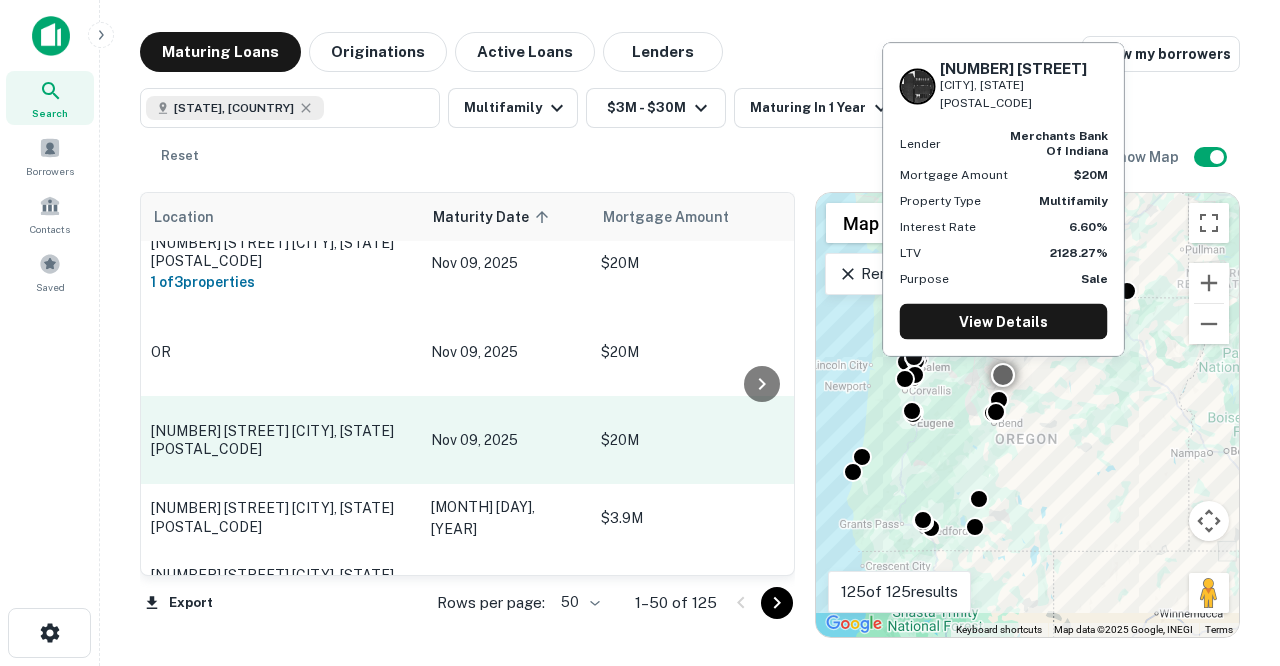 click on "[NUMBER] [STREET] [CITY], [STATE][POSTAL_CODE]" at bounding box center (281, 440) 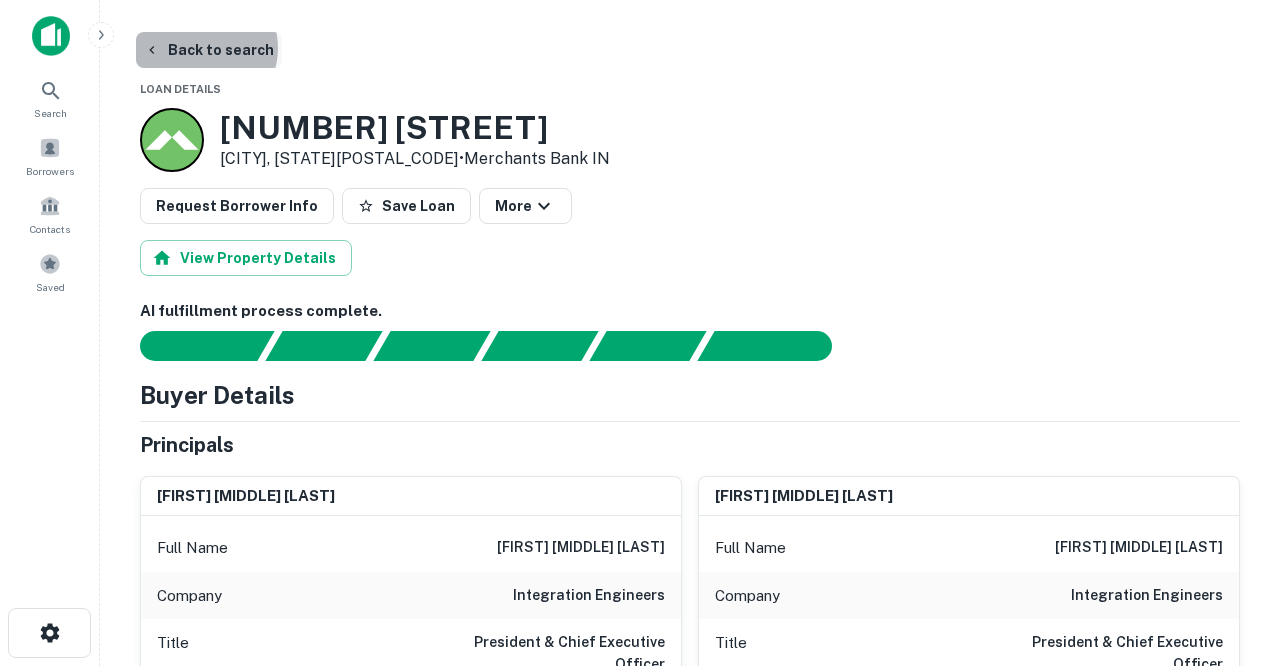 click on "Back to search" at bounding box center (209, 50) 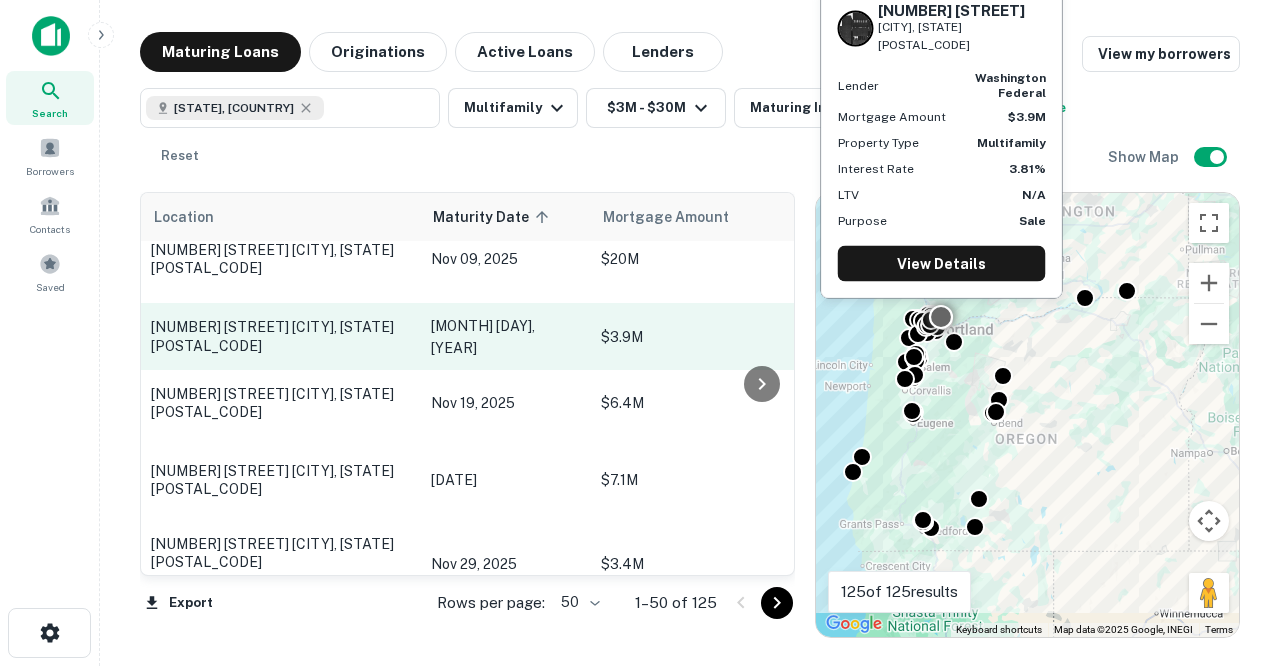 scroll, scrollTop: 1471, scrollLeft: 3, axis: both 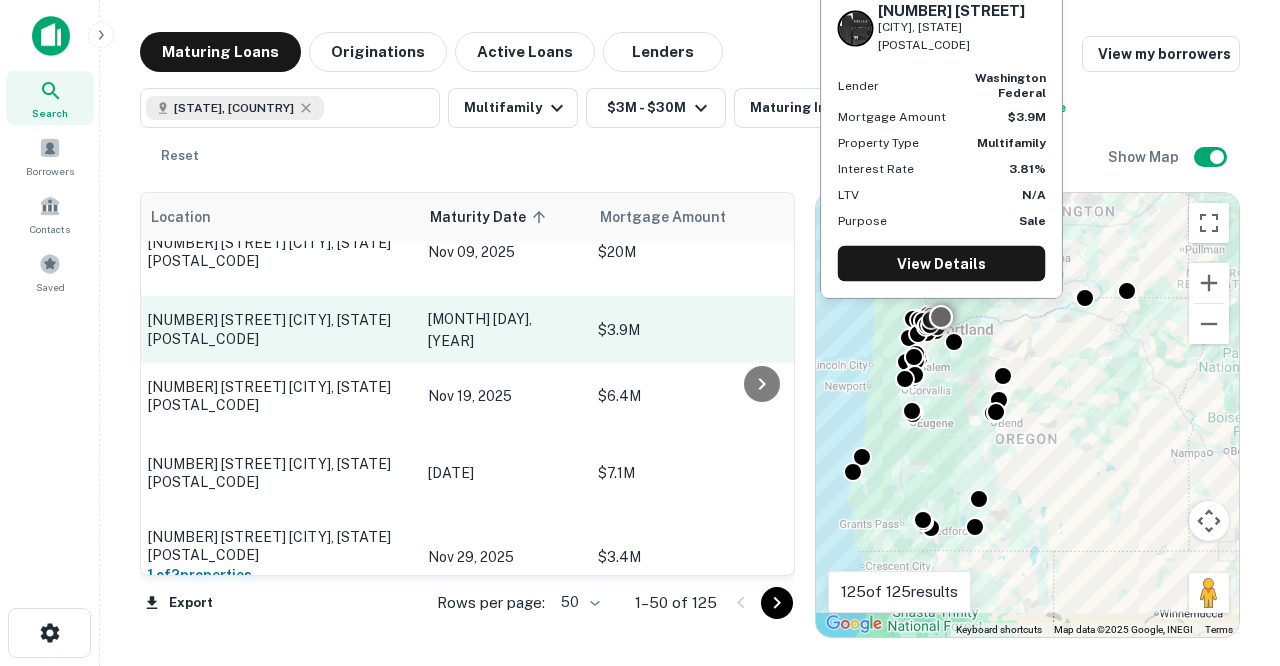 click on "[NUMBER] [STREET] [CITY], [STATE][POSTAL_CODE]" at bounding box center [278, 329] 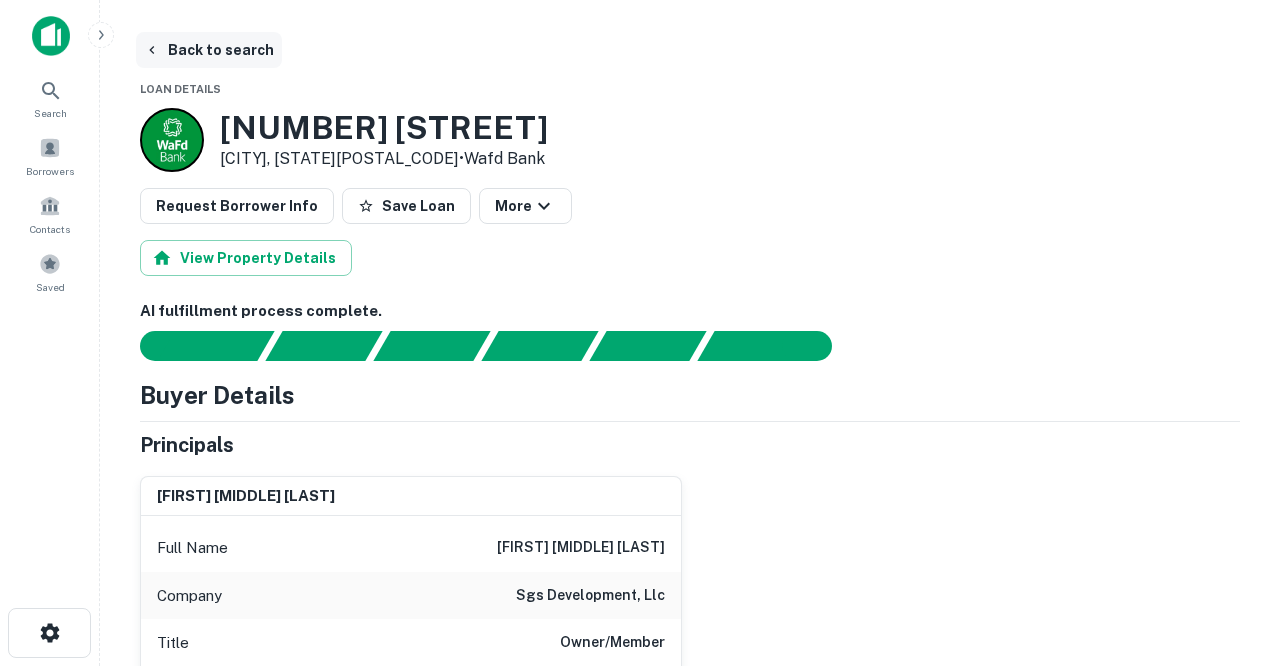 click on "Back to search" at bounding box center (209, 50) 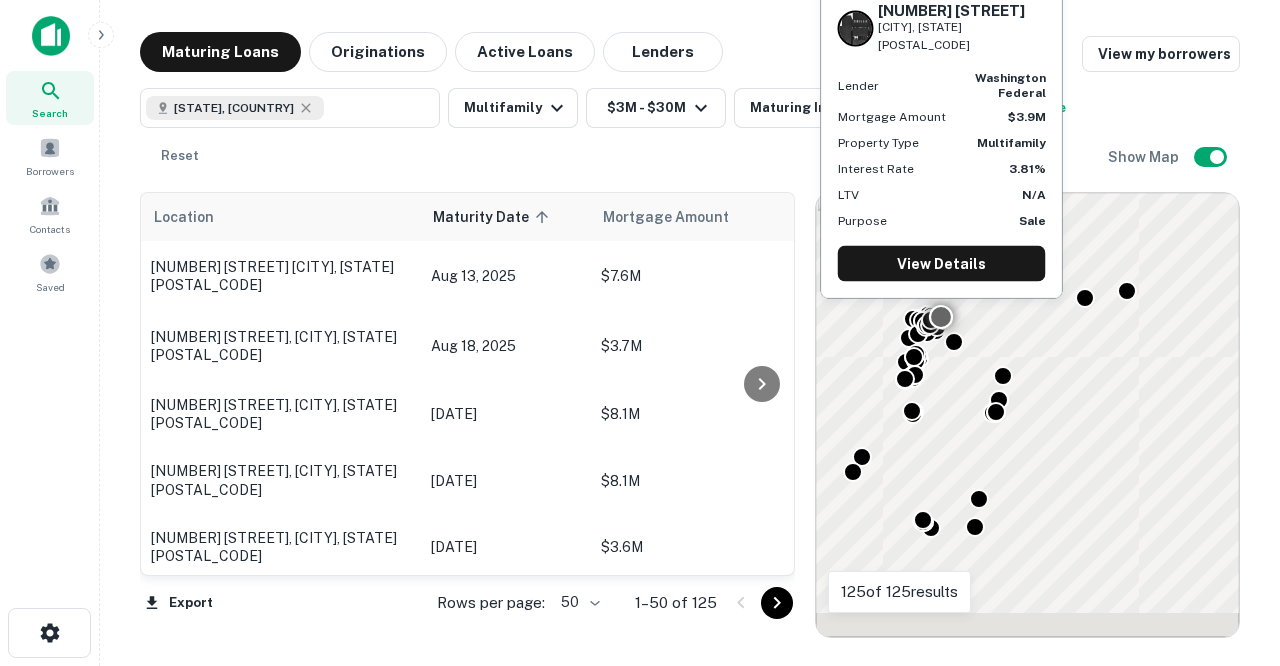 scroll, scrollTop: 1471, scrollLeft: 0, axis: vertical 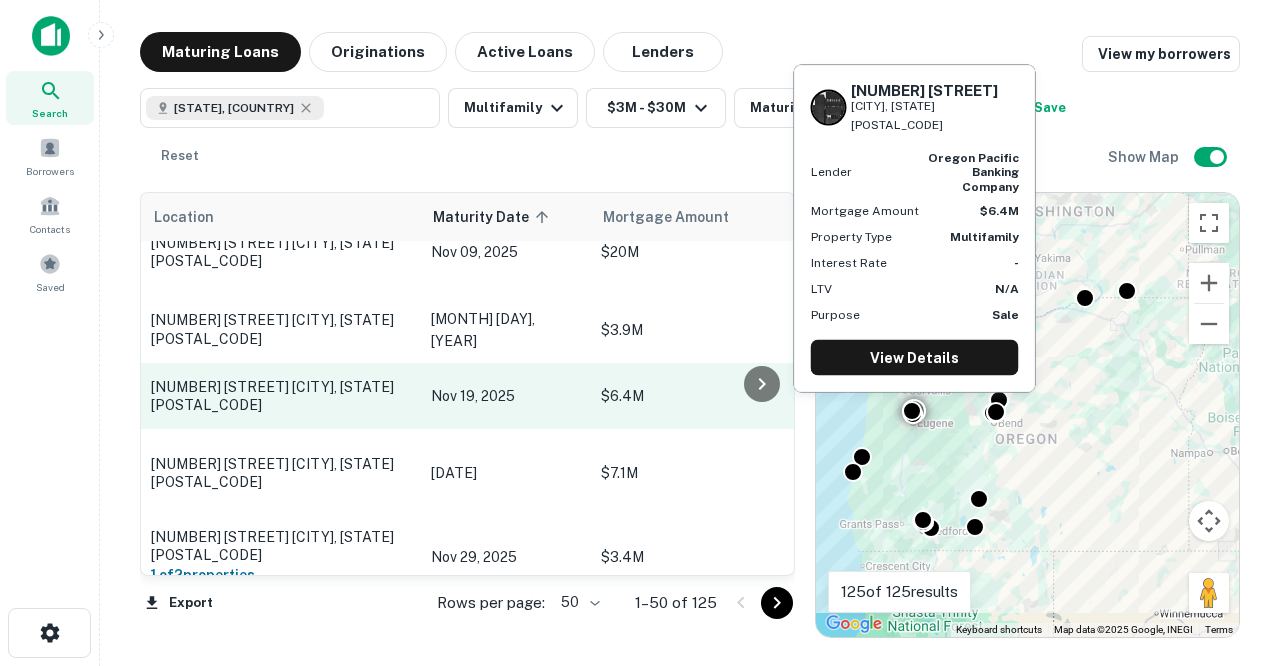 click on "[NUMBER] [STREET] [CITY], [STATE][POSTAL_CODE]" at bounding box center [281, 396] 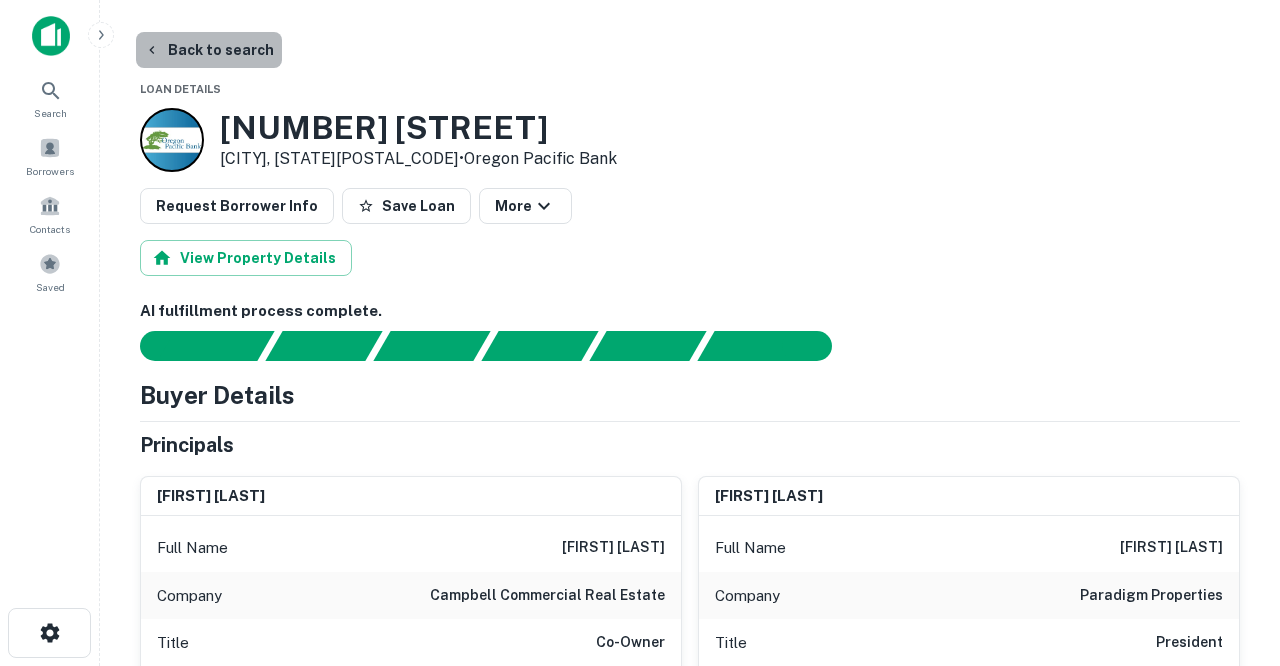 click on "Back to search" at bounding box center [209, 50] 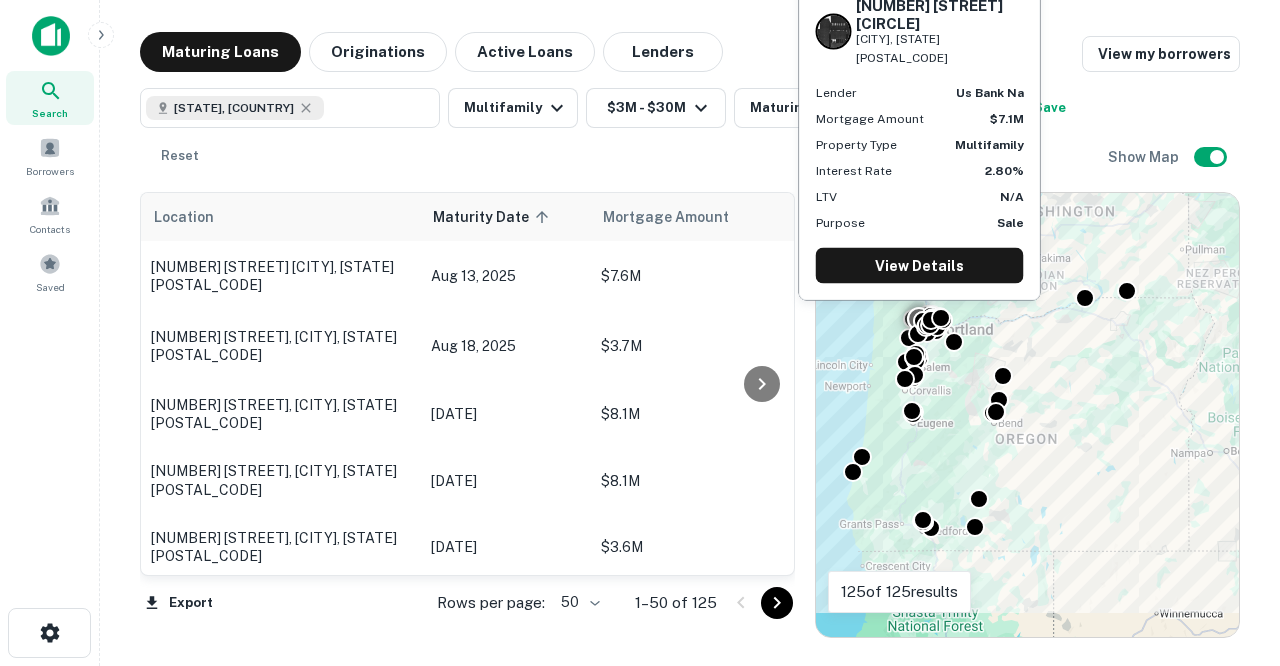 scroll, scrollTop: 1471, scrollLeft: 0, axis: vertical 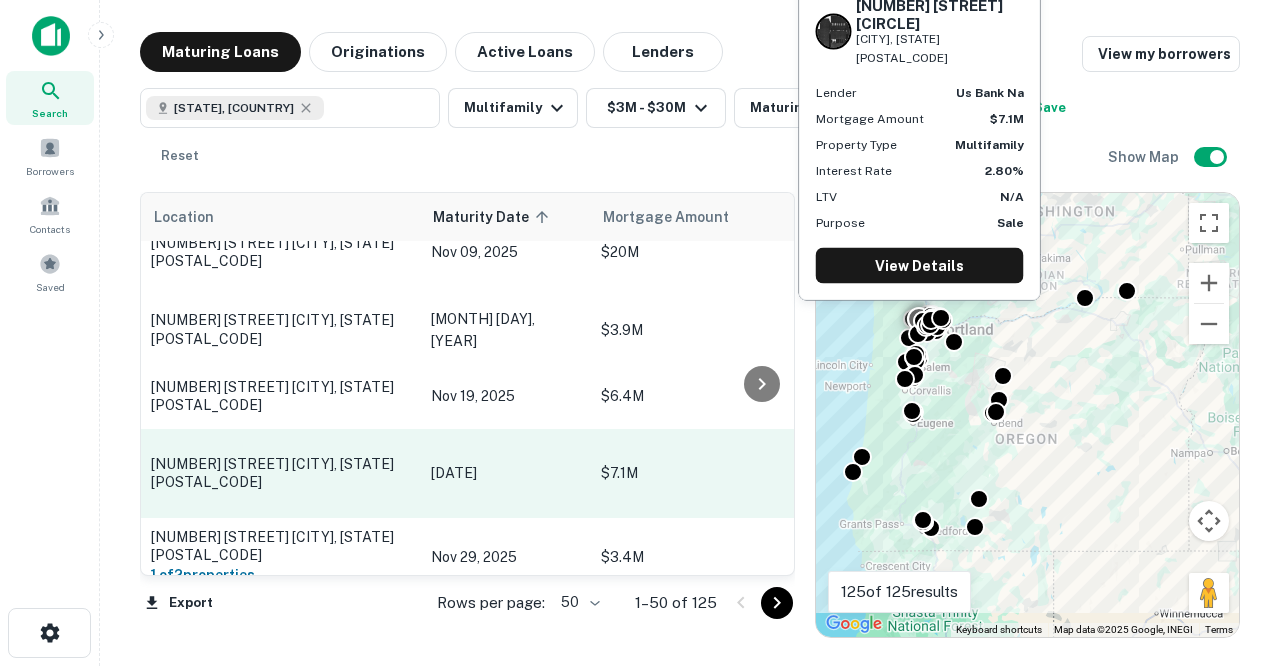 click on "[NUMBER] [STREET] [CITY], [STATE][POSTAL_CODE]" at bounding box center (281, 473) 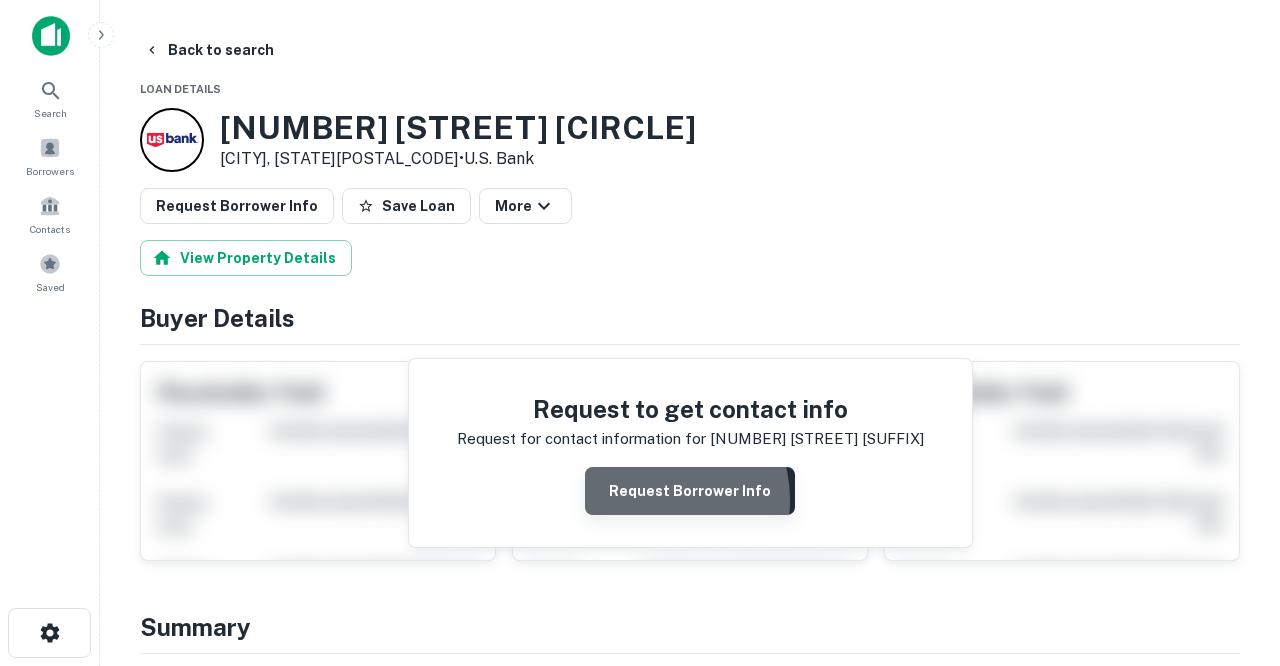 click on "Request Borrower Info" at bounding box center [690, 491] 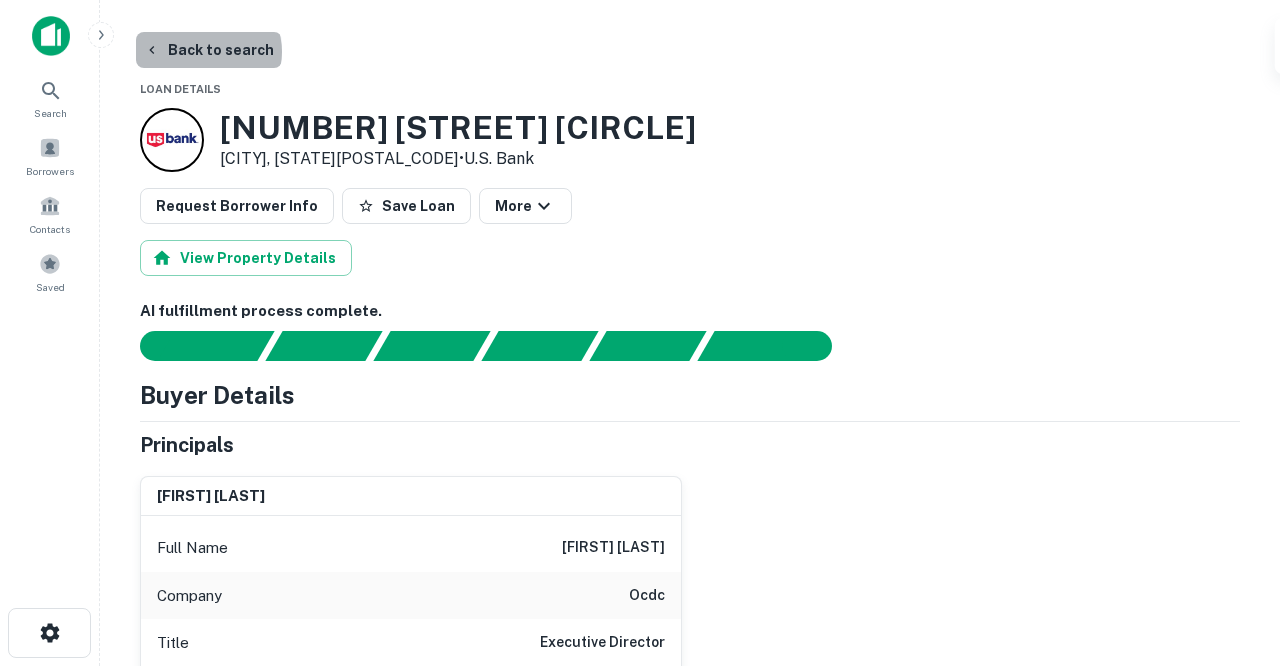 click on "Back to search" at bounding box center (209, 50) 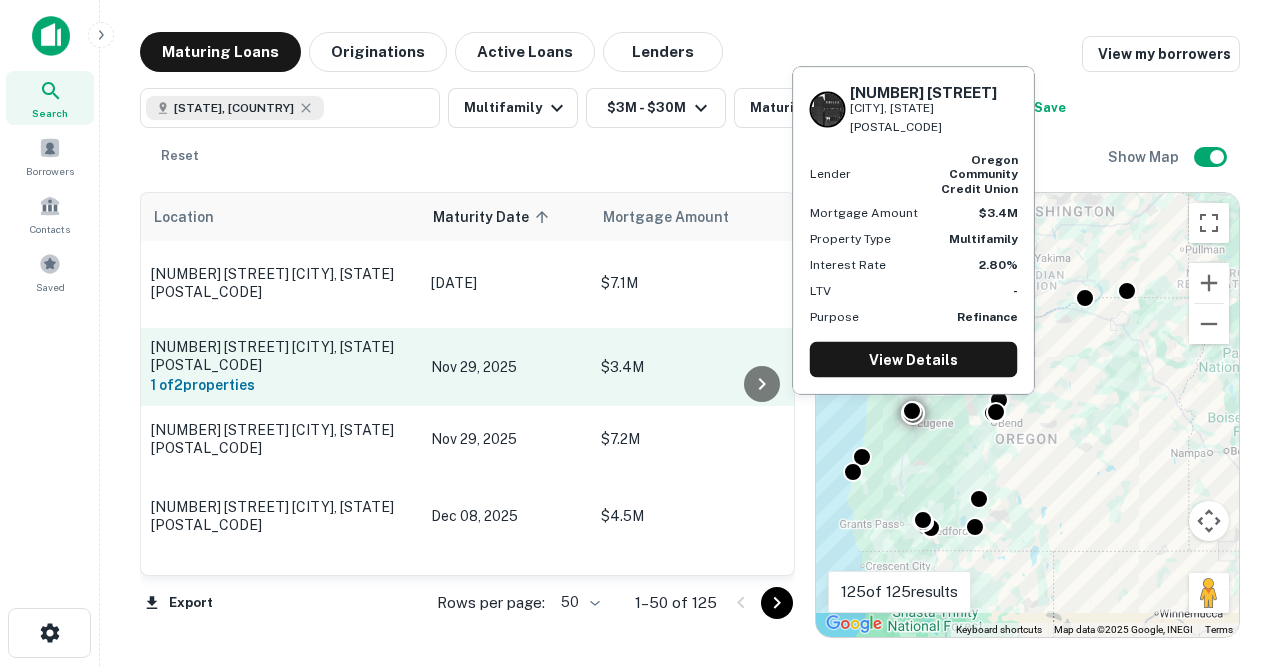 scroll, scrollTop: 1664, scrollLeft: 0, axis: vertical 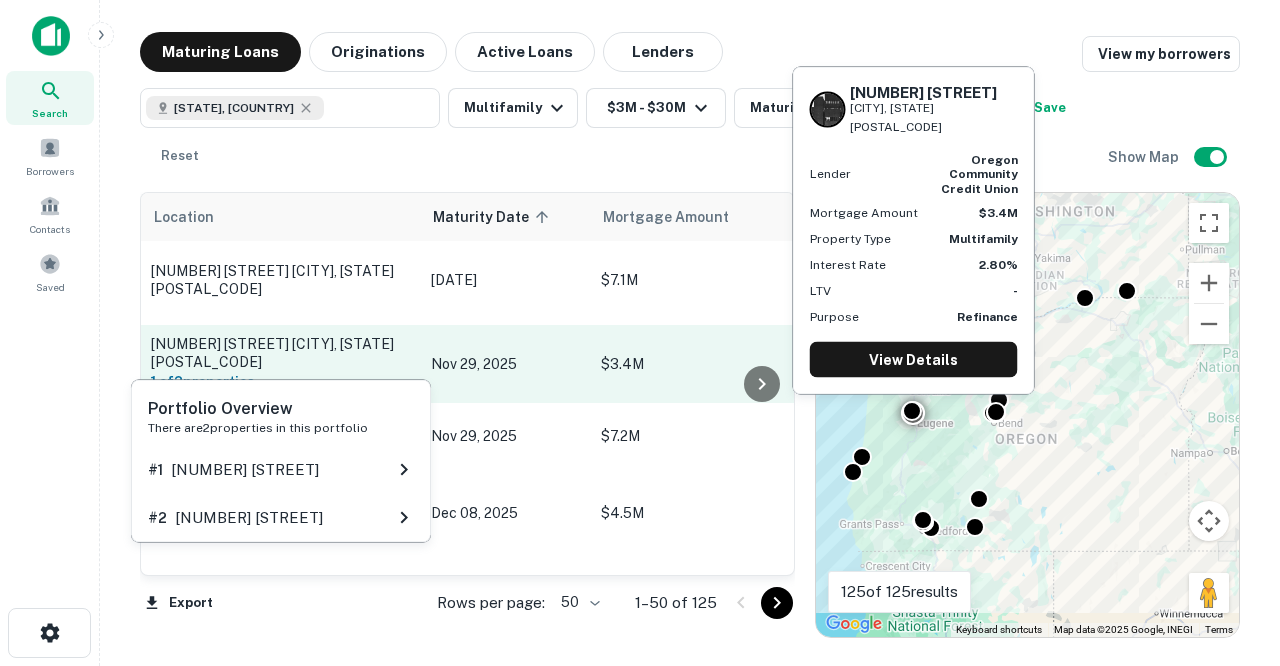 click on "1 of  2  properties" at bounding box center [281, 382] 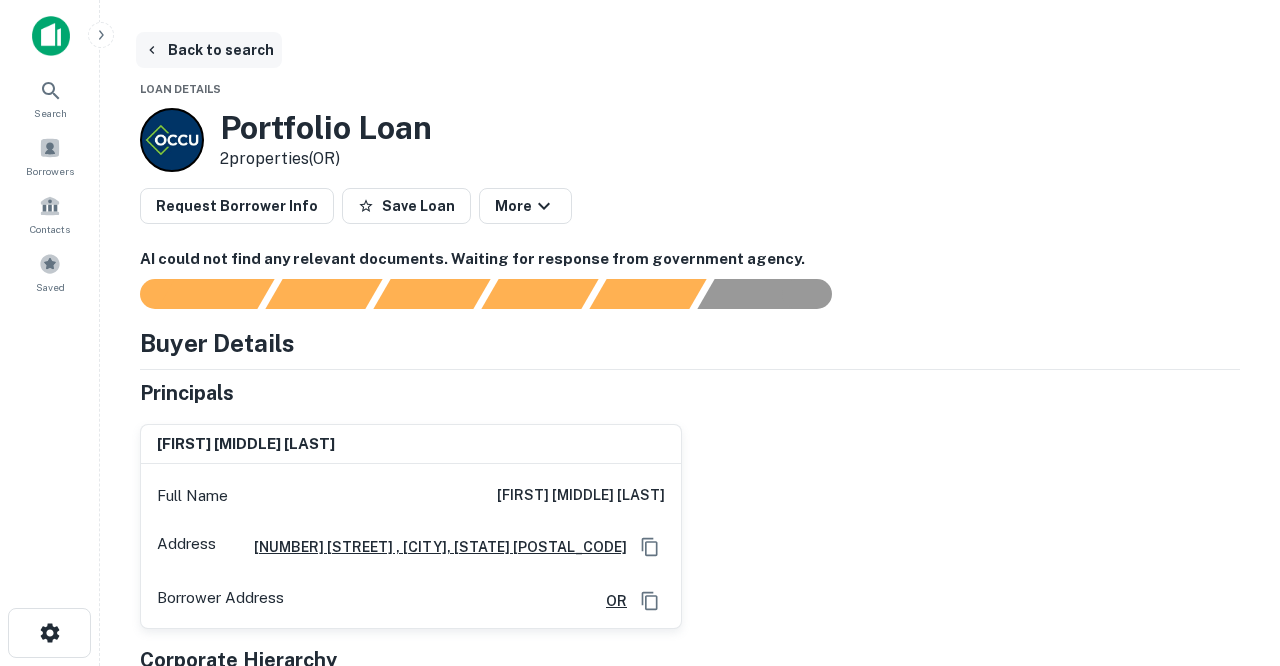 click on "Back to search" at bounding box center (209, 50) 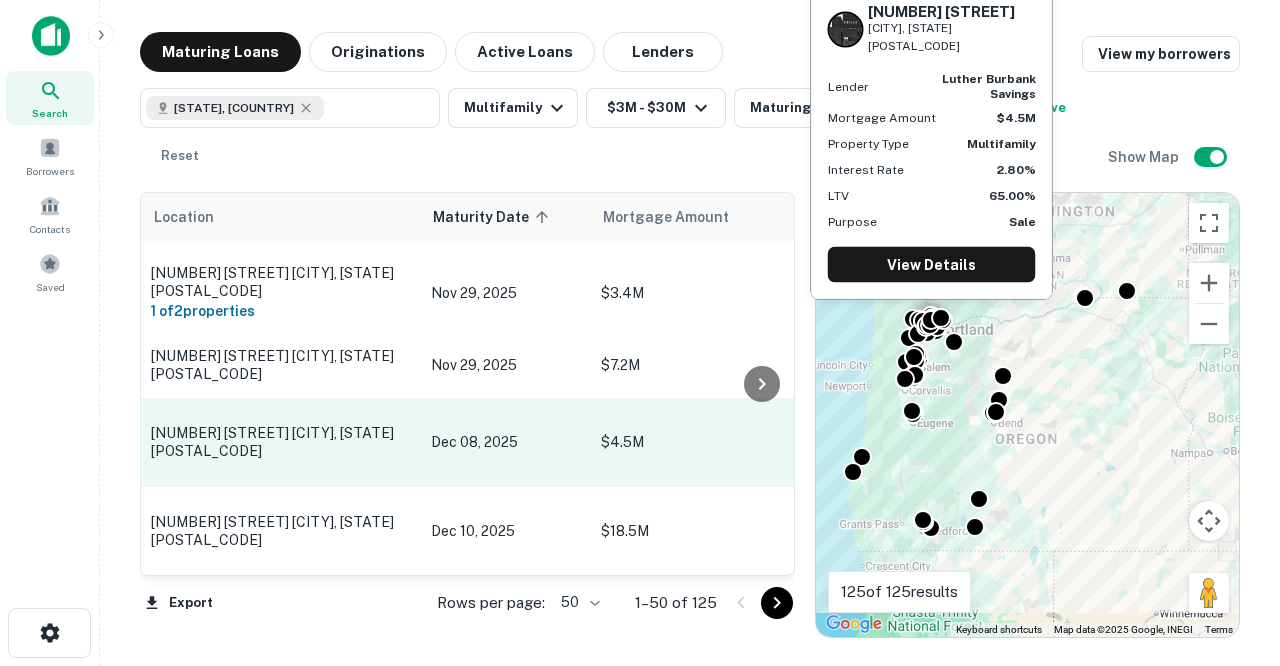 scroll, scrollTop: 1758, scrollLeft: 0, axis: vertical 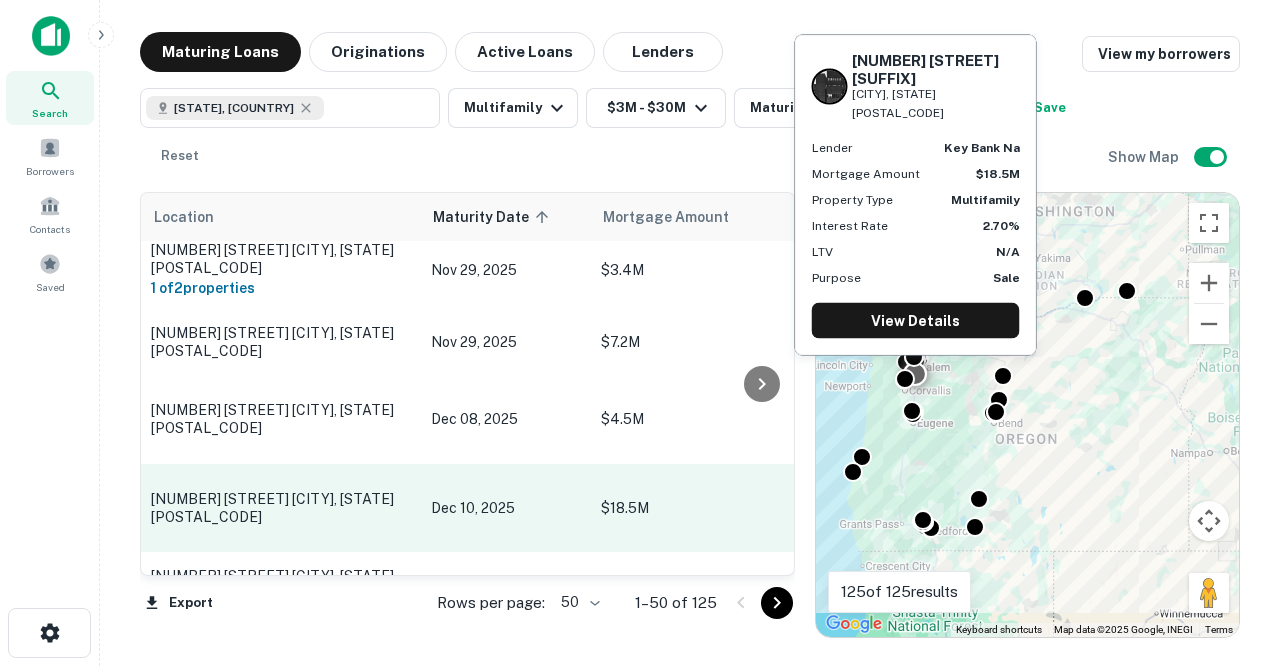 click on "[NUMBER] [STREET] [CITY], [STATE][POSTAL_CODE]" at bounding box center [281, 508] 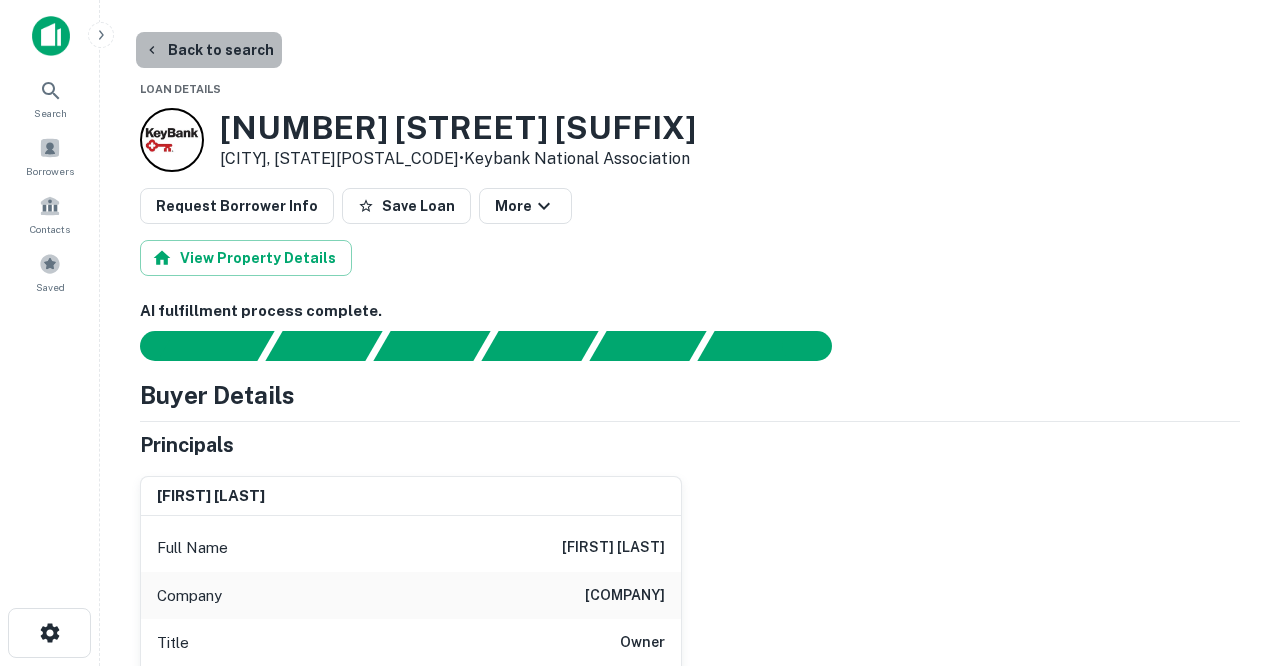 click on "Back to search" at bounding box center [209, 50] 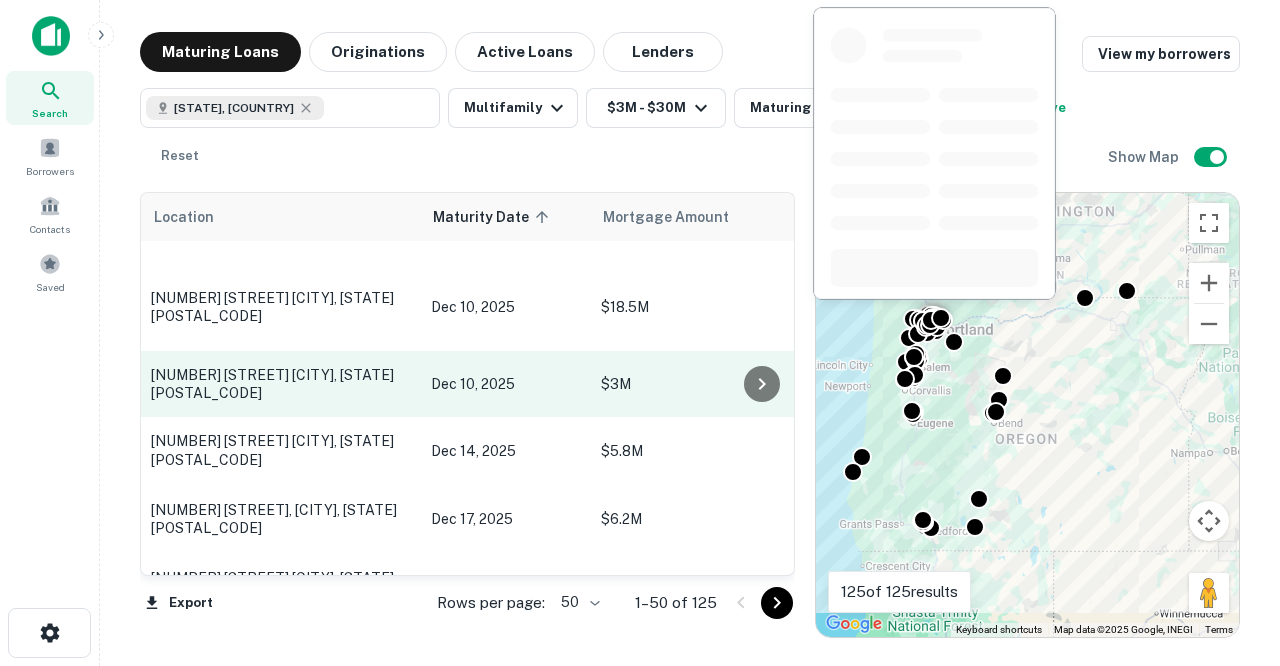 scroll, scrollTop: 1960, scrollLeft: 0, axis: vertical 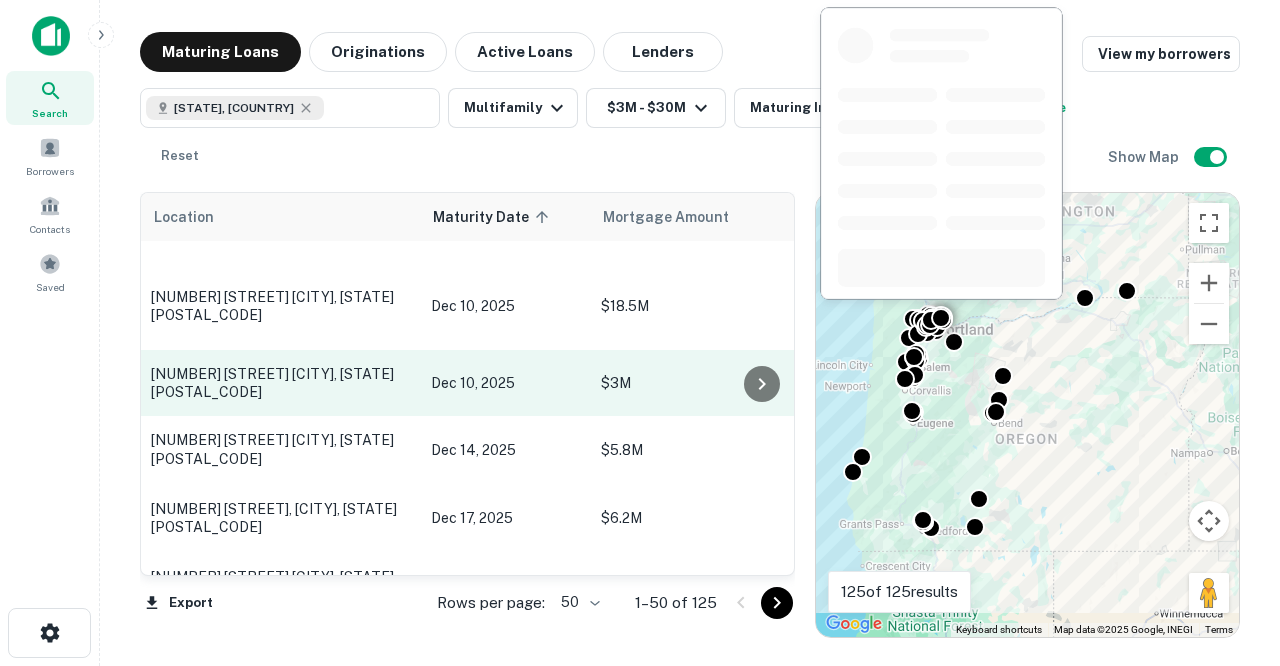 click on "[NUMBER] [STREET] [CITY], [STATE][POSTAL_CODE]" at bounding box center [281, 383] 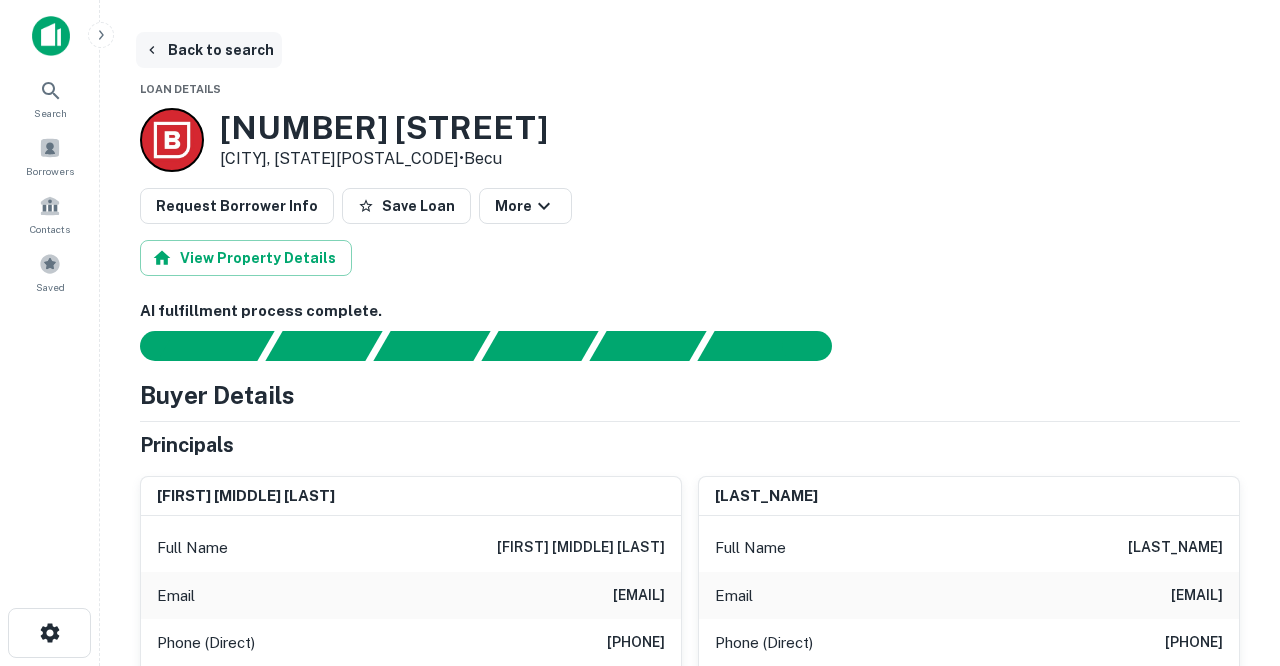 click on "Back to search" at bounding box center (209, 50) 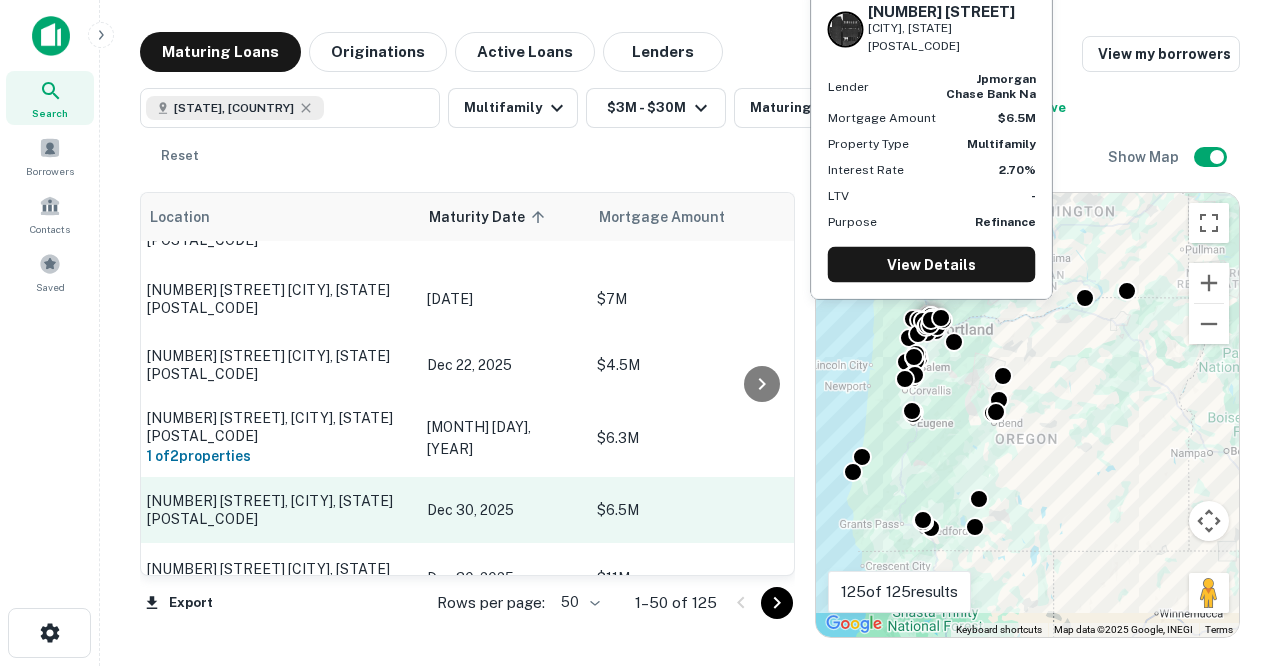 scroll, scrollTop: 2249, scrollLeft: 4, axis: both 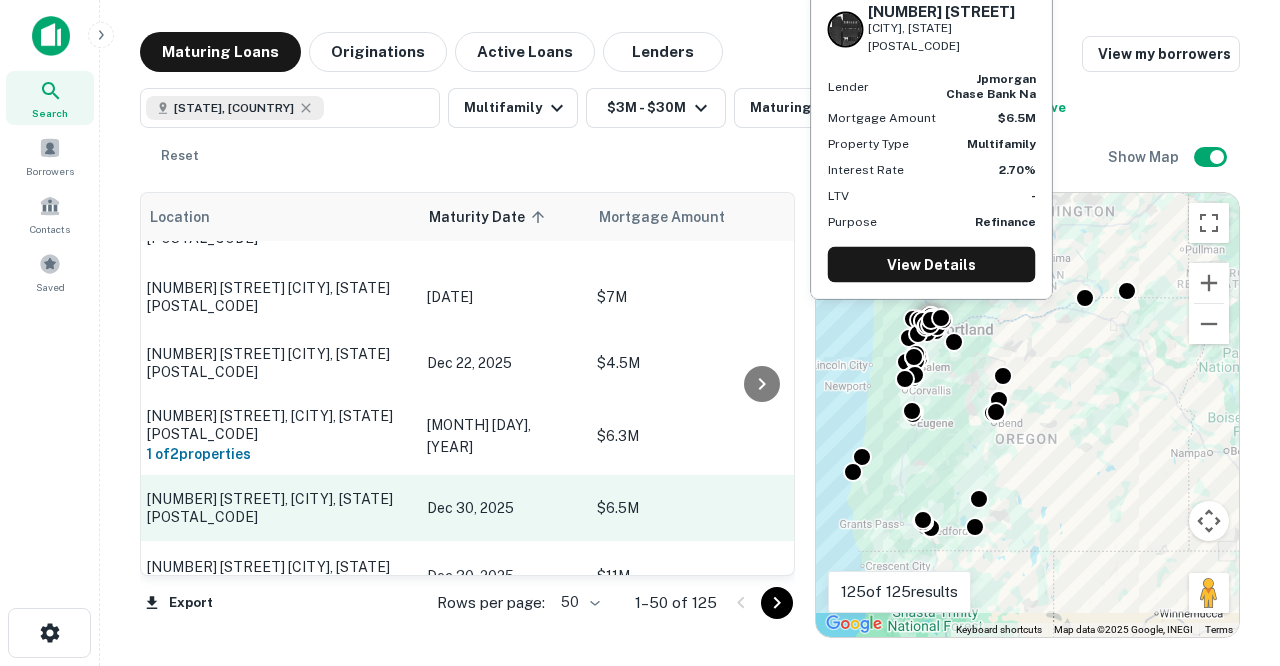 click on "[NUMBER] [STREET] [CITY], [STATE][POSTAL_CODE]" at bounding box center (277, 508) 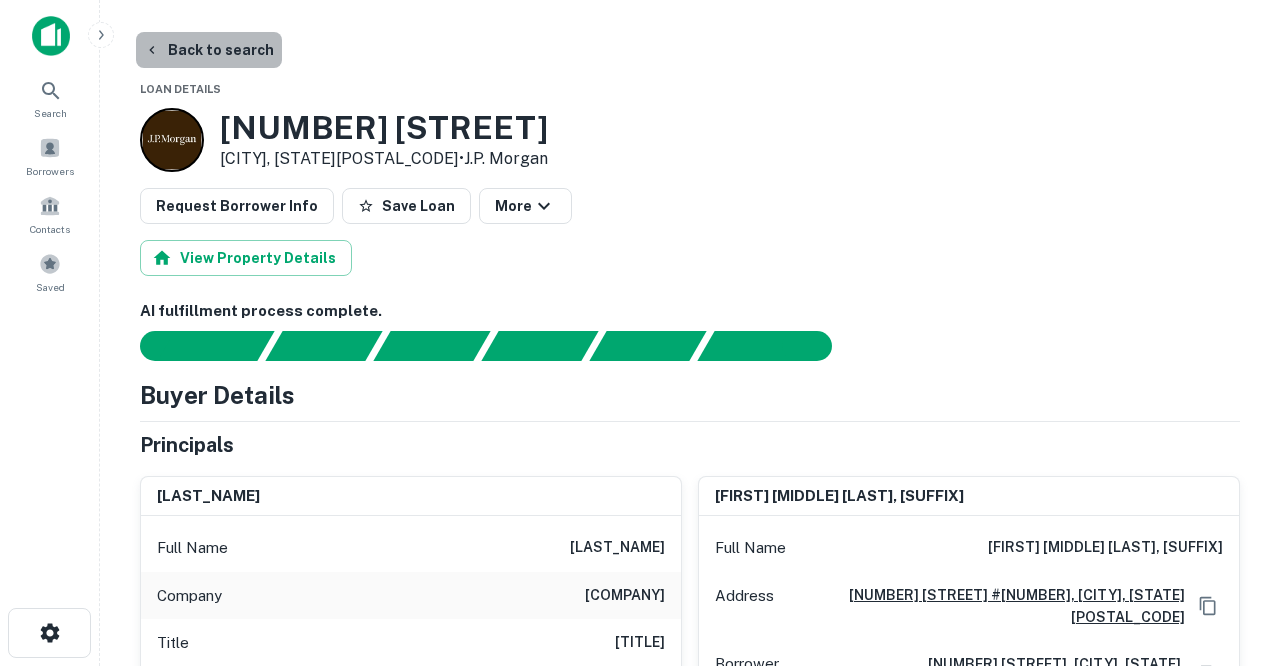 click on "Back to search" at bounding box center [209, 50] 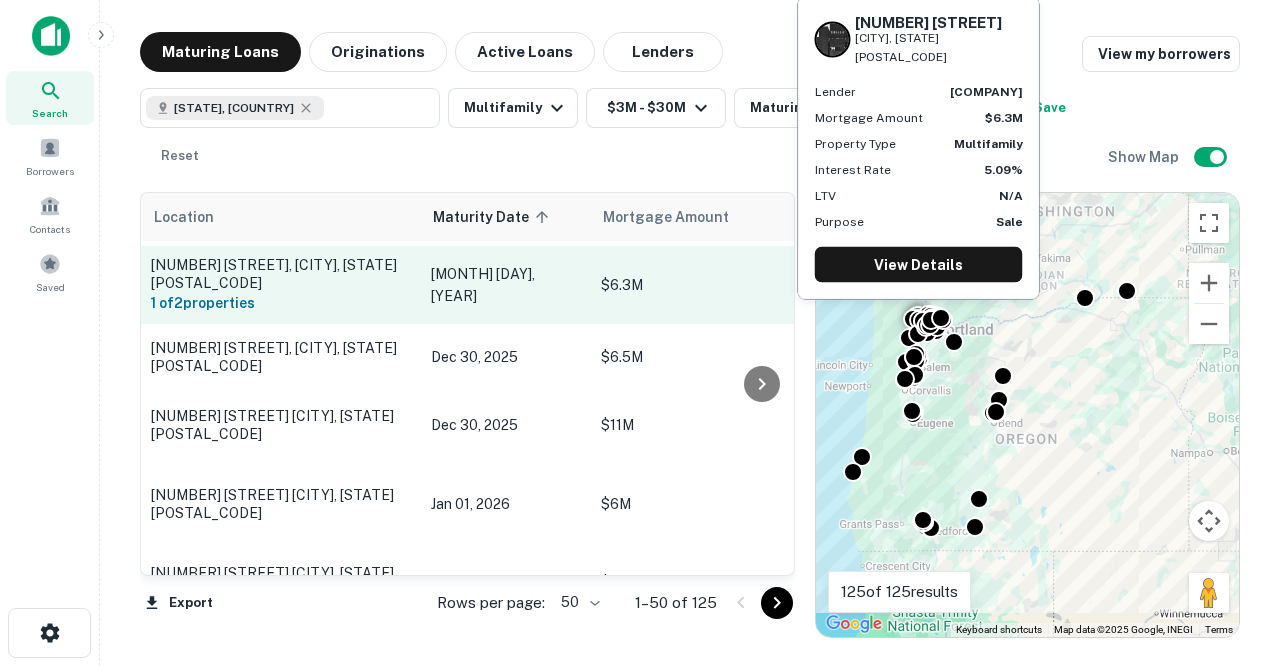 scroll, scrollTop: 2403, scrollLeft: 0, axis: vertical 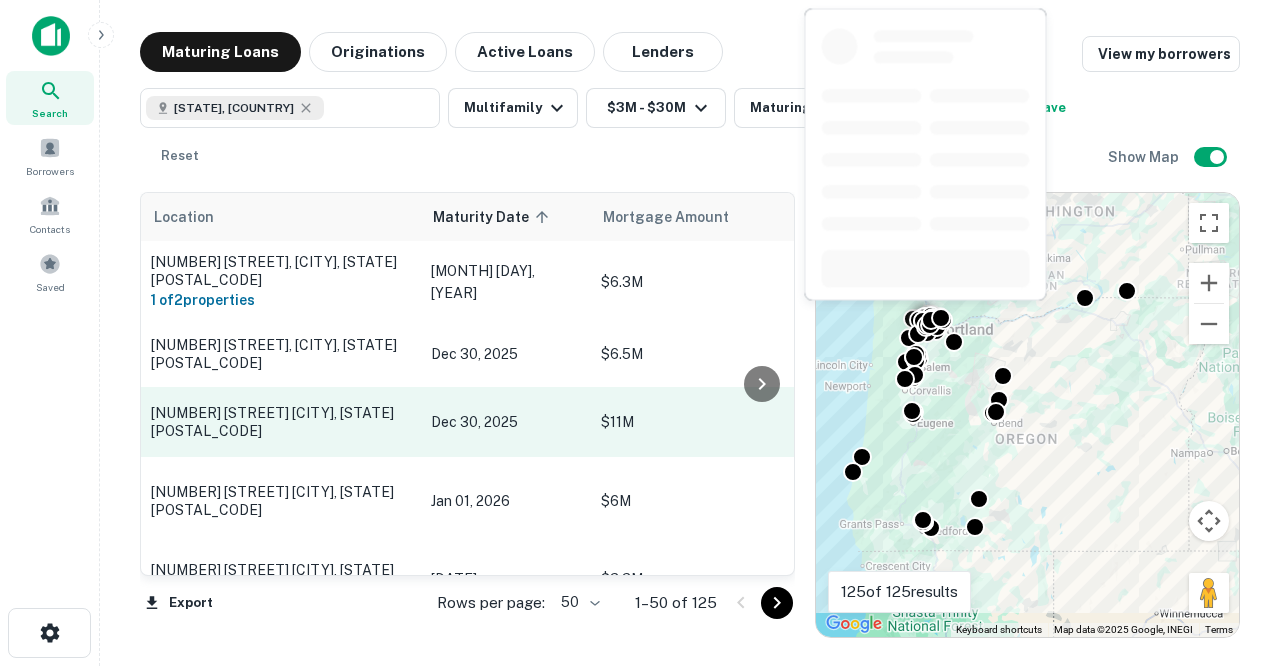 click on "[NUMBER] [STREET] [CITY], [STATE][POSTAL_CODE]" at bounding box center (281, 422) 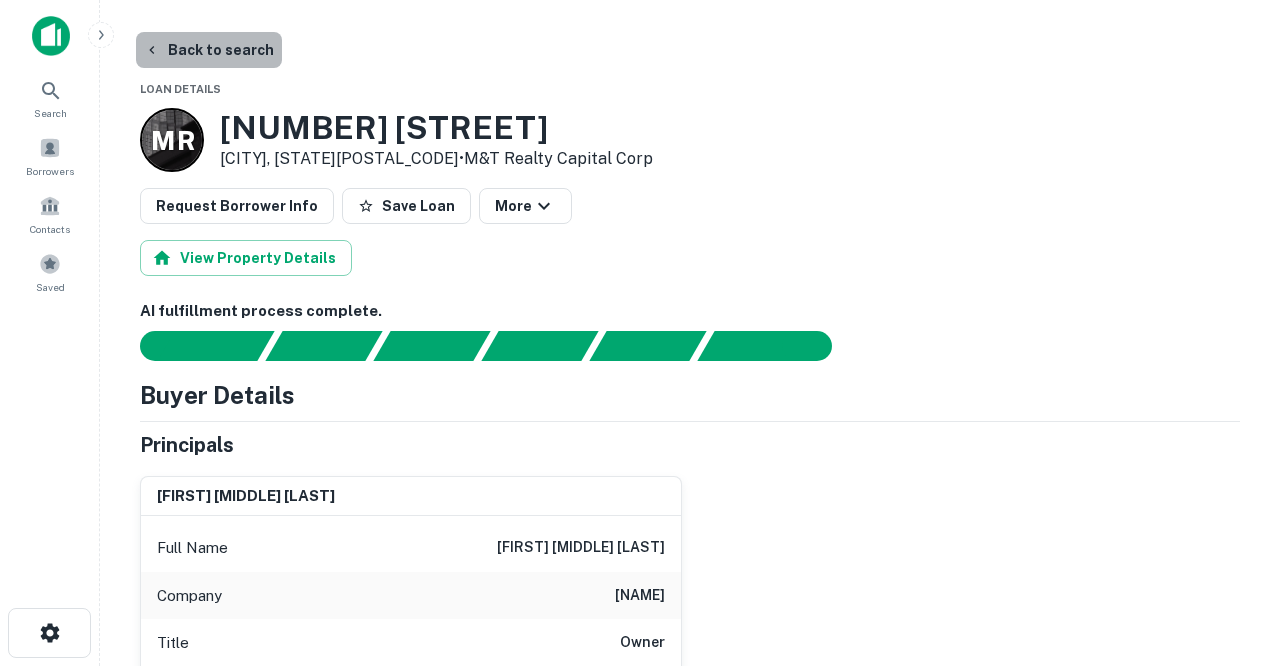 click on "Back to search" at bounding box center [209, 50] 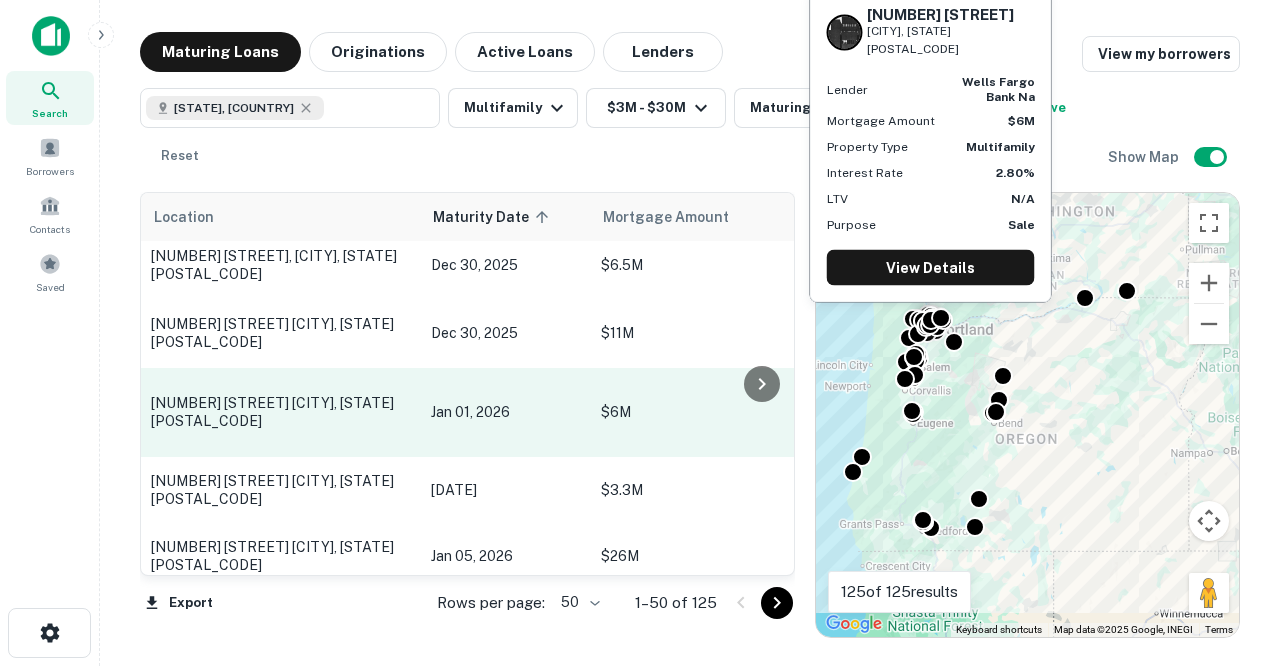 scroll, scrollTop: 2494, scrollLeft: 0, axis: vertical 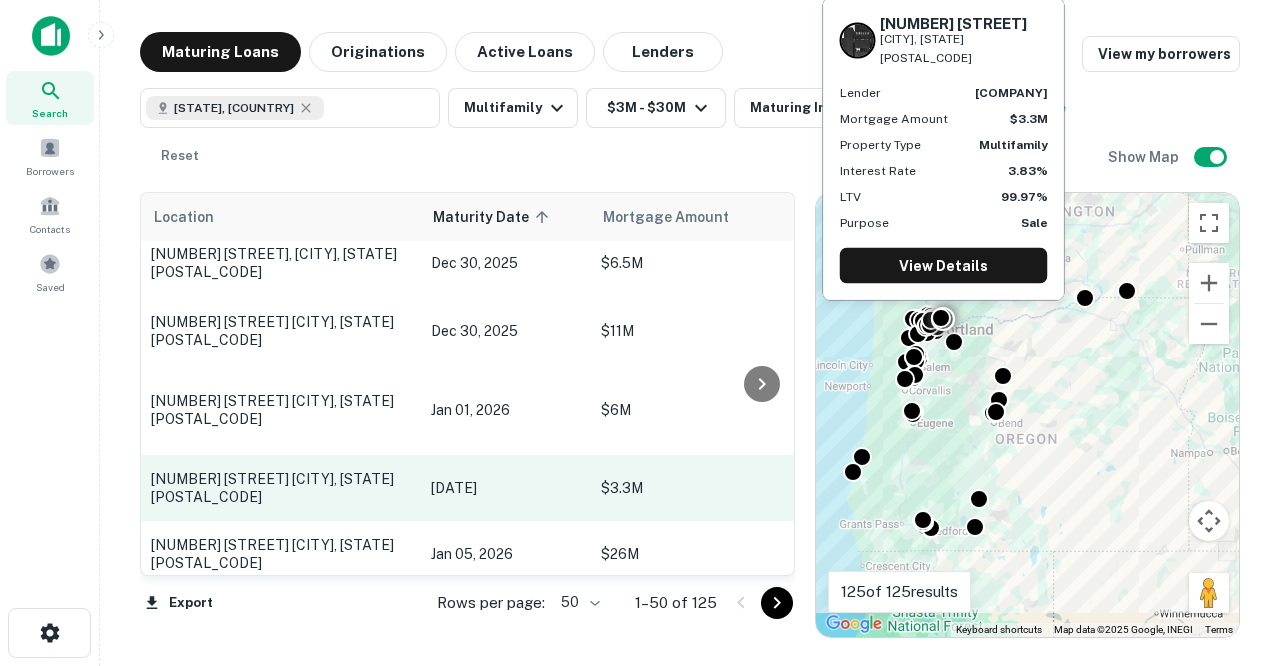 click on "[NUMBER] [STREET] [CITY], [STATE][POSTAL_CODE]" at bounding box center [281, 488] 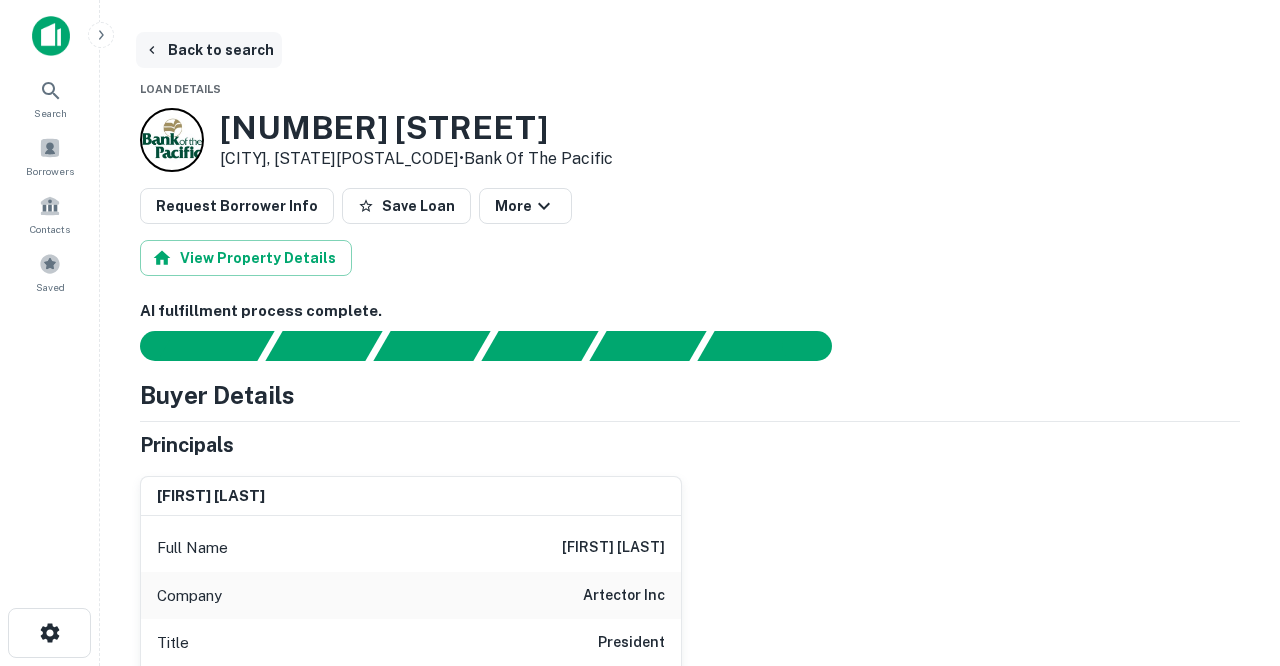 click on "Back to search" at bounding box center [209, 50] 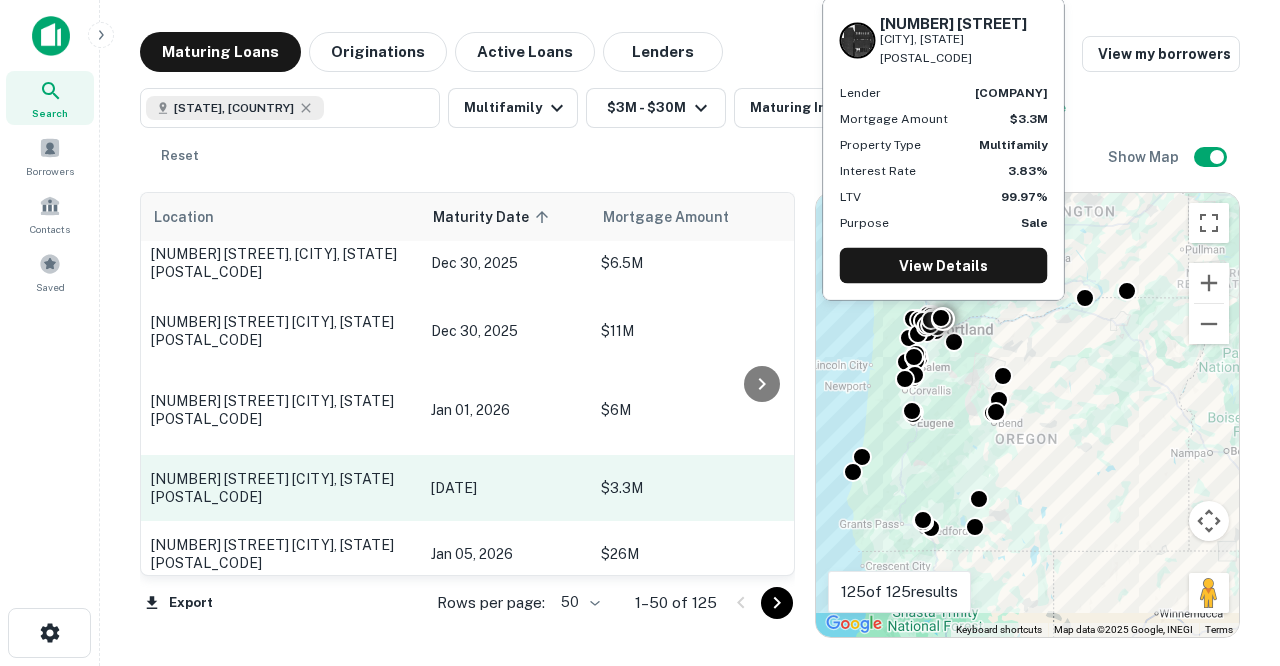 scroll, scrollTop: 2589, scrollLeft: 0, axis: vertical 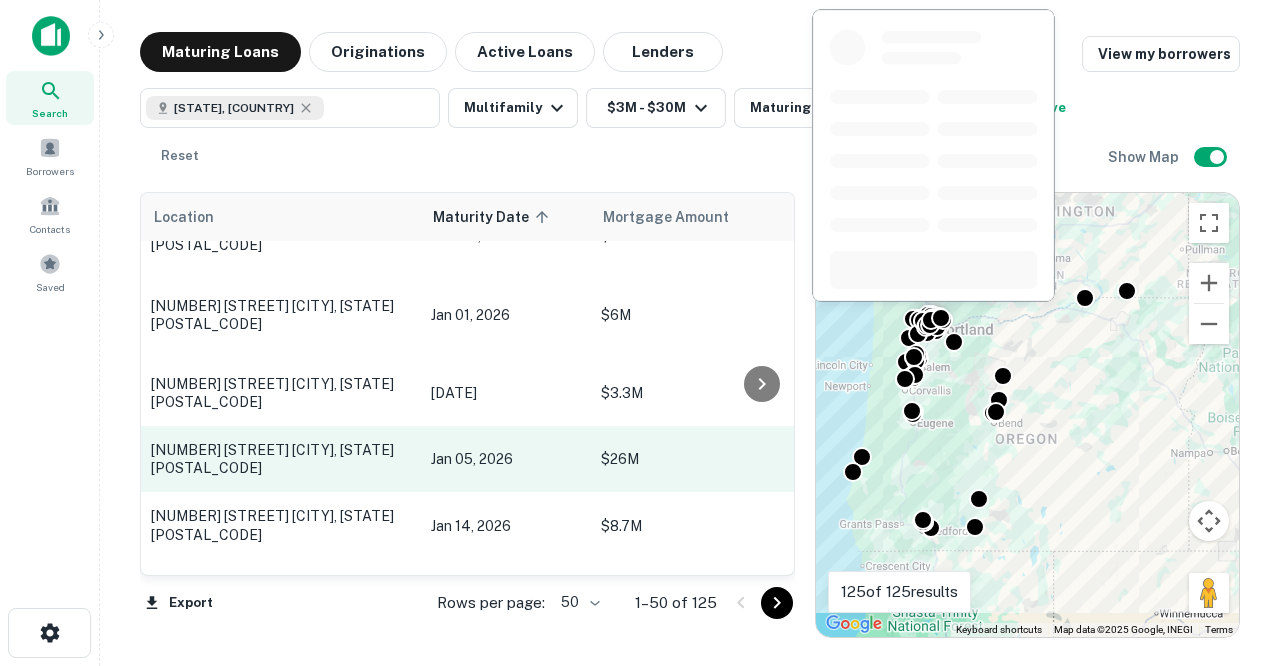 click on "[NUMBER] [STREET] [CITY], [STATE][POSTAL_CODE]" at bounding box center (281, 459) 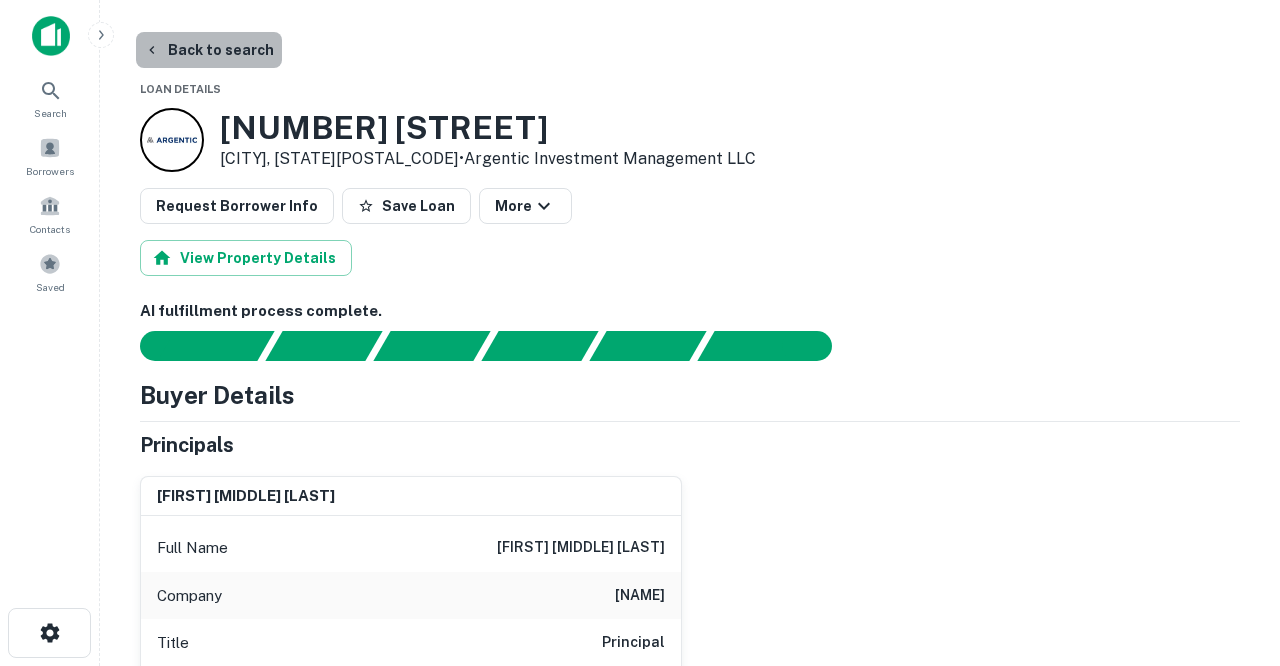 click on "Back to search" at bounding box center (209, 50) 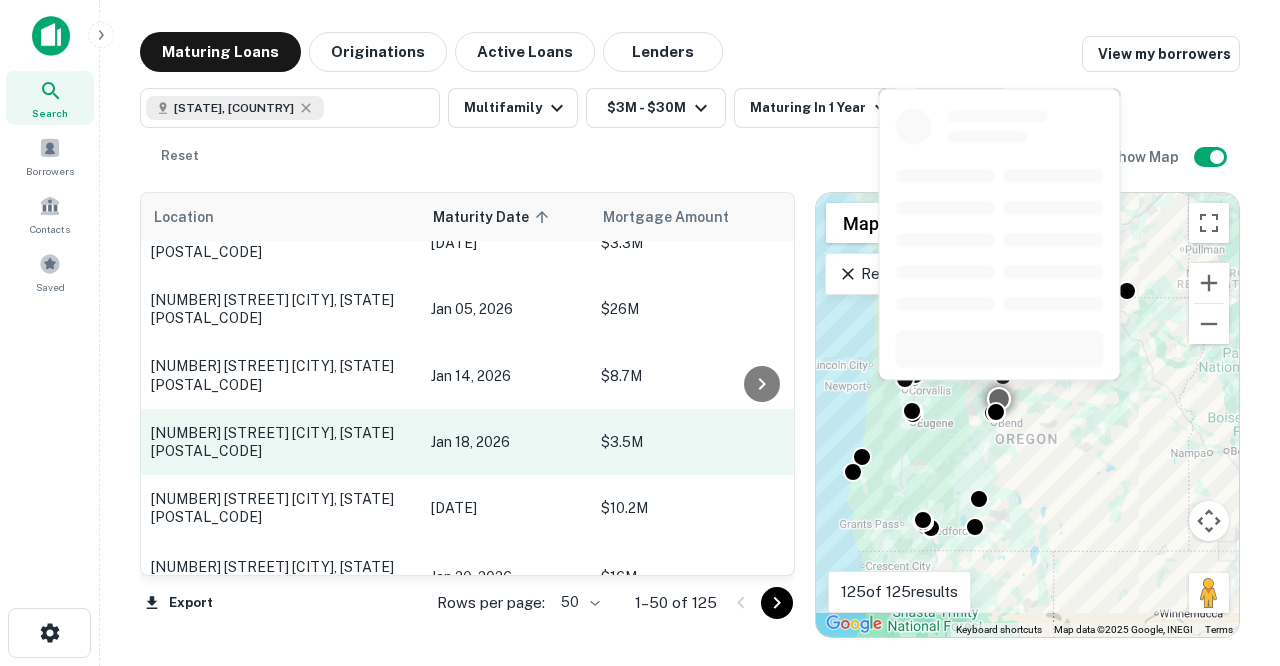 scroll, scrollTop: 2740, scrollLeft: 1, axis: both 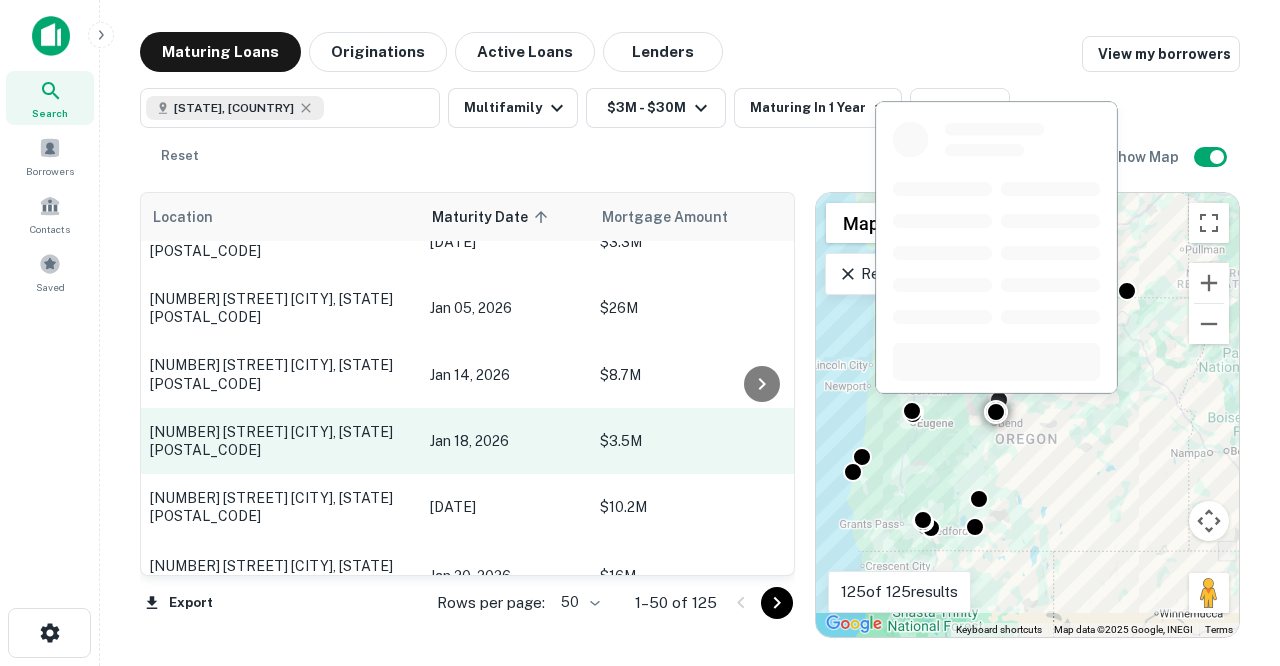 click on "[NUMBER] [STREET] [CITY], [STATE][POSTAL_CODE]" at bounding box center (280, 441) 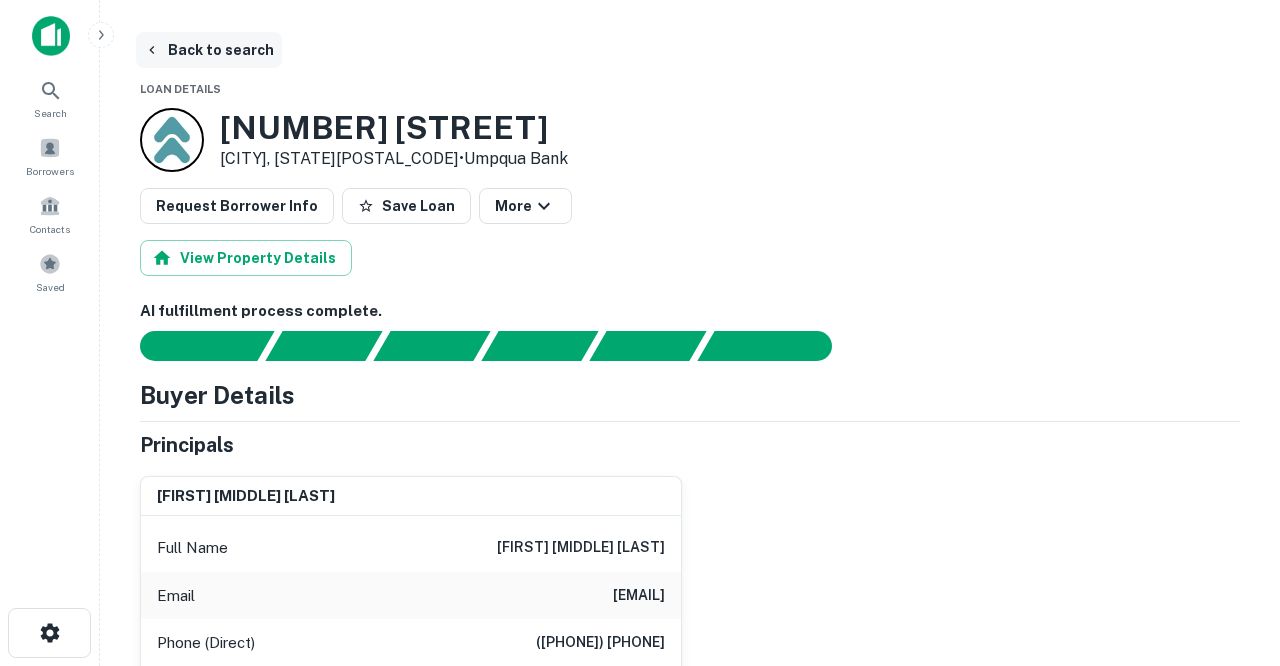click on "Back to search" at bounding box center (209, 50) 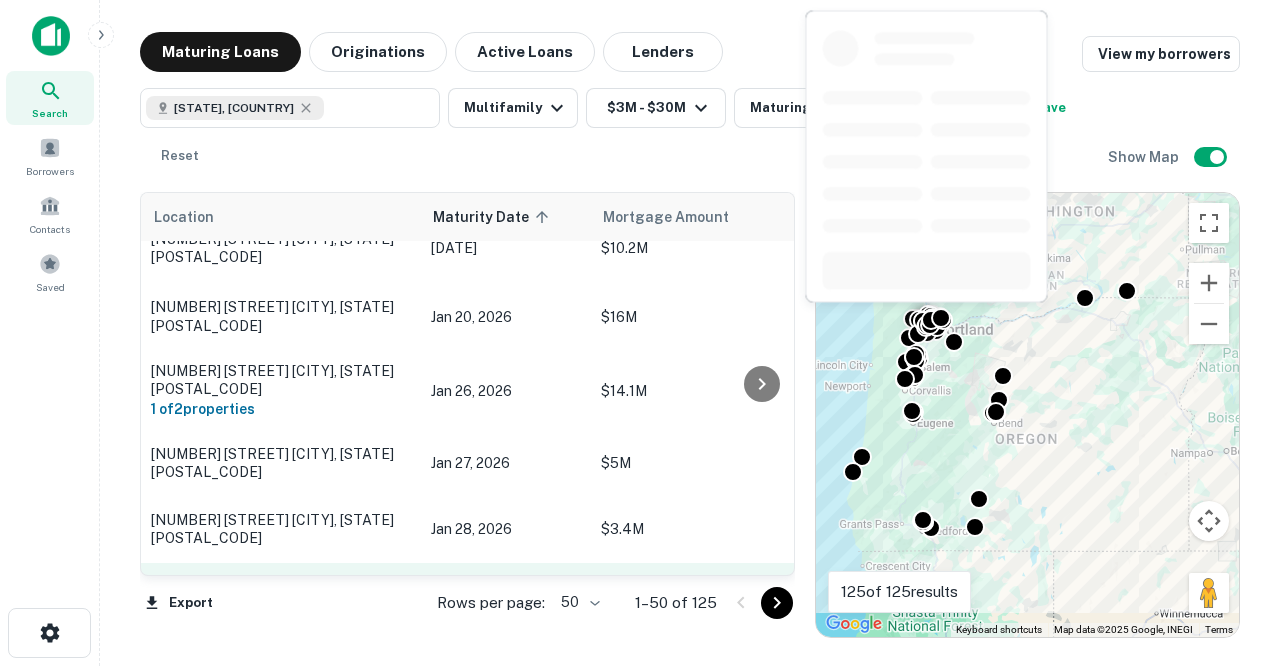 scroll, scrollTop: 3001, scrollLeft: 0, axis: vertical 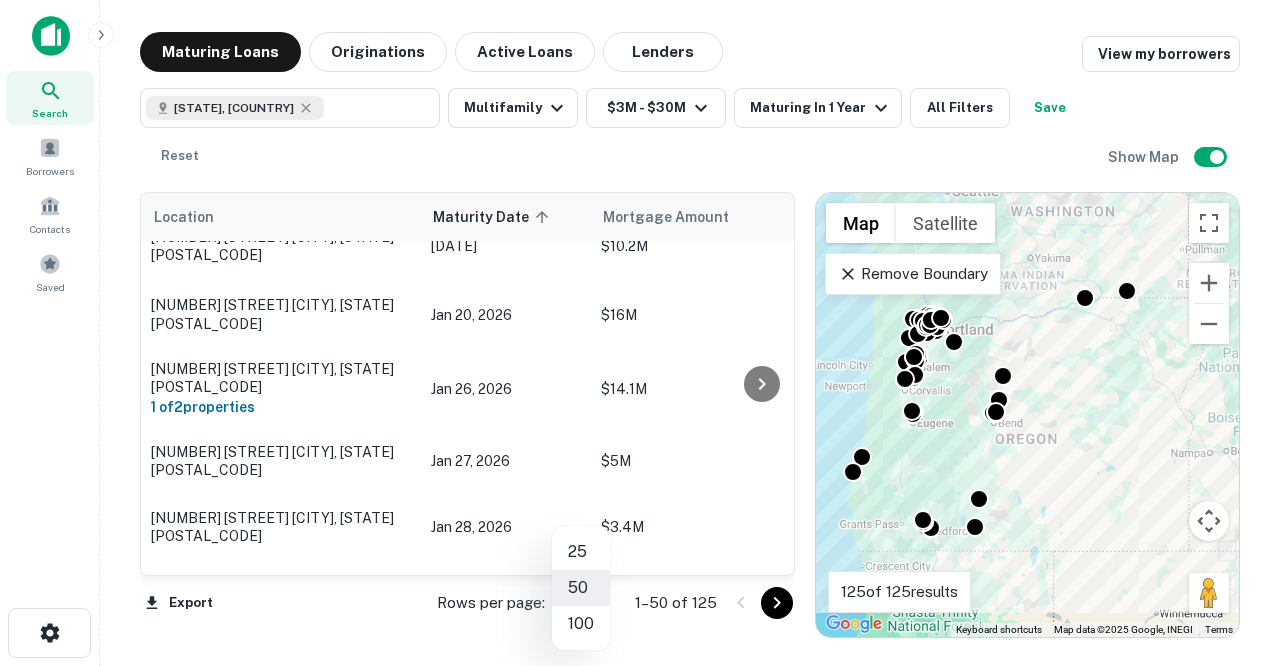 click on "Search         Borrowers         Contacts         Saved     Maturing Loans Originations Active Loans Lenders View my borrowers Oregon, USA ​ Multifamily $3M - $30M Maturing In 1 Year All Filters Save Reset Show Map Location Maturity Date sorted ascending Mortgage Amount Borrower Name Lender Purpose Type Lender Type Sale Amount LTV Interest Rate Year Built Unit Count 935 2nd St Se Bandon, OR97411  Aug 13, 2025 $7.6M Bandon RV Park Oregon LLC View Details Avec GK INC Construction Multifamily Debt Fund - - 6.81% - - 1542 3rd St Nw Salem, OR97304  Aug 18, 2025 $3.7M Bespoke Venjtures LLC View Details ZAN Ewing Sale Multifamily Debt Fund $361.5k 1009.69% 3.00% 1963 1 800 Ellendale Dr Medford, OR97504  Aug 30, 2025 $8.1M Deluca Ronald L View Details Homestreet Bank Refinance Multifamily Bank - - 2.90% 1973 85 800 Ellendale Dr Medford, OR97504  Aug 30, 2025 $8.1M Deluca Ronald L Request Borrower Info Homestreet Bank Refinance Multifamily Bank - - 2.90% 1974 85 70 Garfield St Medford, OR97501  $3.6M - -" at bounding box center [640, 333] 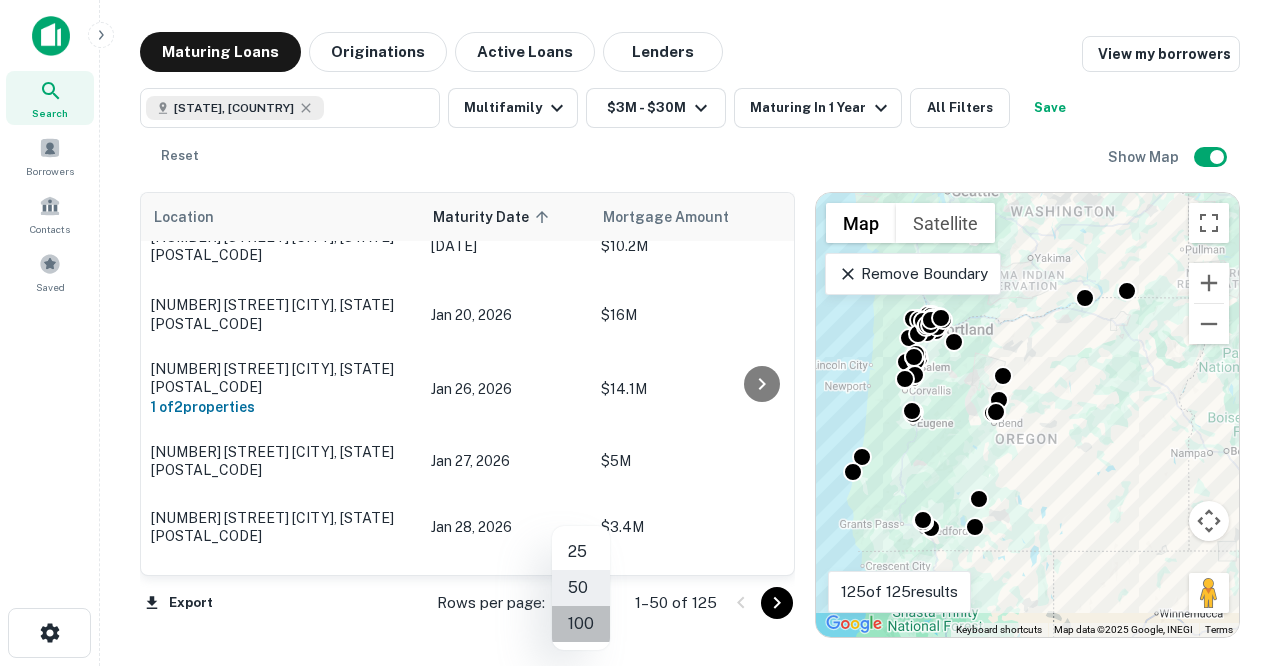 click on "100" at bounding box center [581, 624] 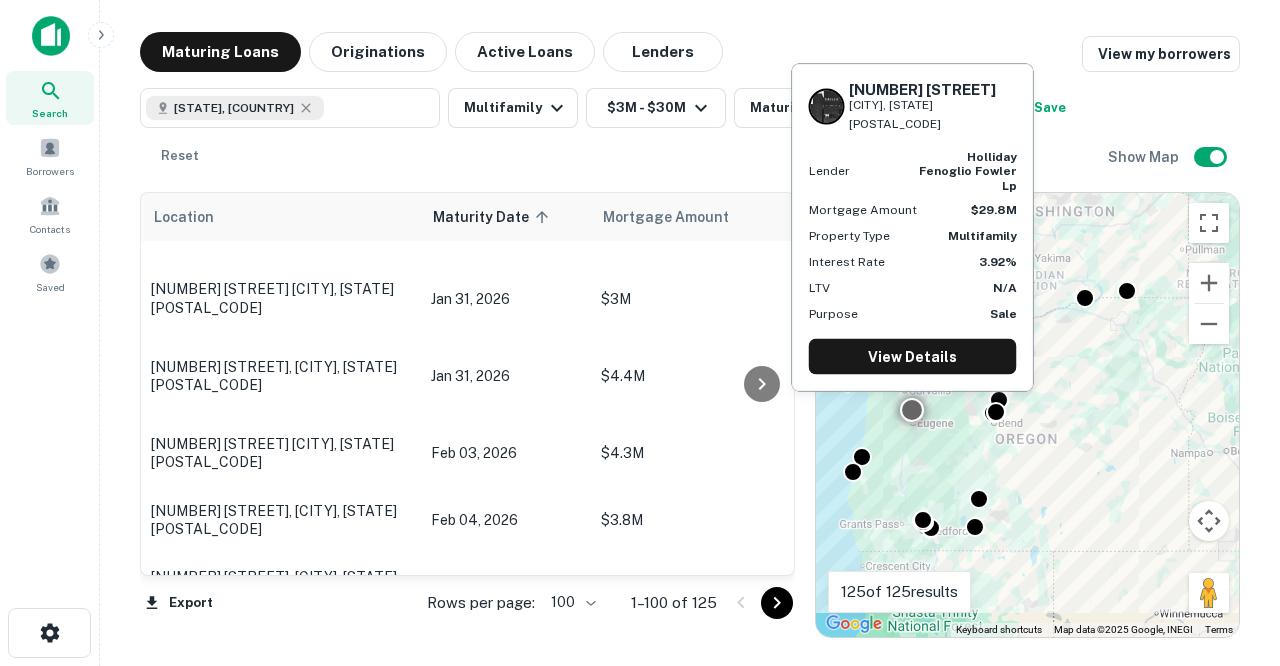 scroll, scrollTop: 3645, scrollLeft: 0, axis: vertical 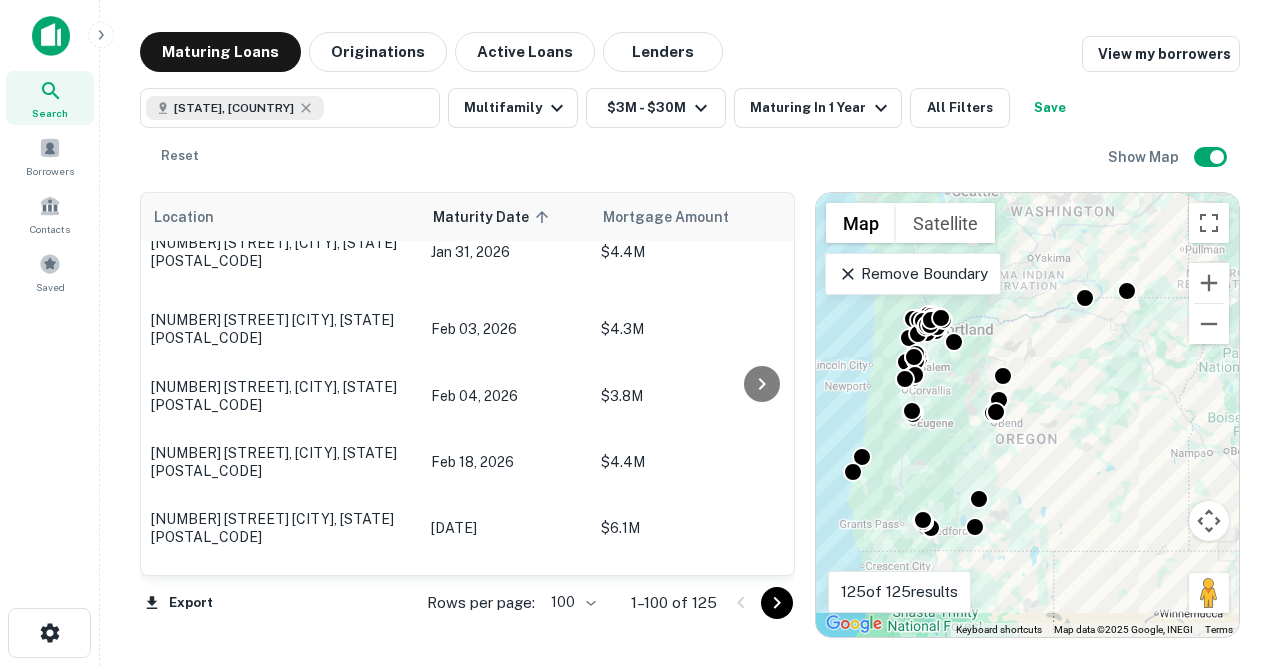 click 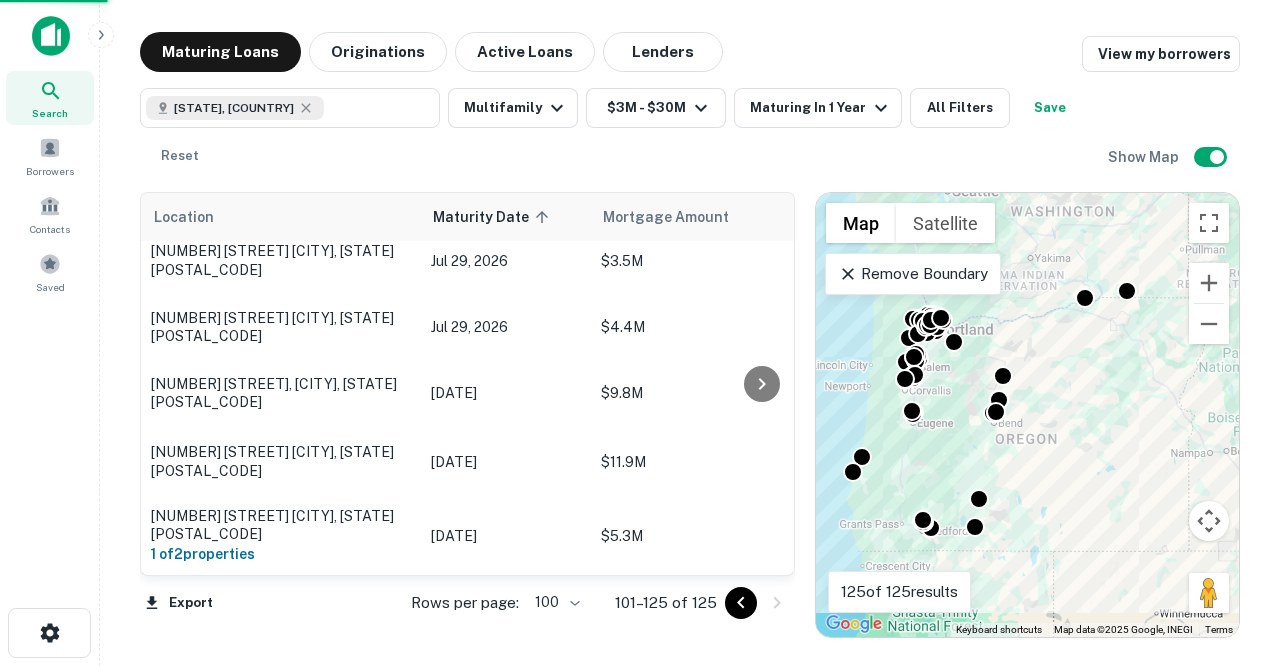 scroll, scrollTop: 1484, scrollLeft: 0, axis: vertical 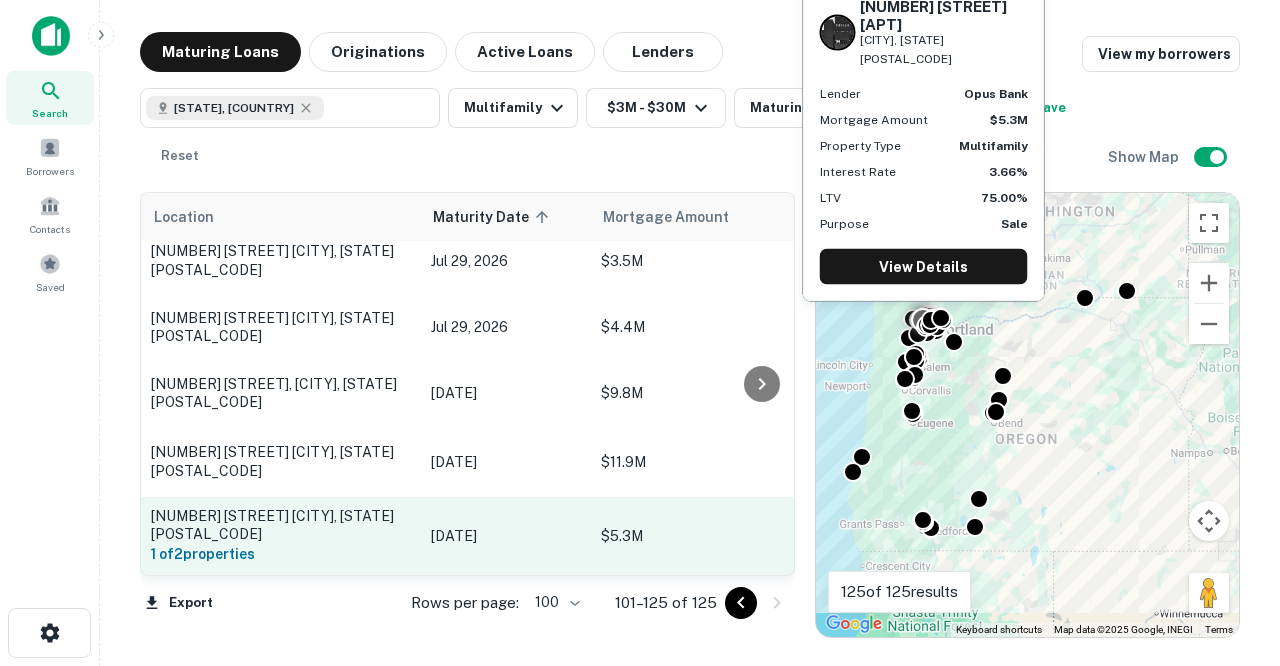 click on "18000 Sw Shaw St Apt 1 Beaverton, OR97078  1 of  2  properties" at bounding box center (281, 536) 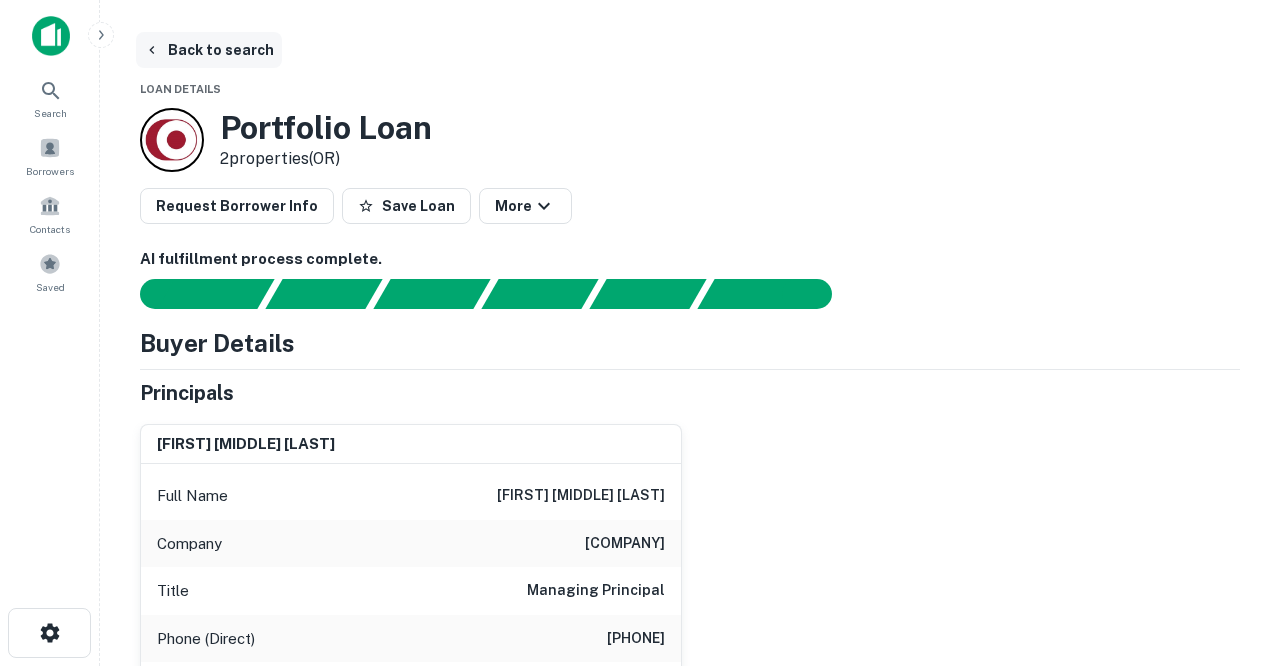 click on "Back to search" at bounding box center (209, 50) 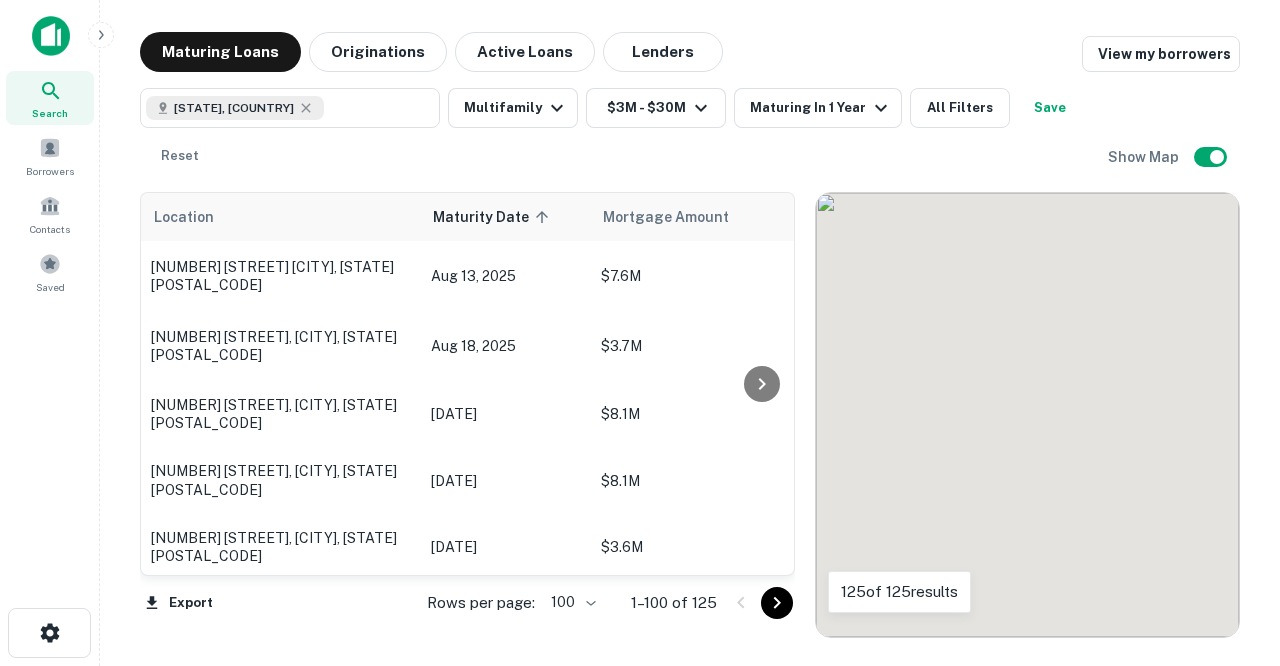 scroll, scrollTop: 1484, scrollLeft: 0, axis: vertical 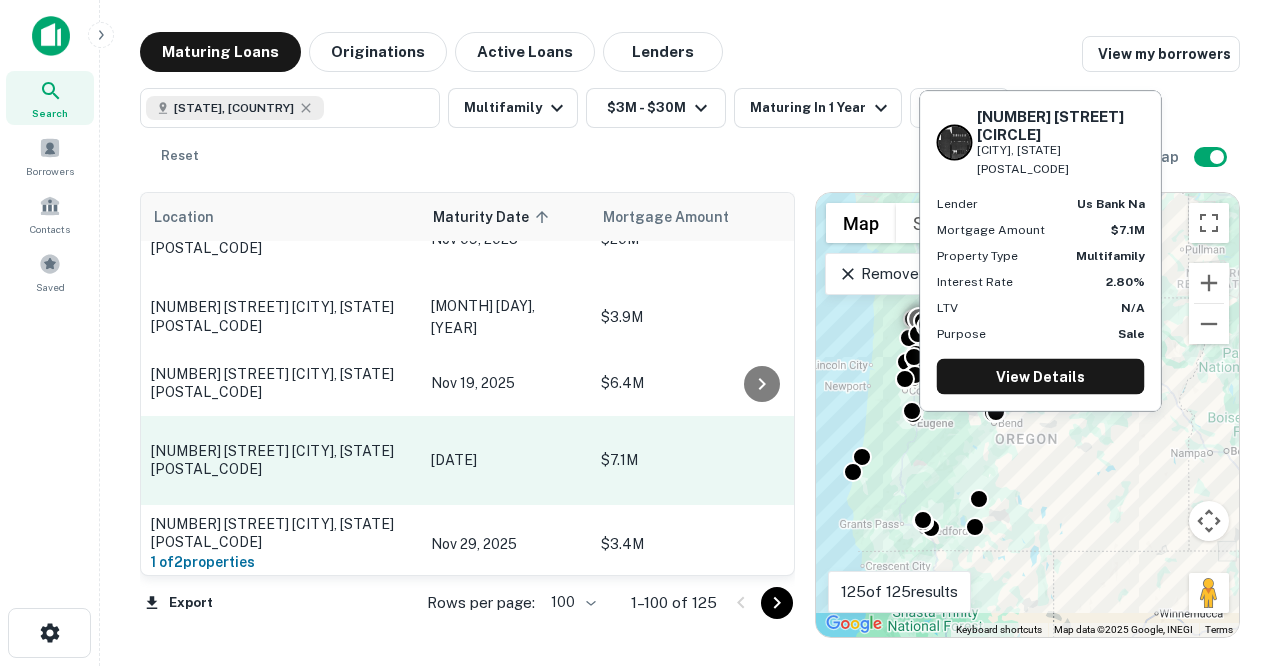 click on "[NUMBER] [STREET] [CITY], [STATE][POSTAL_CODE]" at bounding box center [281, 460] 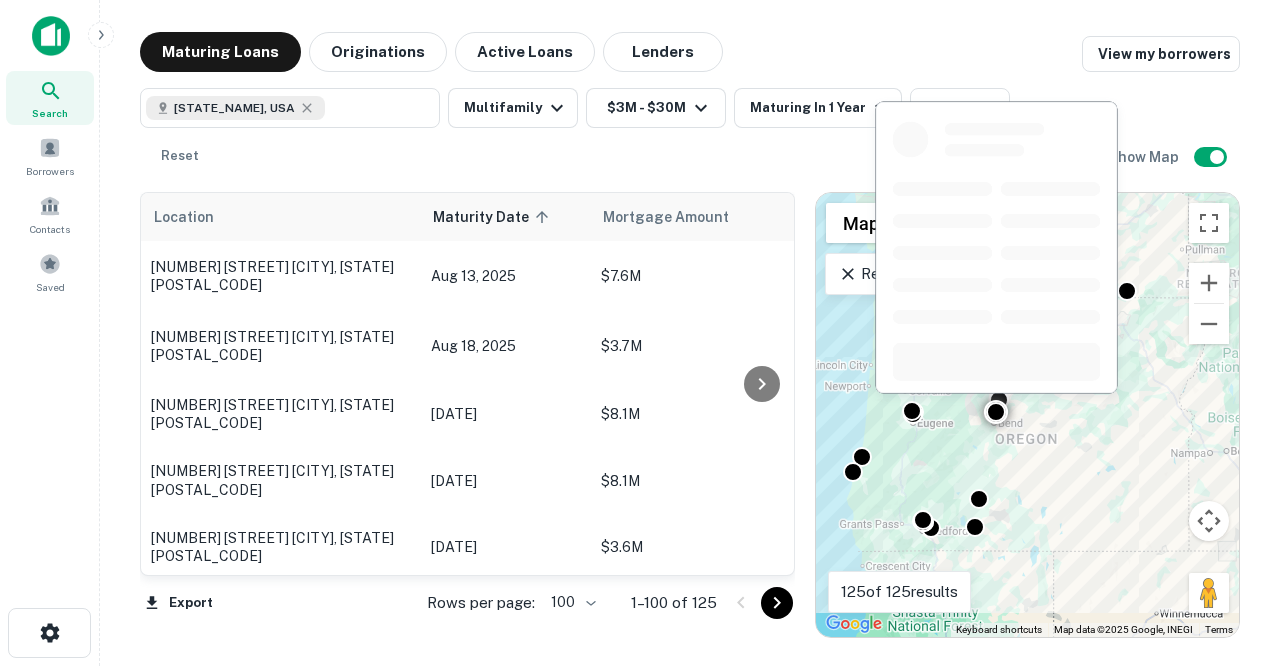 scroll, scrollTop: 0, scrollLeft: 0, axis: both 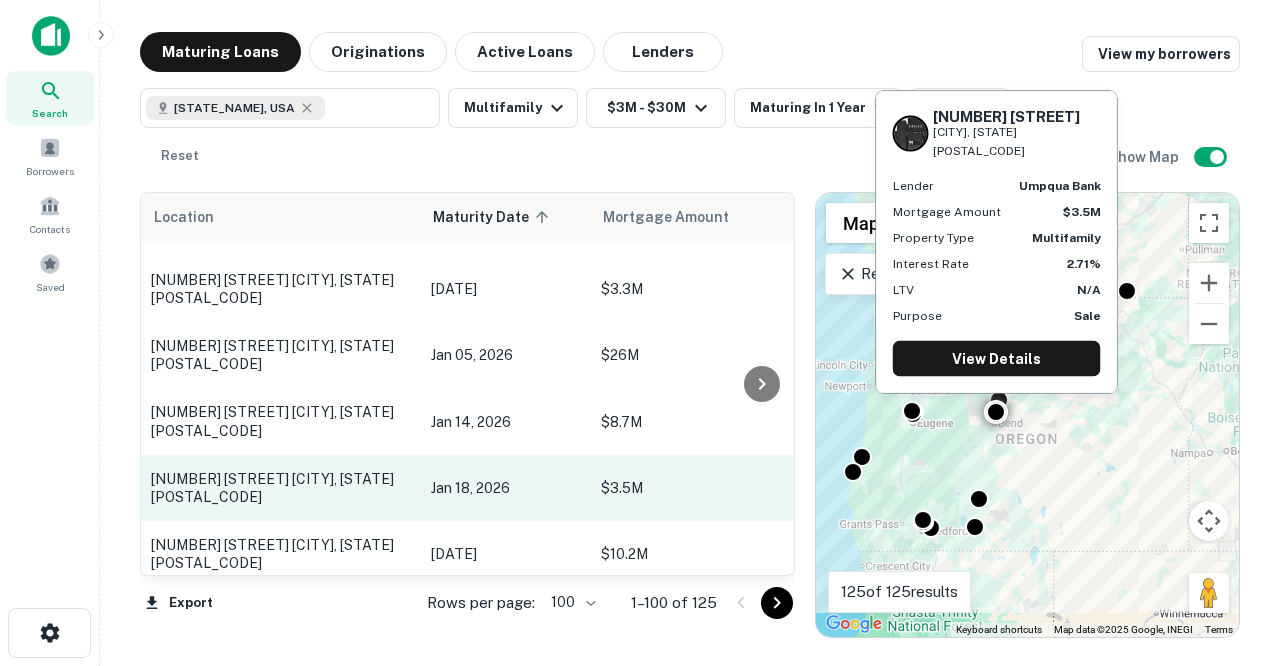 click on "[NUMBER] [STREET] [CITY], [STATE][POSTAL_CODE]" at bounding box center (281, 488) 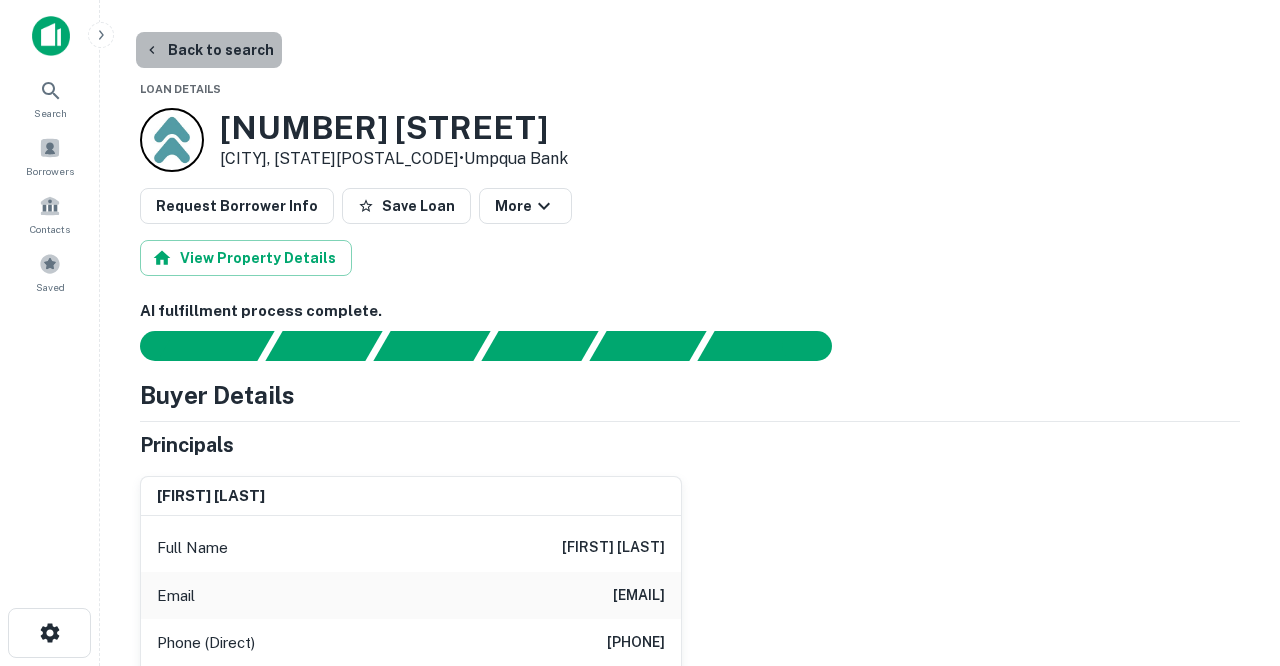 click on "Back to search" at bounding box center (209, 50) 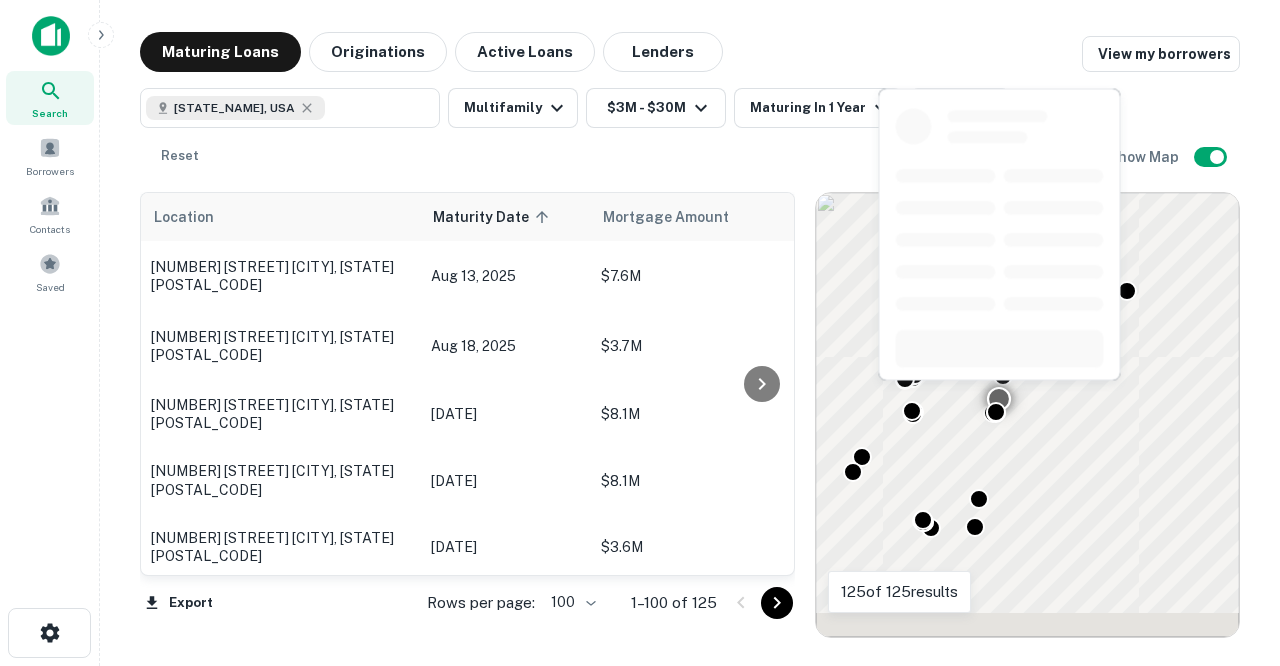 scroll, scrollTop: 2693, scrollLeft: 0, axis: vertical 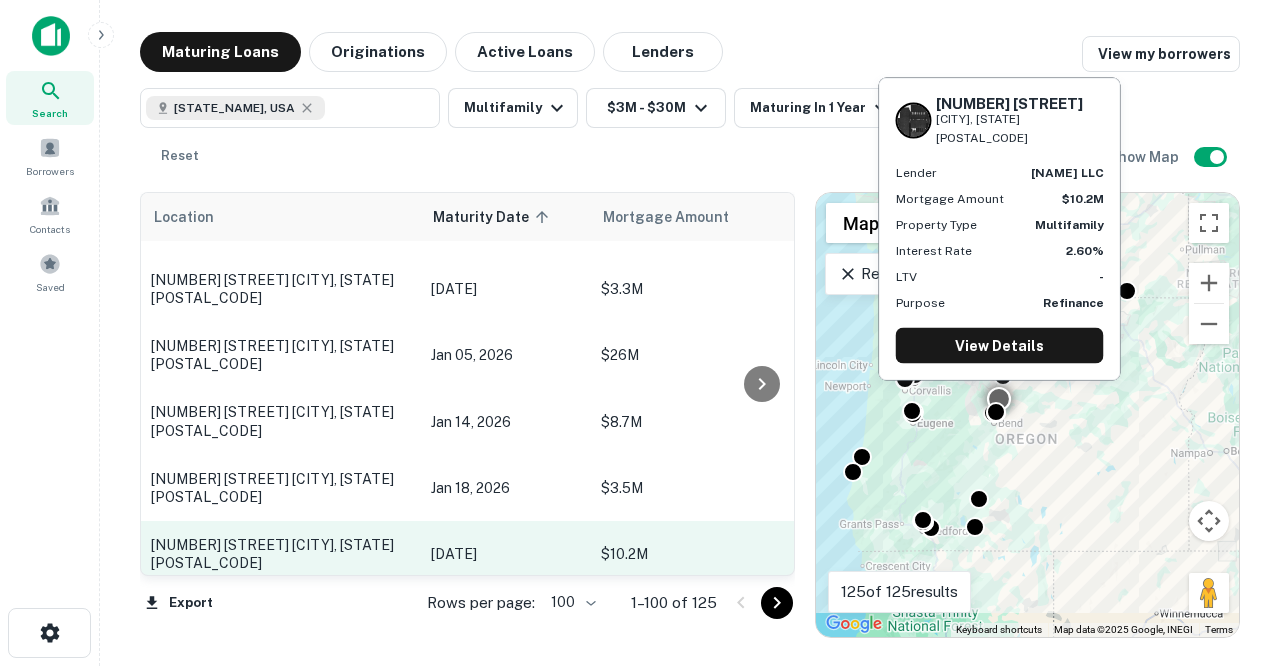 click on "[NUMBER] [STREET] [CITY], [STATE][POSTAL_CODE]" at bounding box center [281, 554] 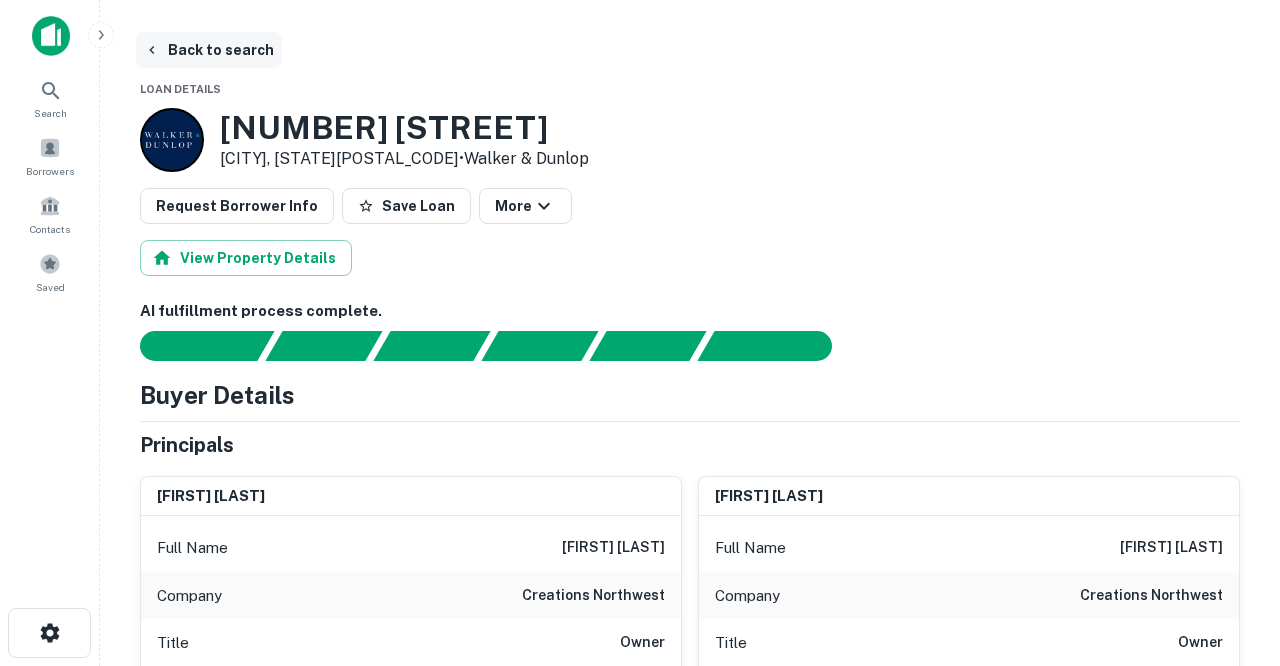 click on "Back to search" at bounding box center (209, 50) 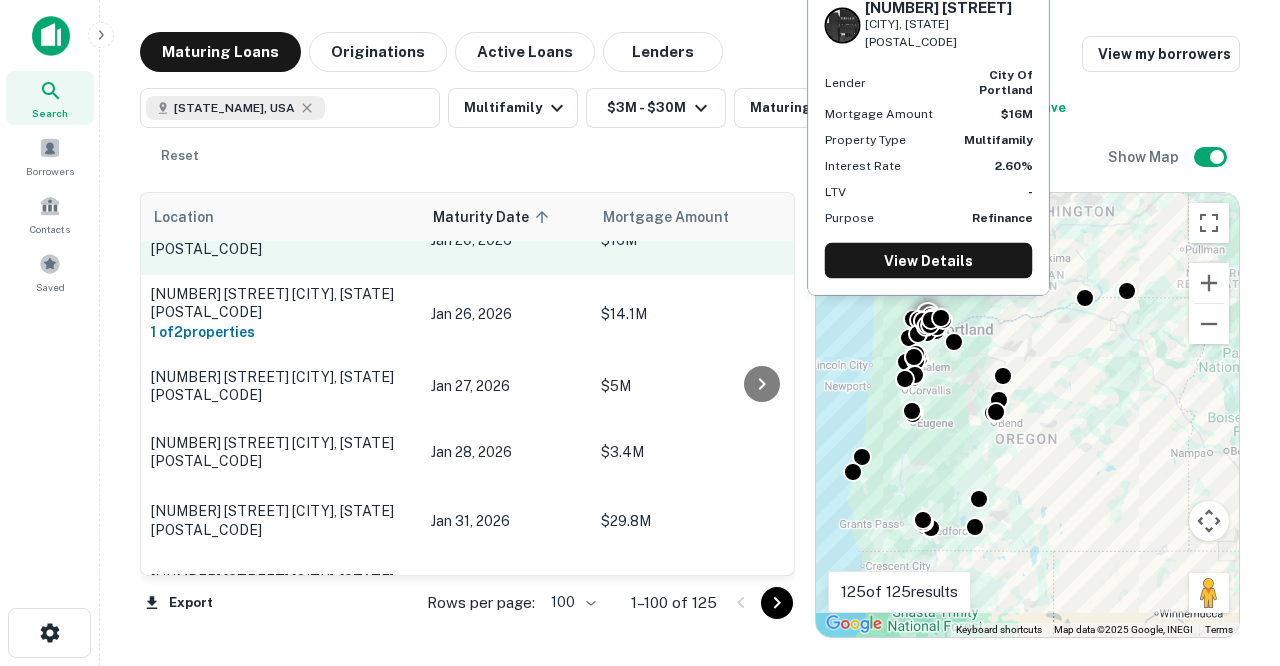 scroll, scrollTop: 3078, scrollLeft: 1, axis: both 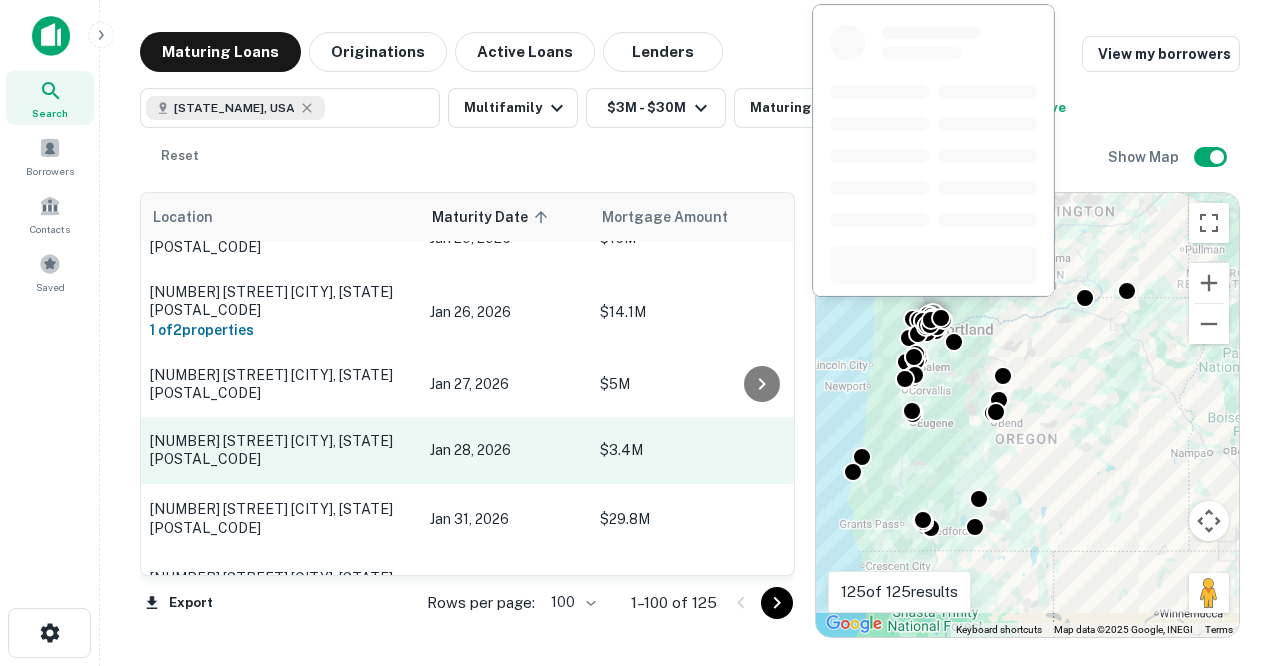 click on "[NUMBER] [STREET_NAME] [STREET_NAME] [CITY], [STATE][POSTAL_CODE]" at bounding box center [280, 450] 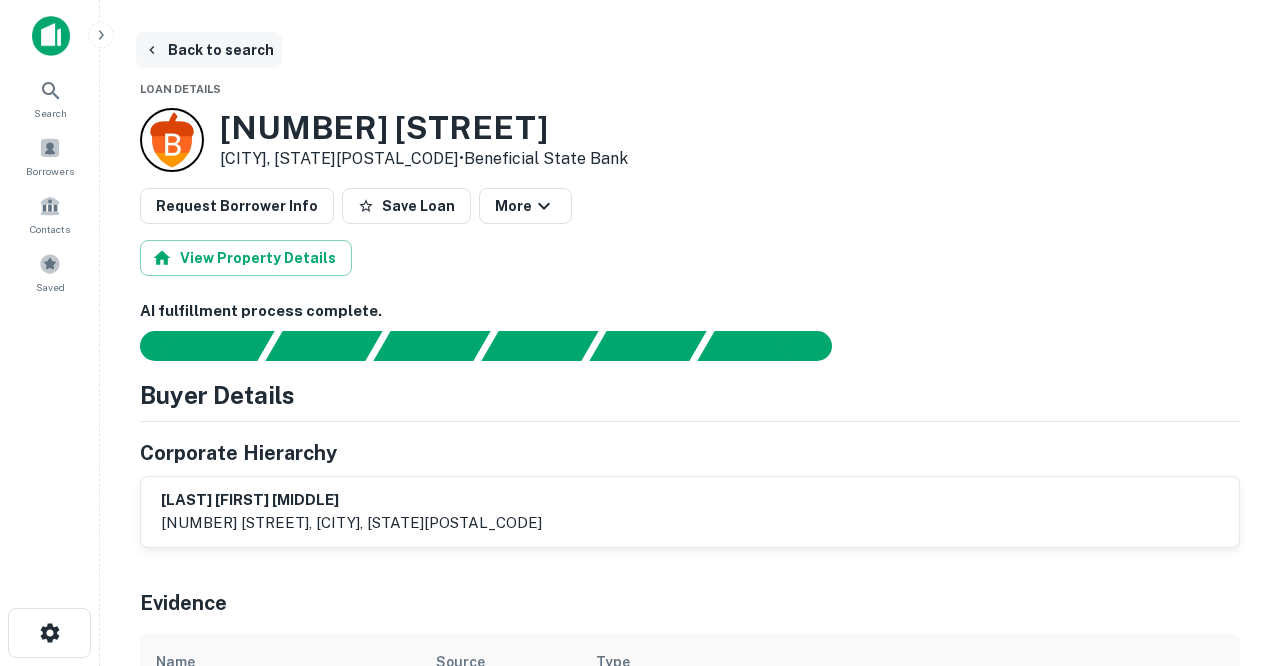 click on "Back to search" at bounding box center (209, 50) 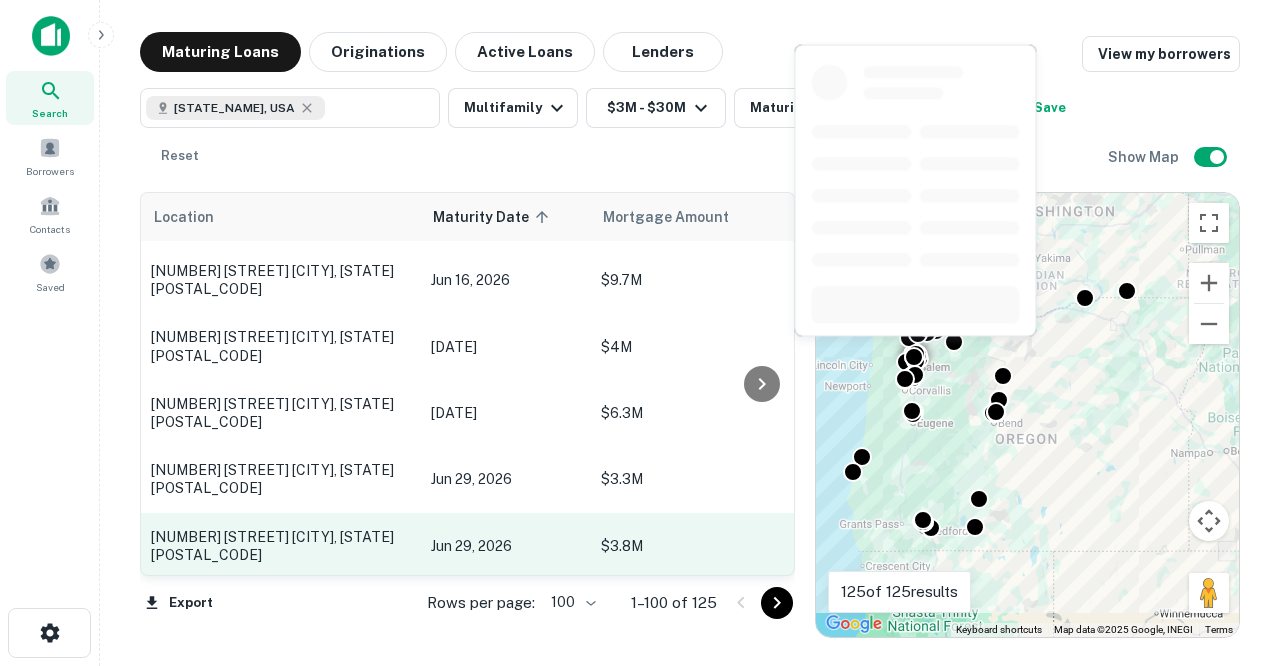 scroll, scrollTop: 6909, scrollLeft: 0, axis: vertical 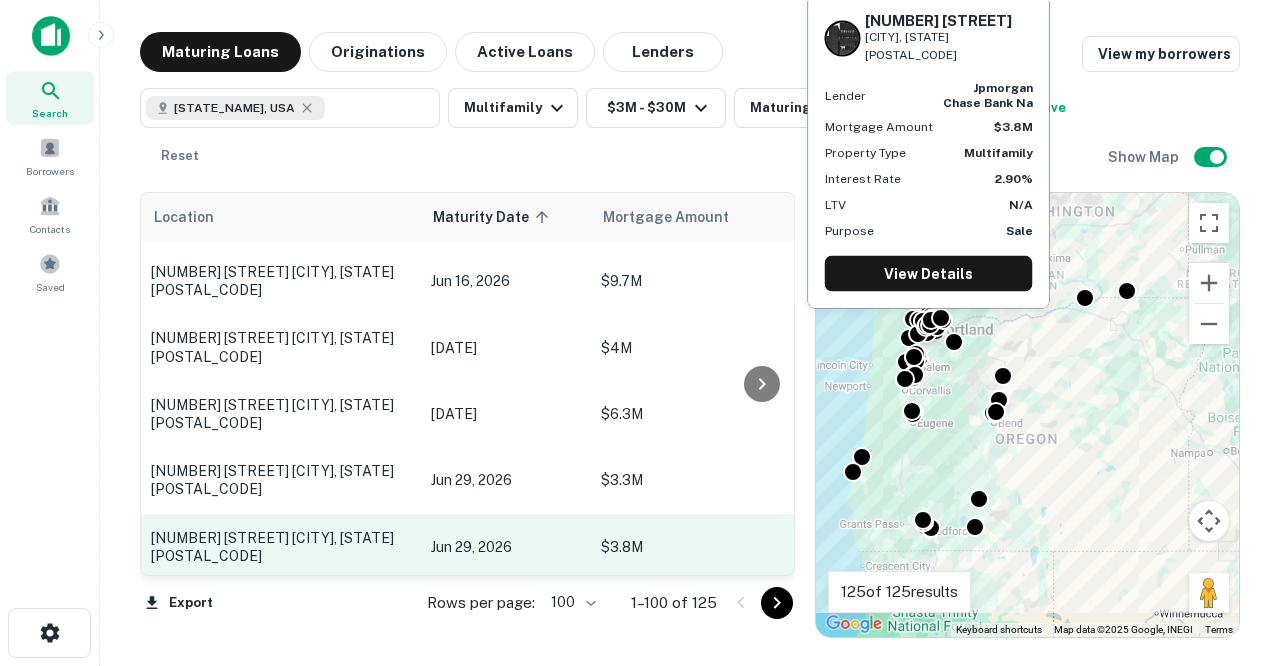 click on "Jun 29, 2026" at bounding box center [506, 547] 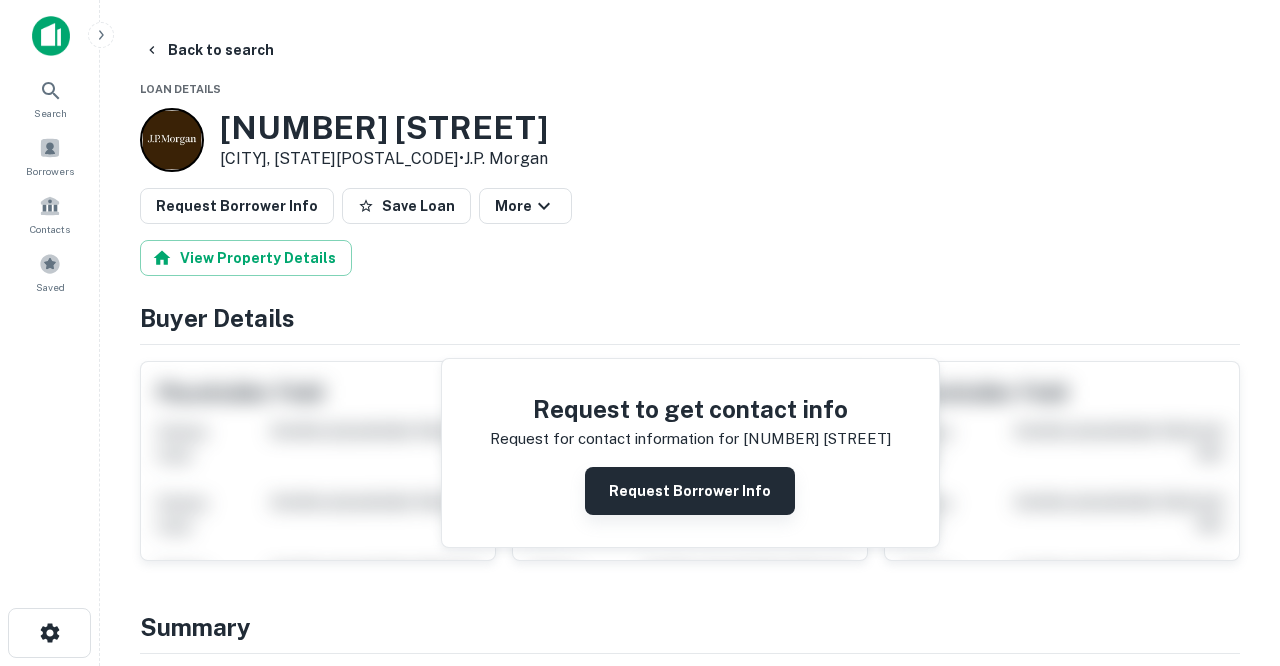 click on "Request Borrower Info" at bounding box center (690, 491) 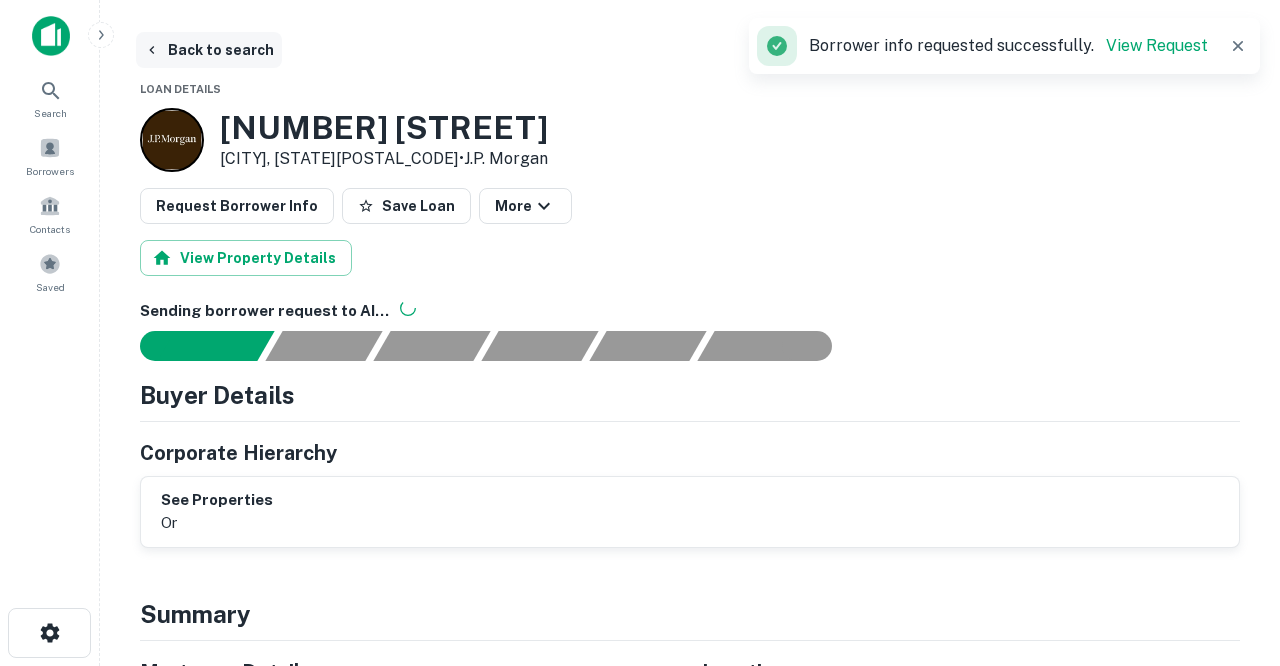 click on "Back to search" at bounding box center [209, 50] 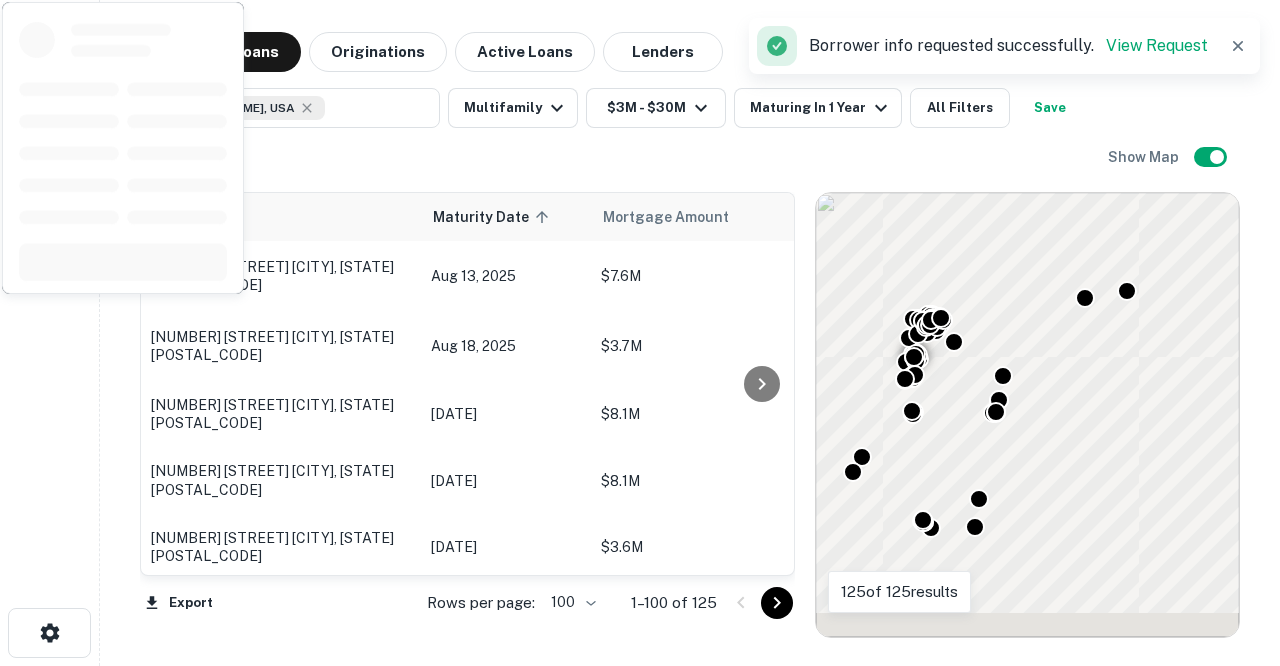 scroll, scrollTop: 6909, scrollLeft: 0, axis: vertical 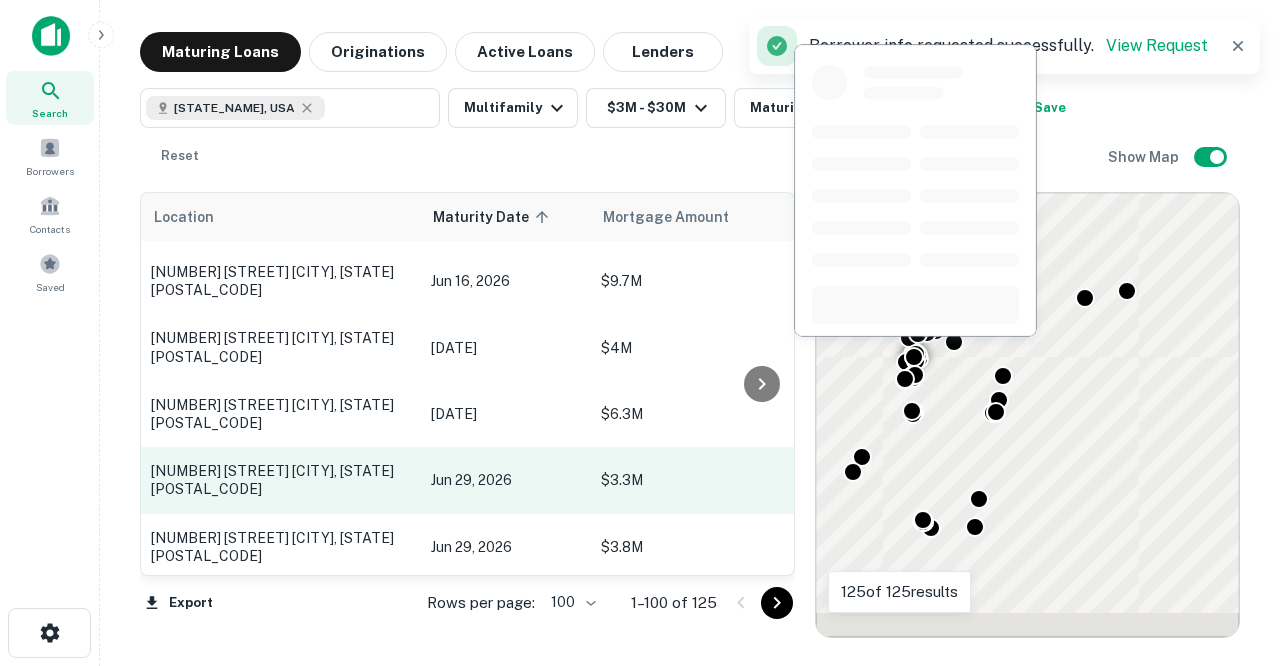 click on "[NUMBER] [STREET_NAME] [STREET_NAME] [CITY], [STATE][POSTAL_CODE]" at bounding box center (281, 480) 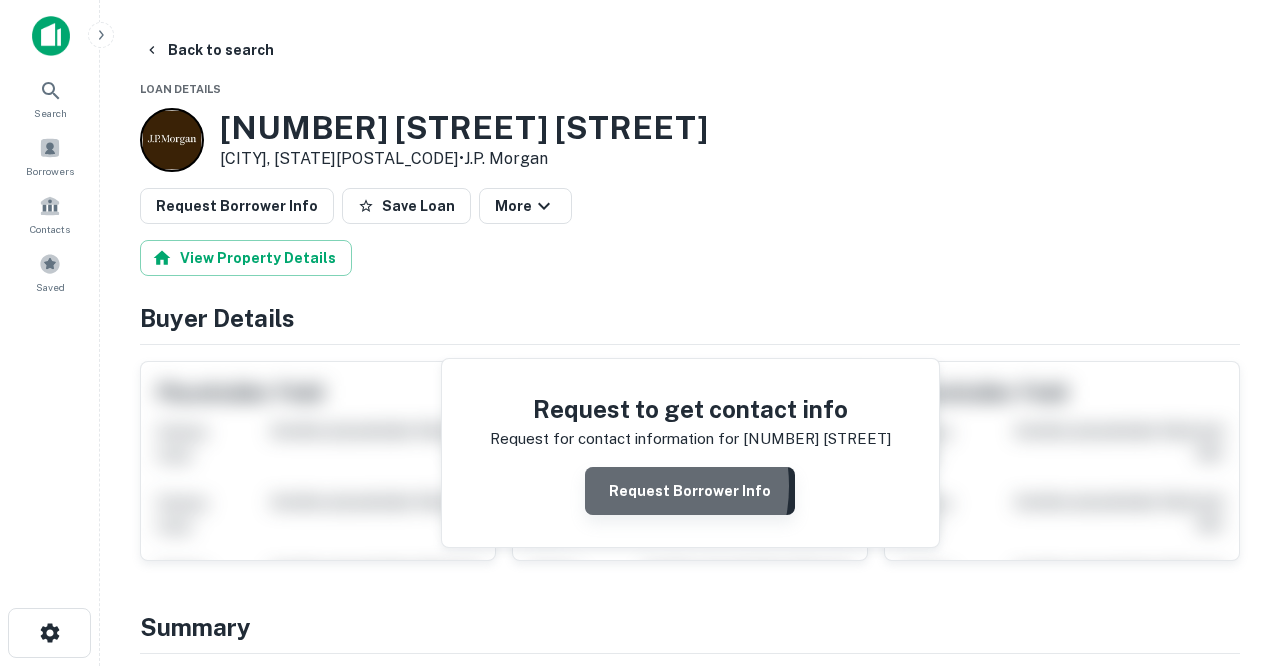 click on "Request Borrower Info" at bounding box center (690, 491) 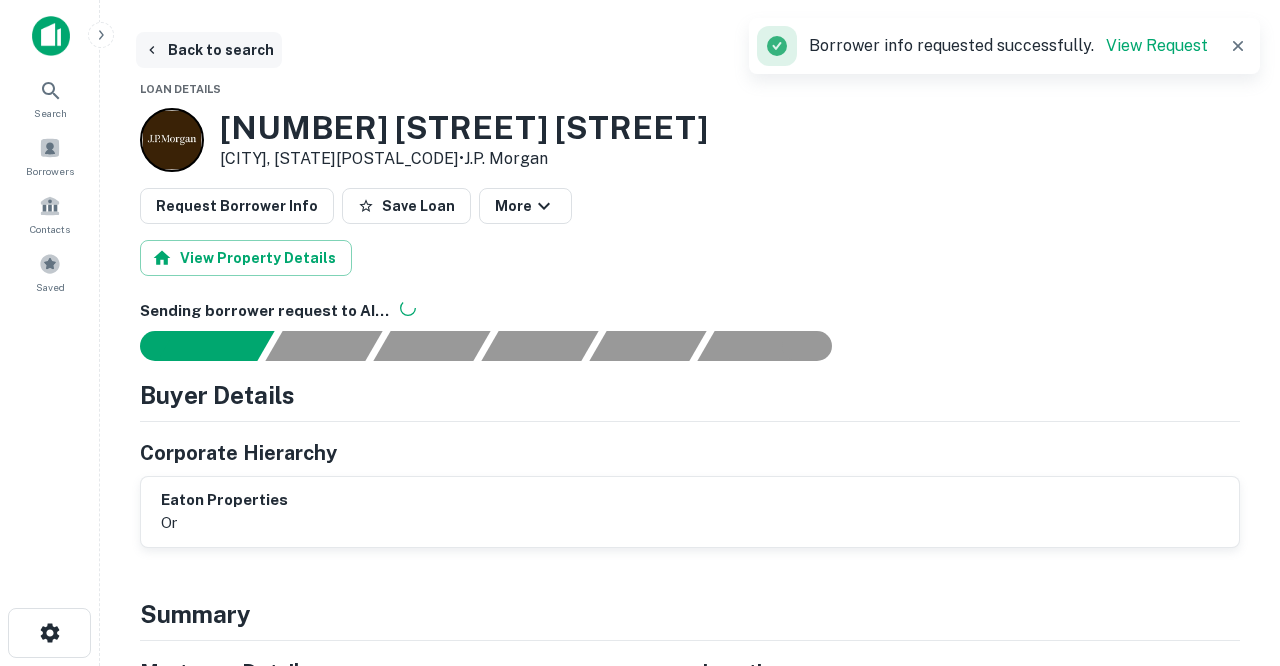 click on "Back to search" at bounding box center [209, 50] 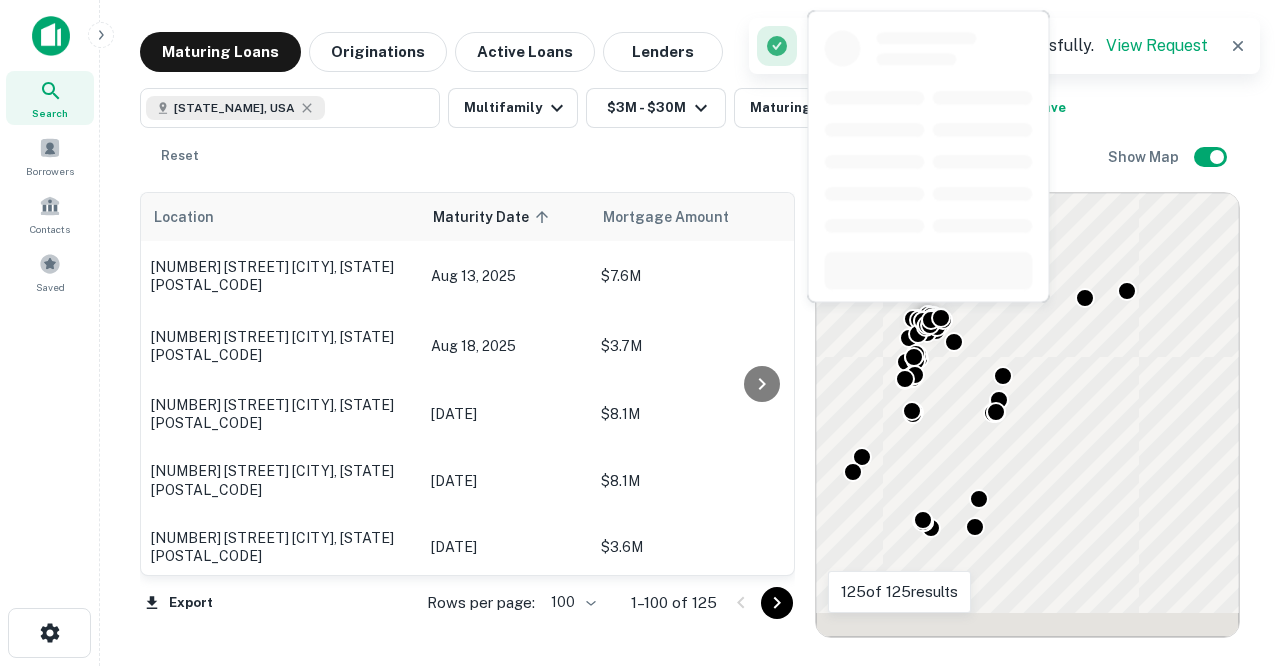 scroll, scrollTop: 6909, scrollLeft: 0, axis: vertical 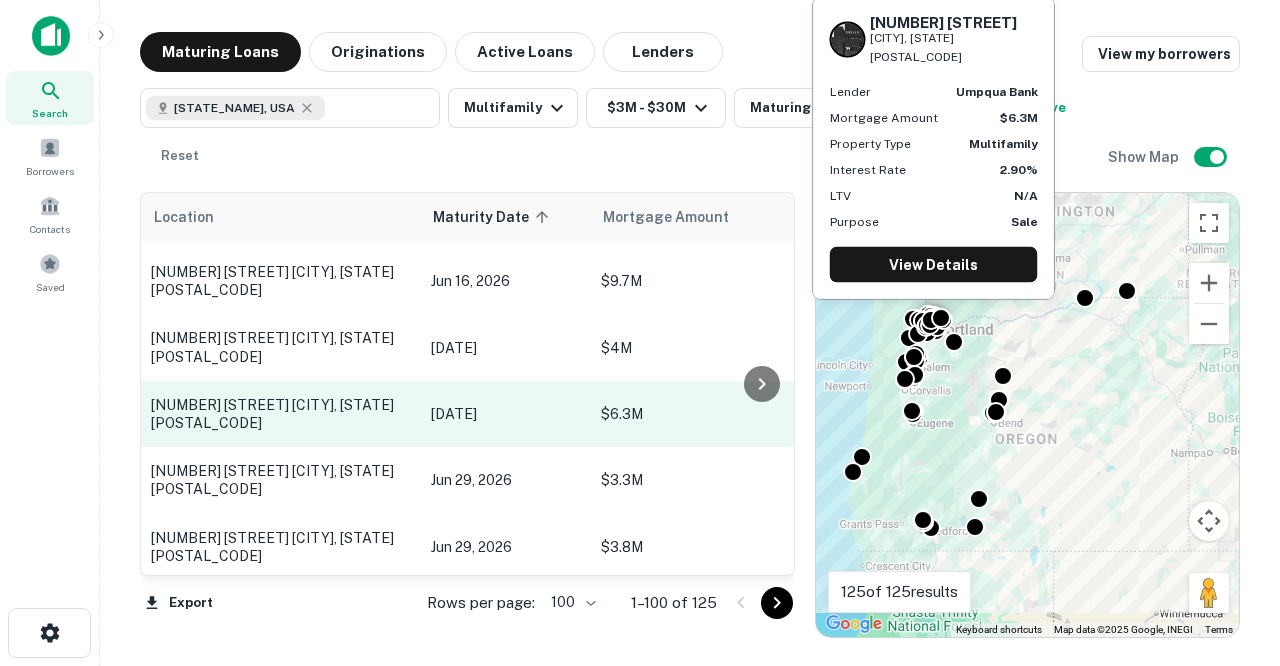 click on "411 Se 14th Ave Portland, OR97214" at bounding box center (281, 414) 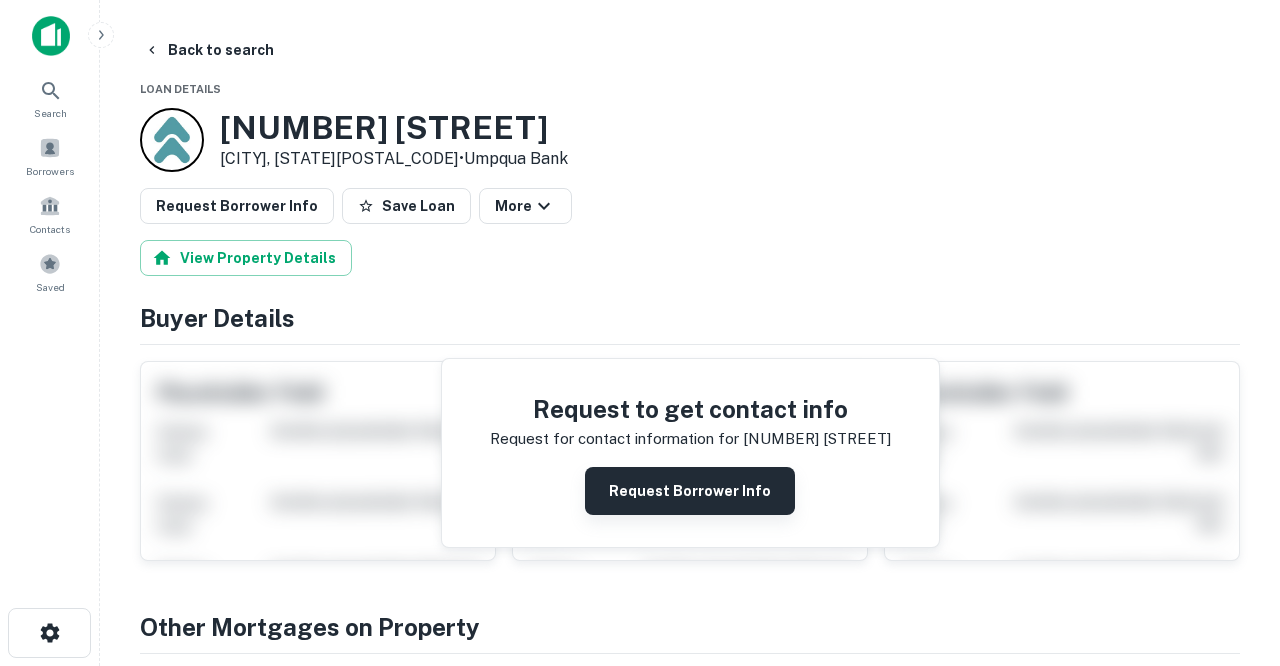 click on "Request Borrower Info" at bounding box center [690, 491] 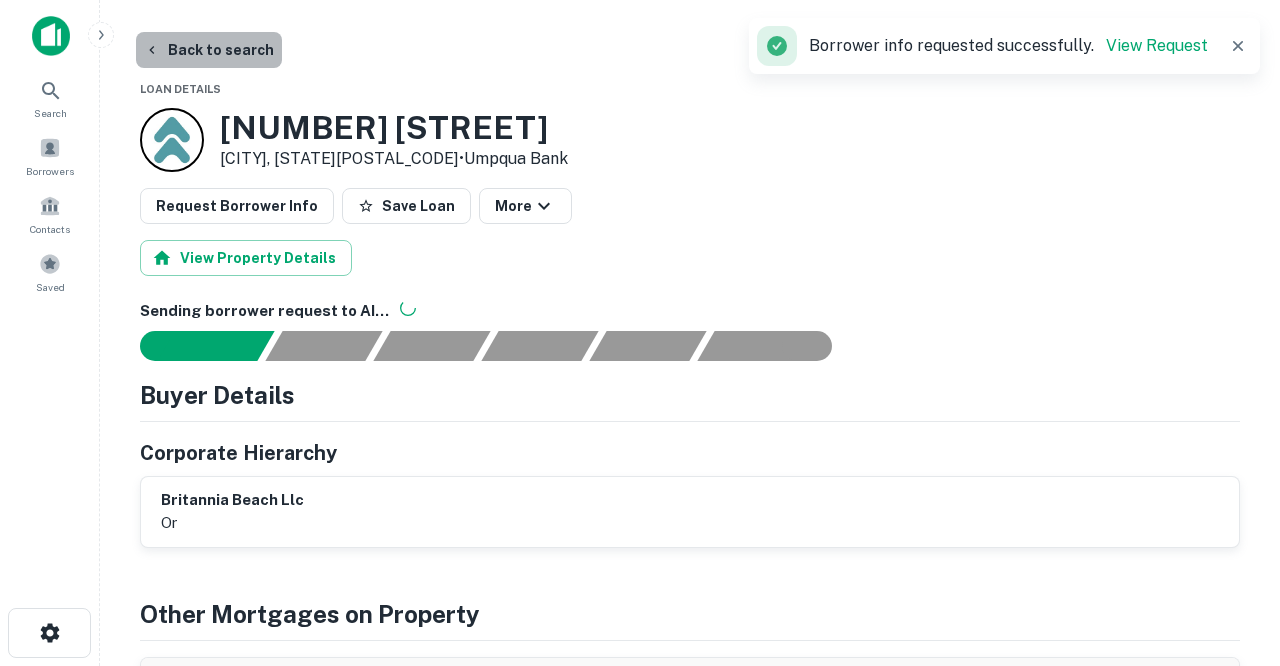 click on "Back to search" at bounding box center (209, 50) 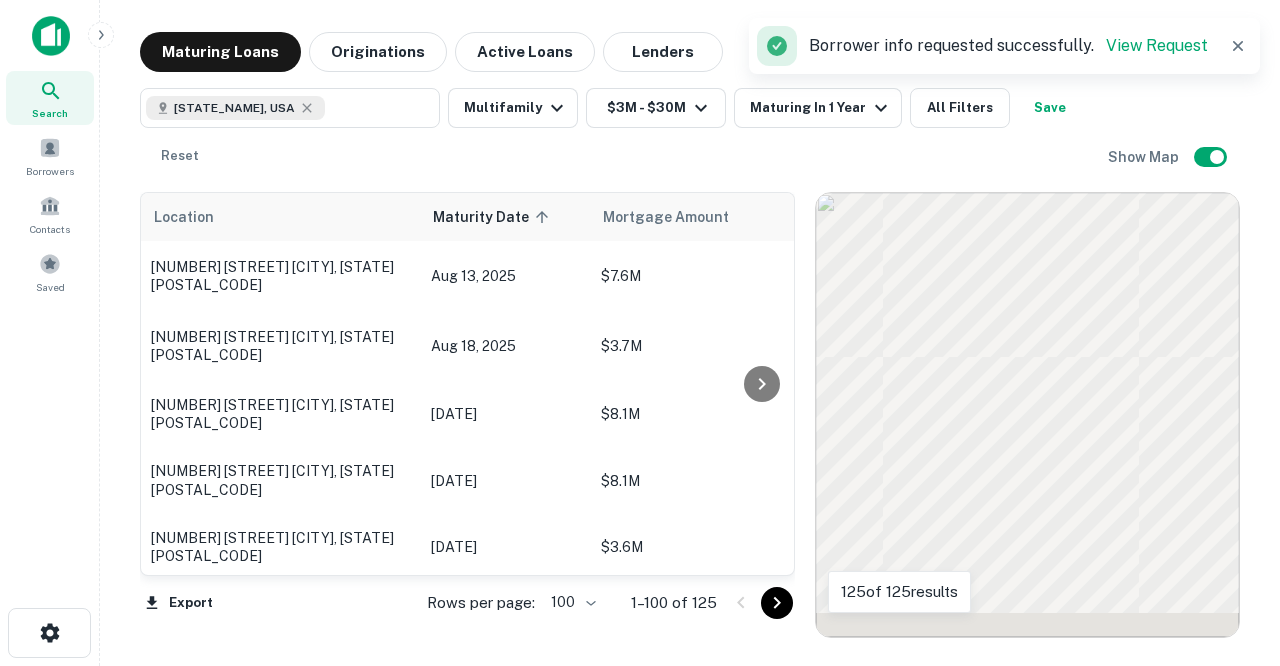 scroll, scrollTop: 6909, scrollLeft: 0, axis: vertical 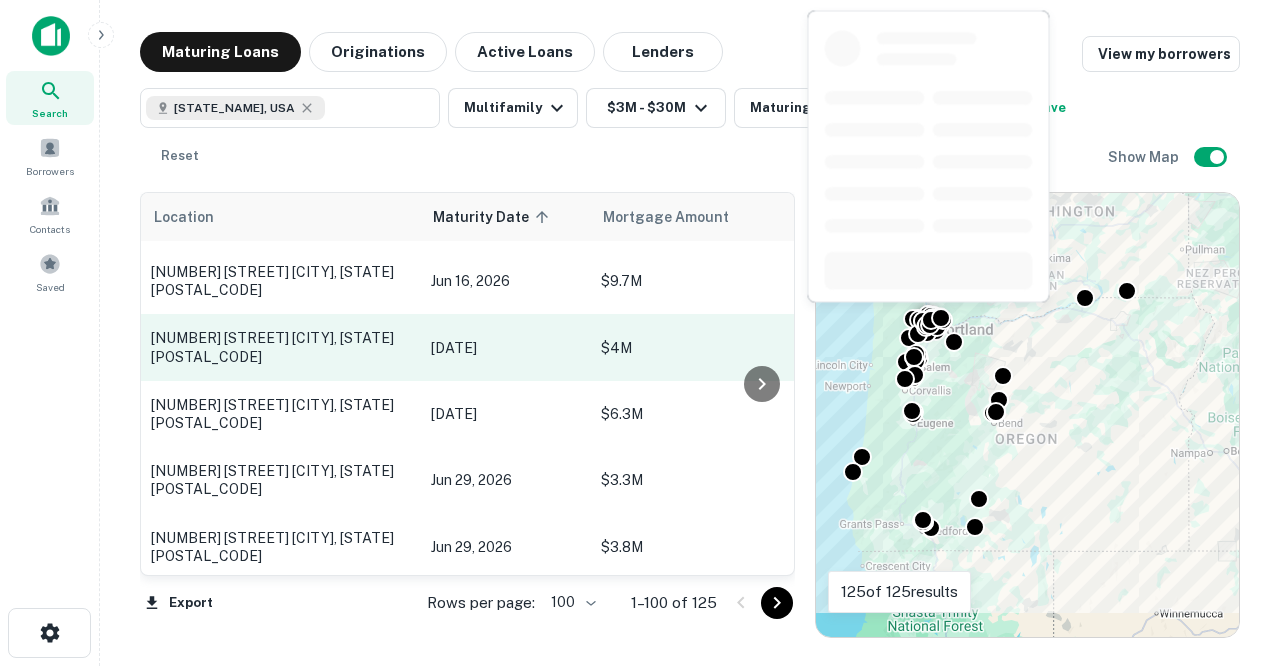 click on "6500 Sw Scholls Ferry Rd Portland, OR97223" at bounding box center [281, 347] 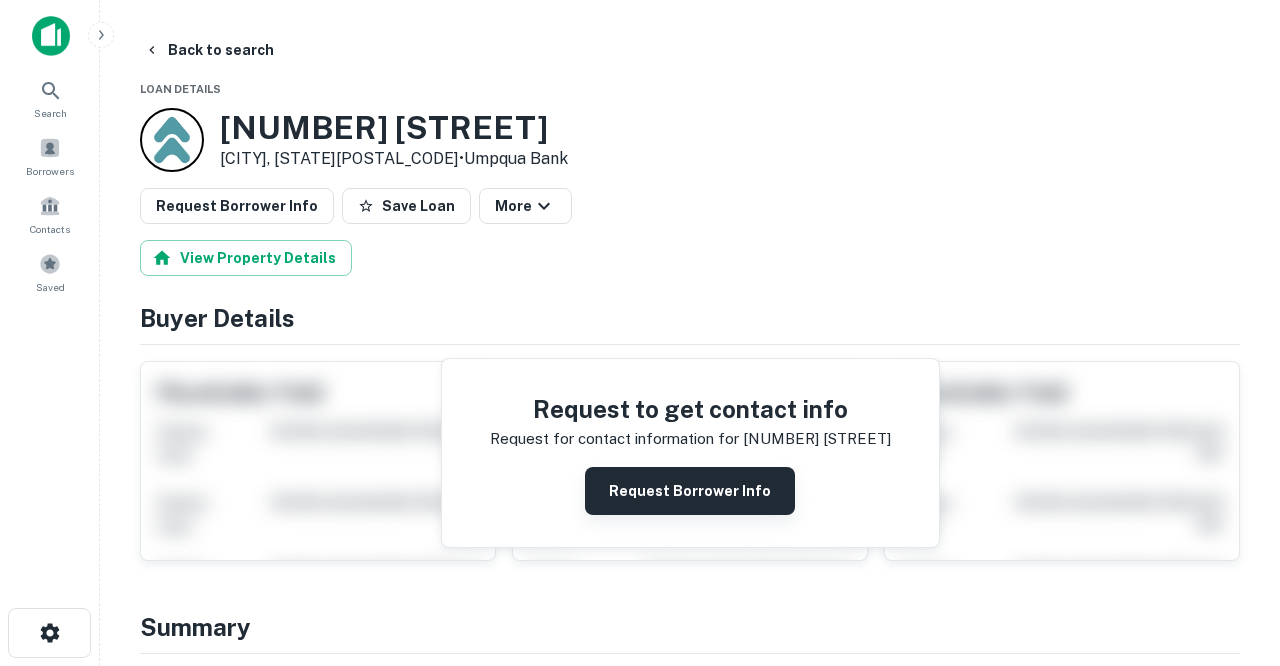 click on "Request Borrower Info" at bounding box center [690, 491] 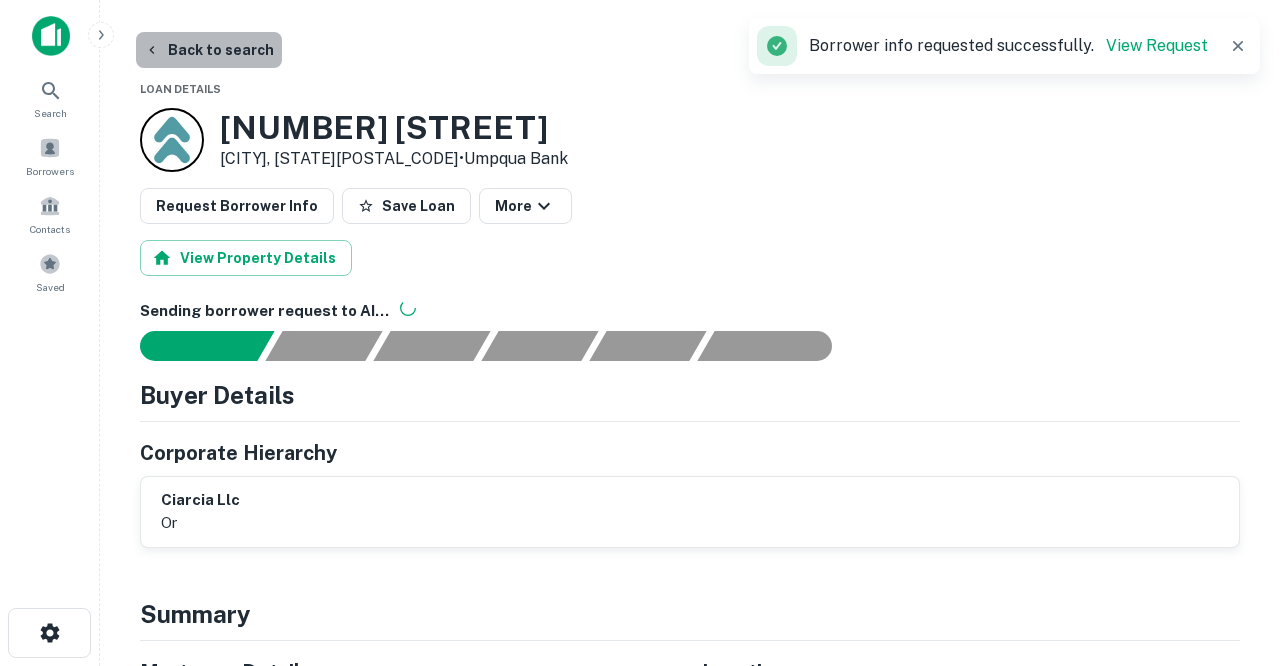 click on "Back to search" at bounding box center [209, 50] 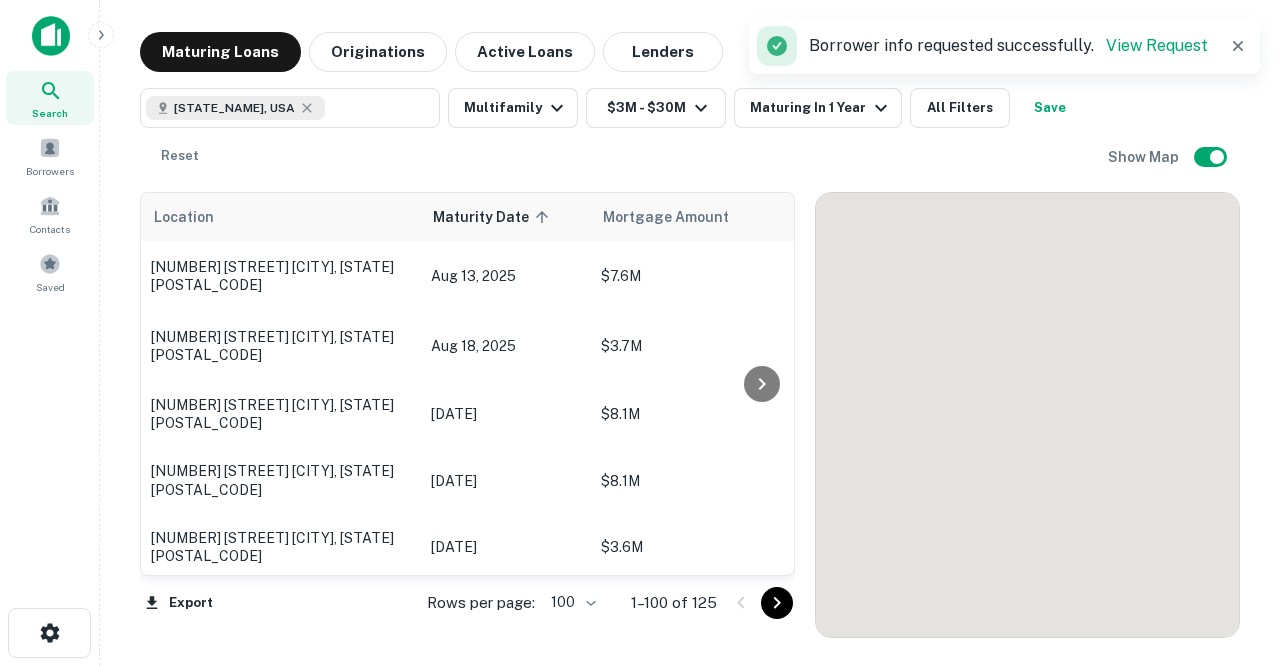 scroll, scrollTop: 6909, scrollLeft: 0, axis: vertical 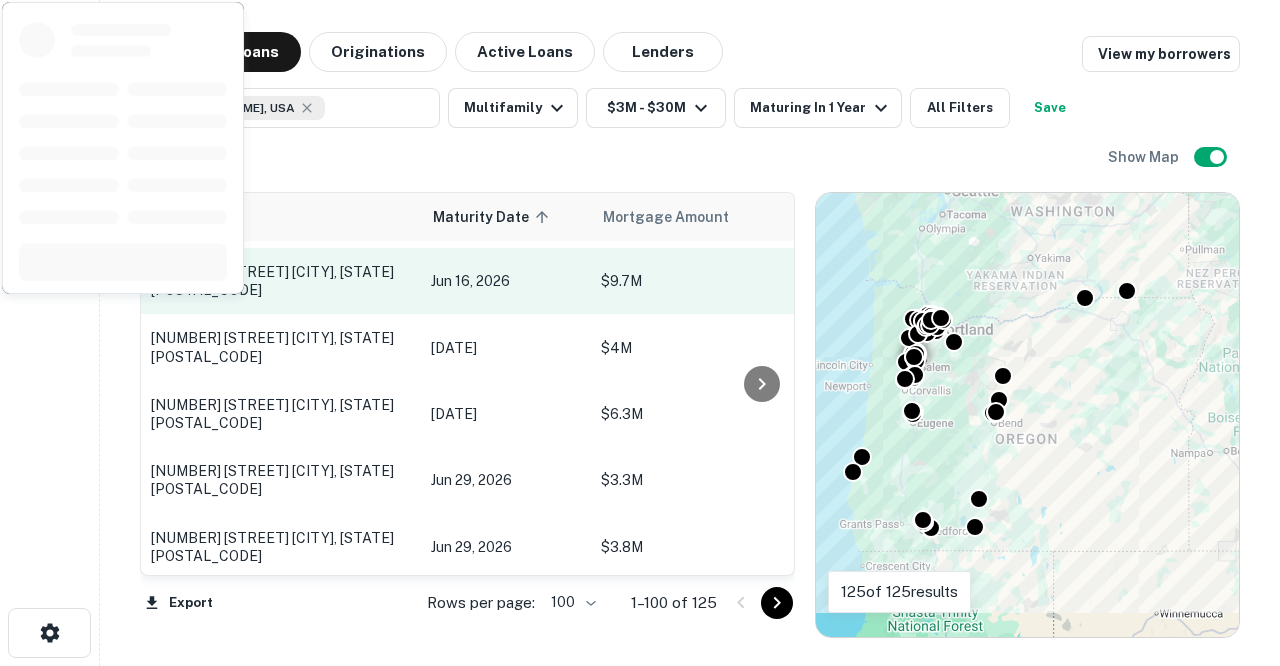 click on "1520 Wallace Rd Nw Salem, OR97304" at bounding box center [281, 281] 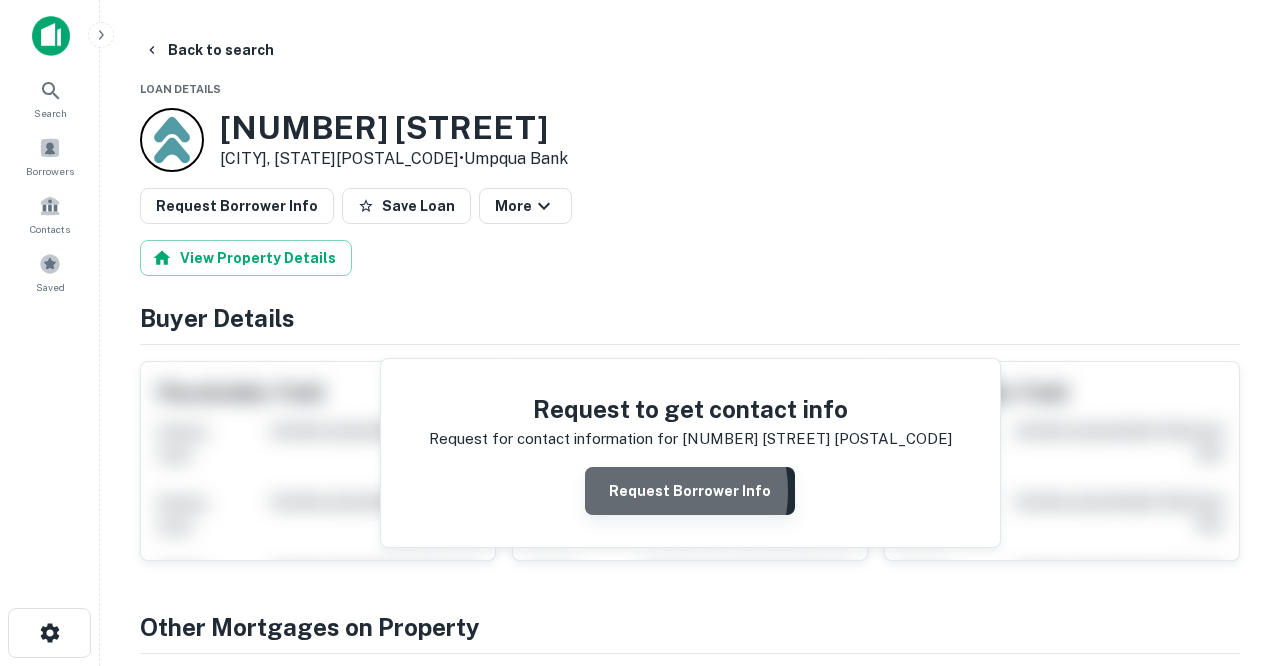 click on "Request Borrower Info" at bounding box center (690, 491) 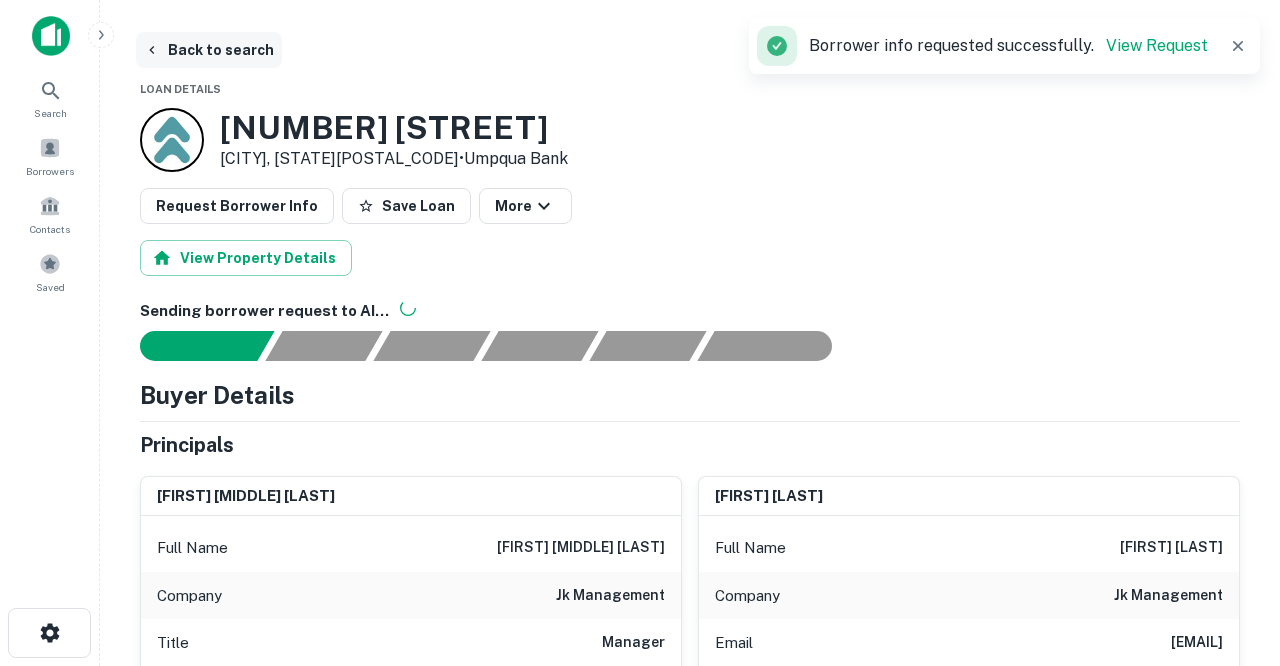 click on "Back to search" at bounding box center (209, 50) 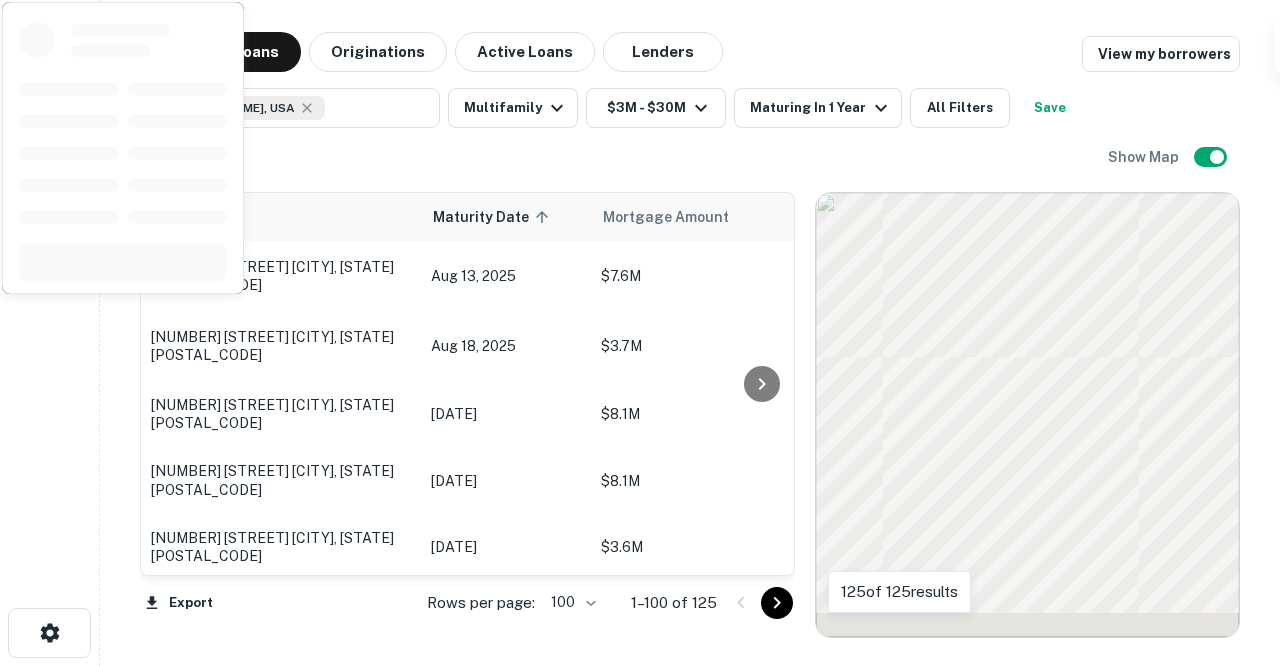 scroll, scrollTop: 6773, scrollLeft: 0, axis: vertical 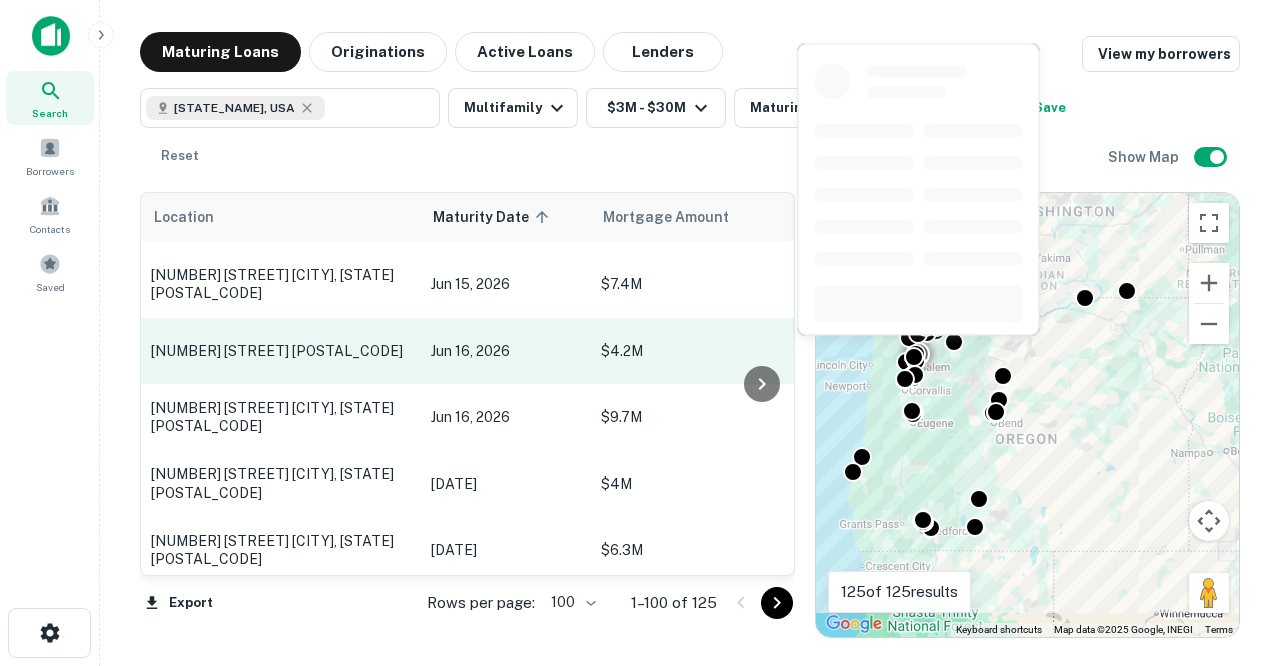 click on "2510 Fisher Rd Ne Salem, OR97305" at bounding box center (281, 351) 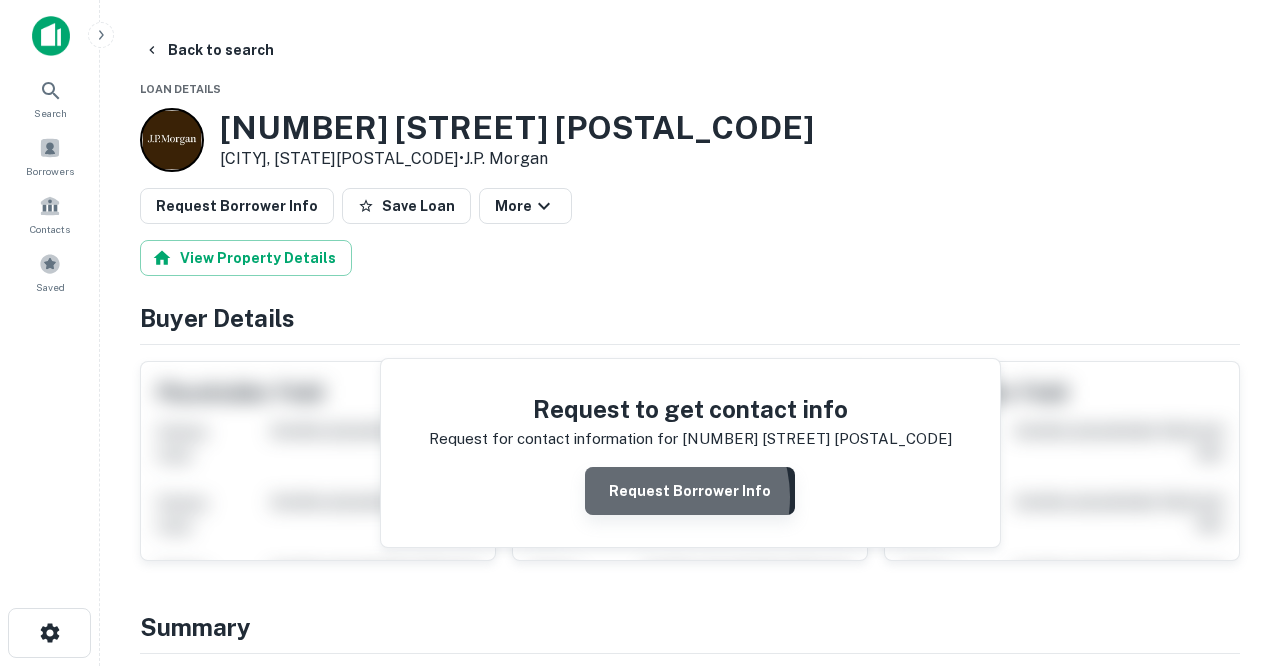 click on "Request Borrower Info" at bounding box center [690, 491] 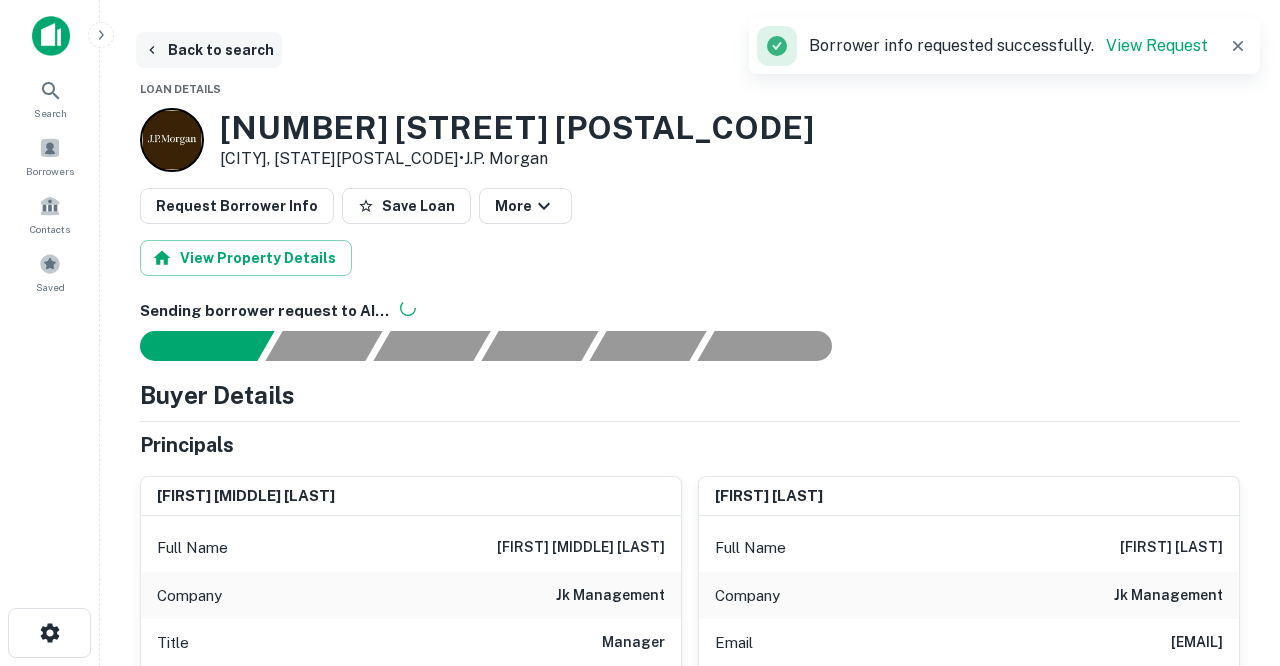 click on "Back to search" at bounding box center (209, 50) 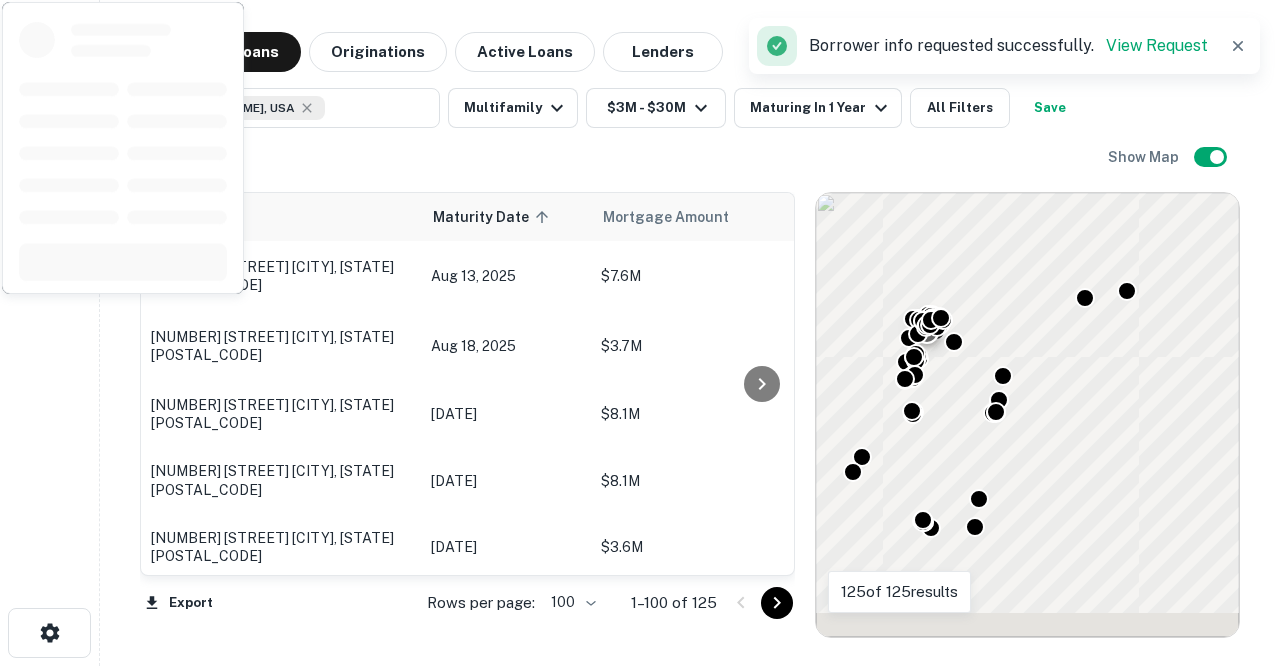 scroll, scrollTop: 6773, scrollLeft: 0, axis: vertical 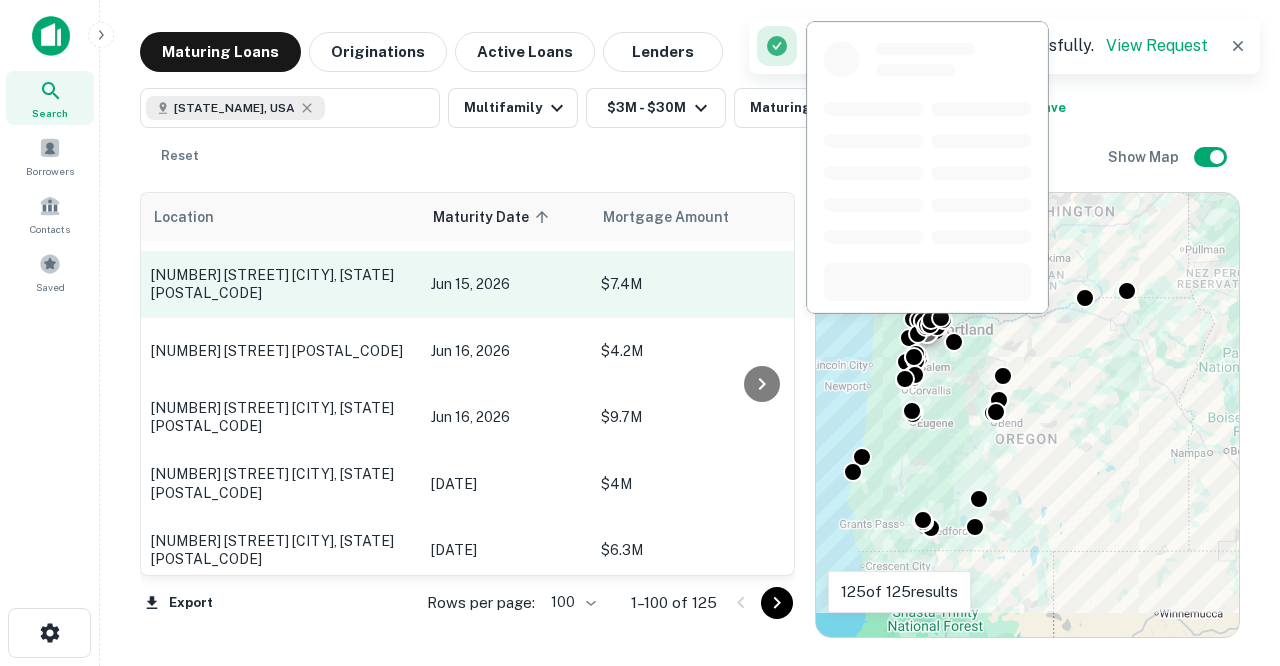 click on "9310 Sw Bailey St Wilsonville, OR97070" at bounding box center (281, 284) 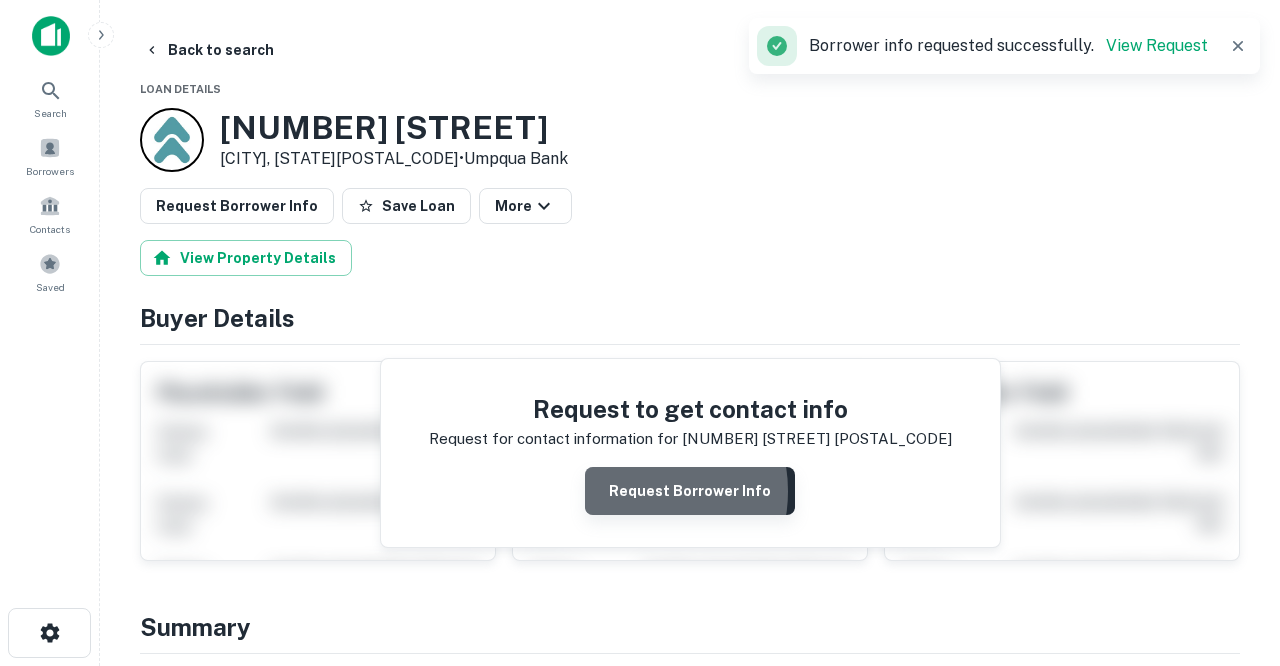 click on "Request Borrower Info" at bounding box center [690, 491] 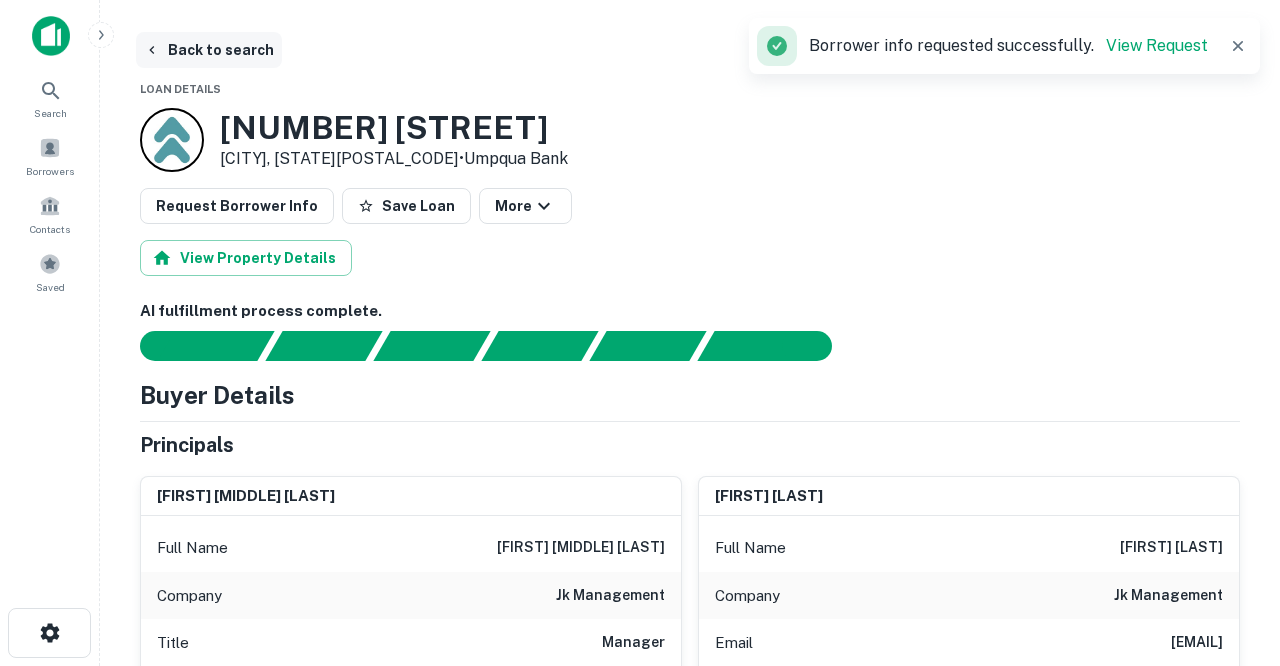 click on "Back to search" at bounding box center (209, 50) 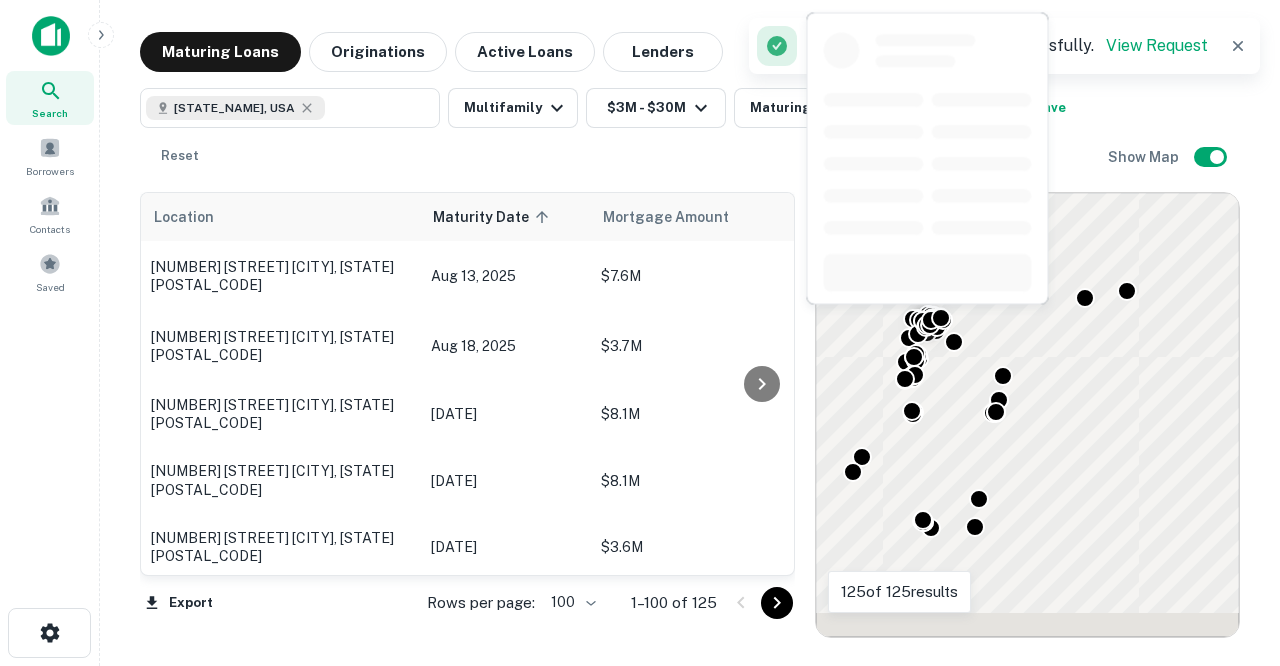 scroll, scrollTop: 6626, scrollLeft: 0, axis: vertical 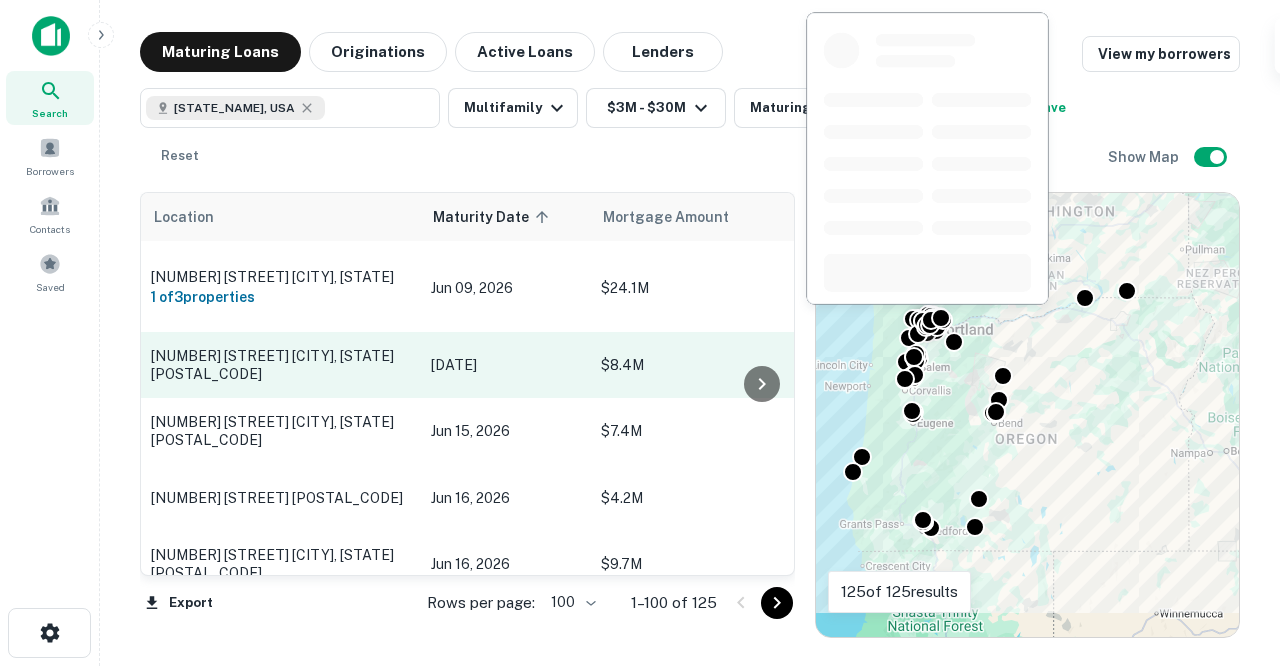 click on "[NUMBER] [STREET] [CITY], [STATE][POSTAL_CODE]" at bounding box center [281, 365] 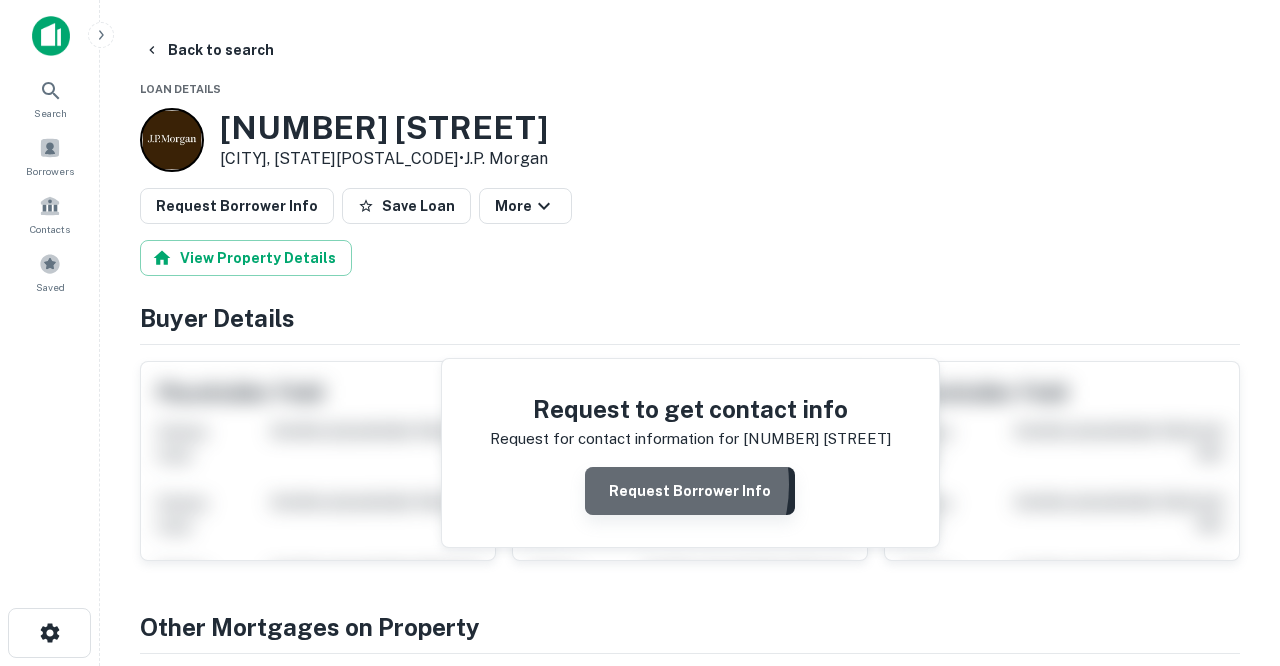 click on "Request Borrower Info" at bounding box center [690, 491] 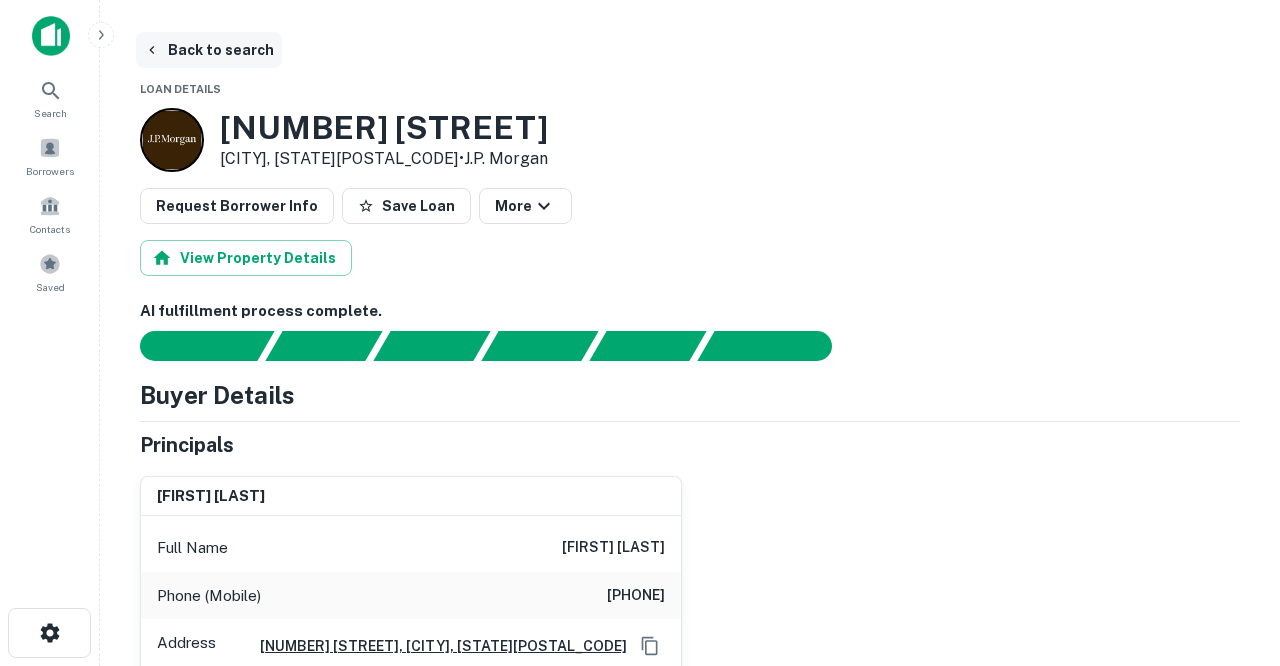 click on "Back to search" at bounding box center [209, 50] 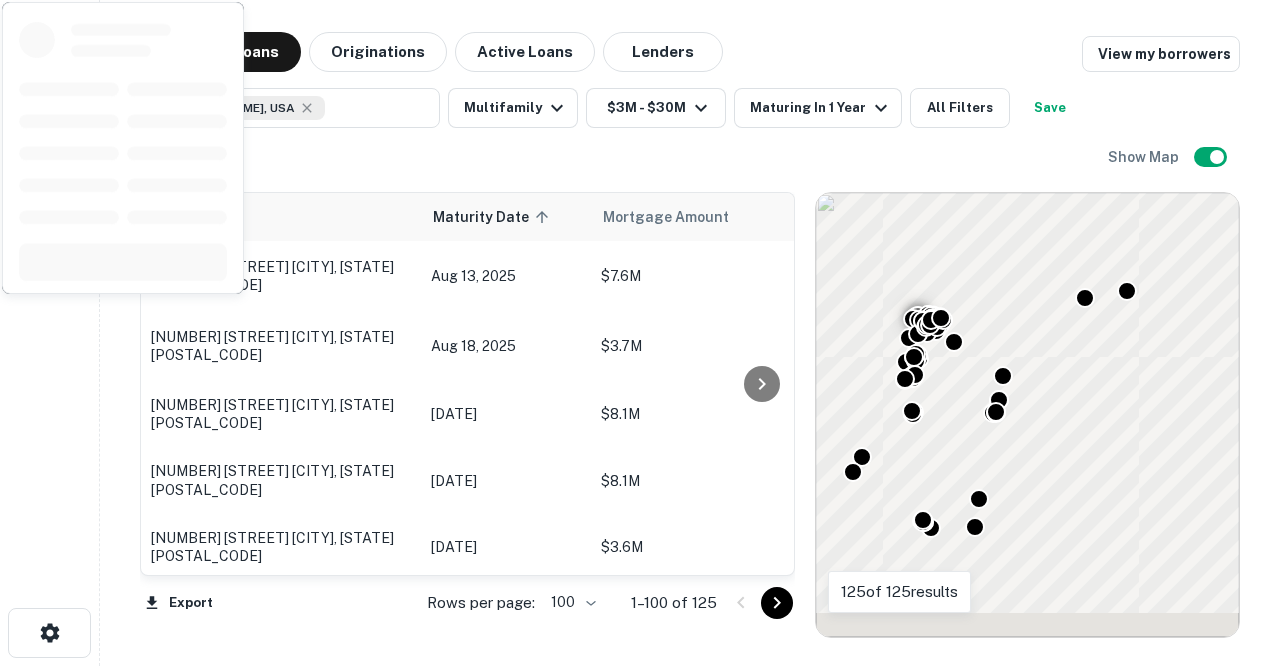 scroll, scrollTop: 6626, scrollLeft: 0, axis: vertical 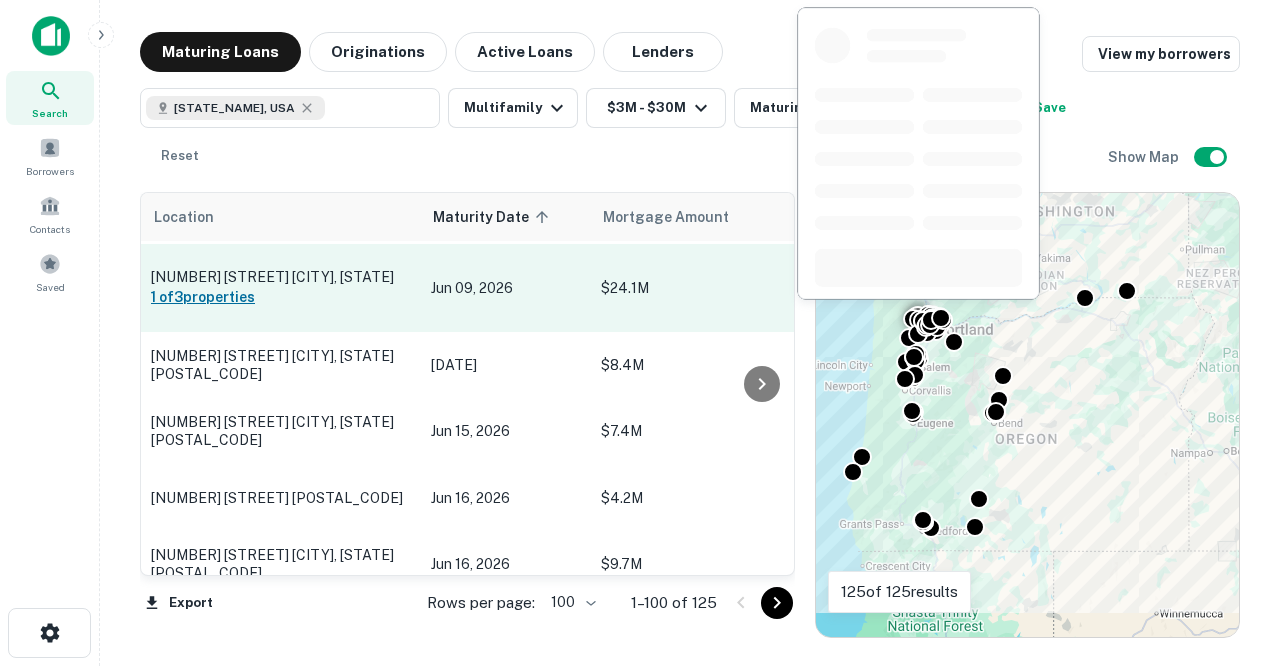 click on "1 of  3  properties" at bounding box center [281, 297] 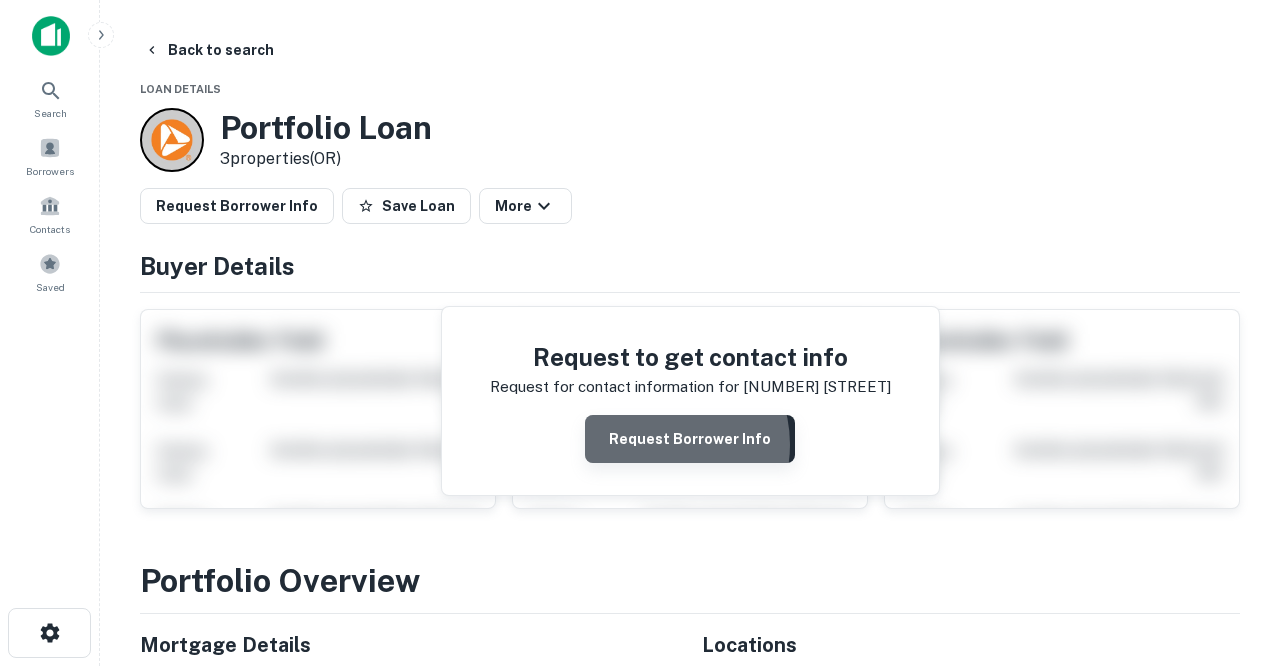 click on "Request Borrower Info" at bounding box center [690, 439] 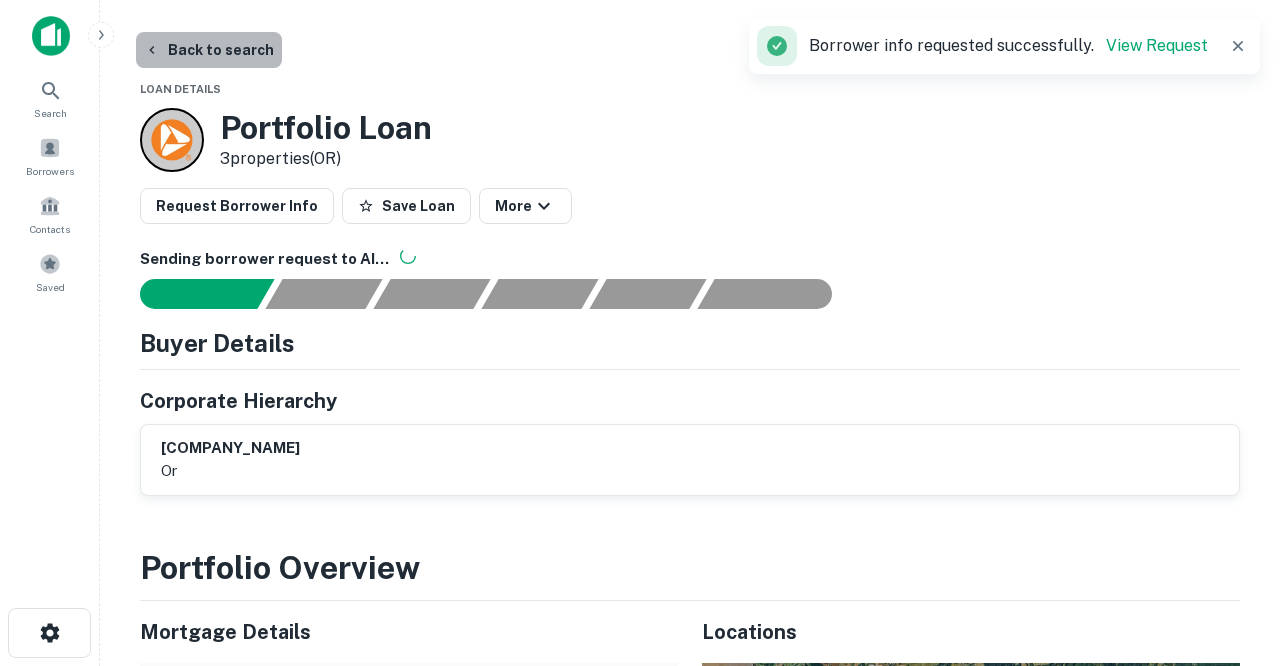 click on "Back to search" at bounding box center (209, 50) 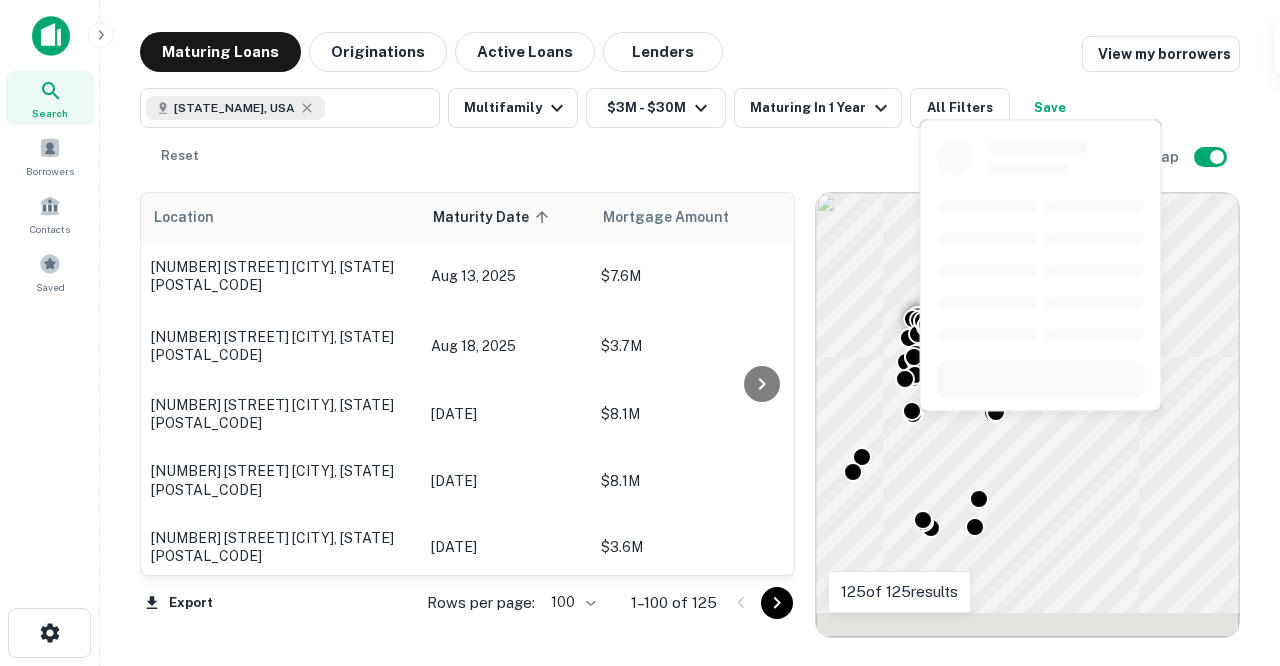 scroll, scrollTop: 6493, scrollLeft: 0, axis: vertical 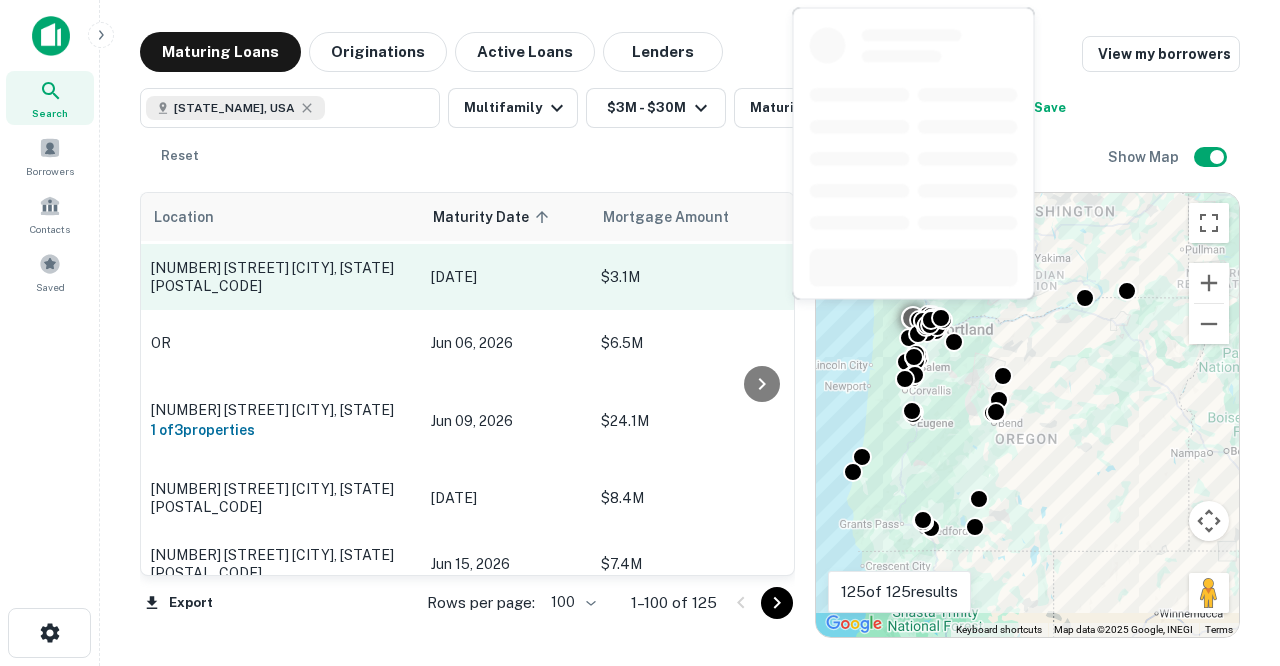 click on "[NUMBER] [STREET] [CITY], [STATE][POSTAL_CODE]" at bounding box center [281, 277] 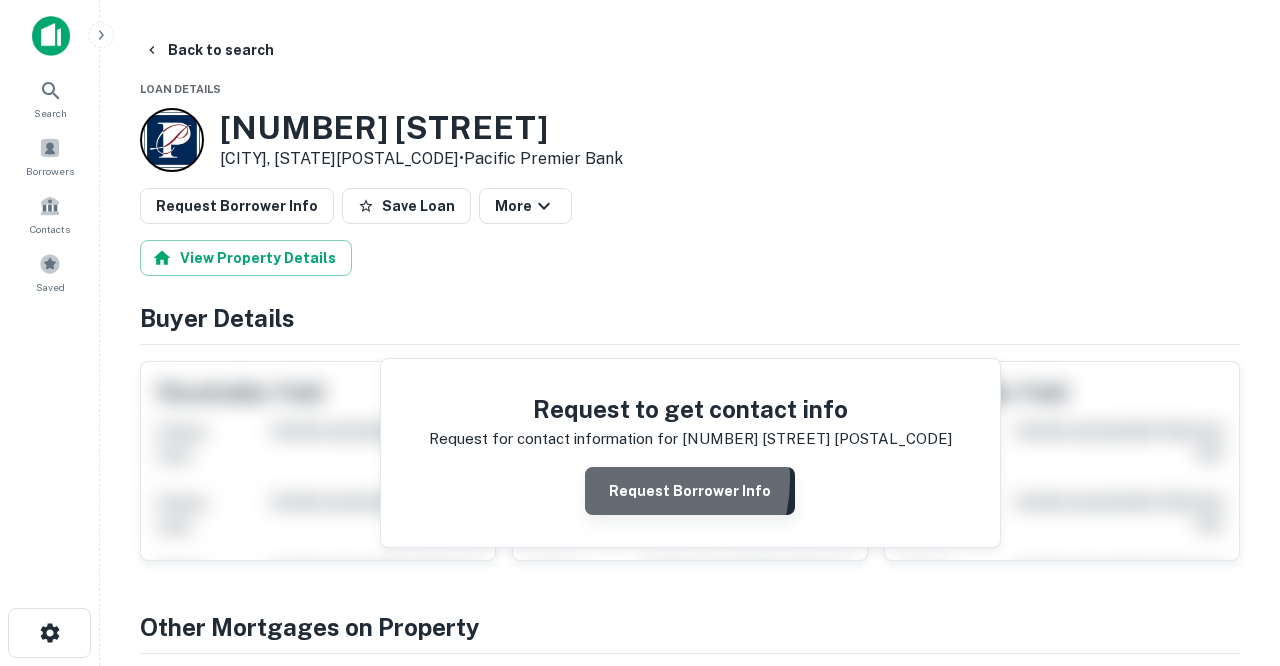click on "Request Borrower Info" at bounding box center (690, 491) 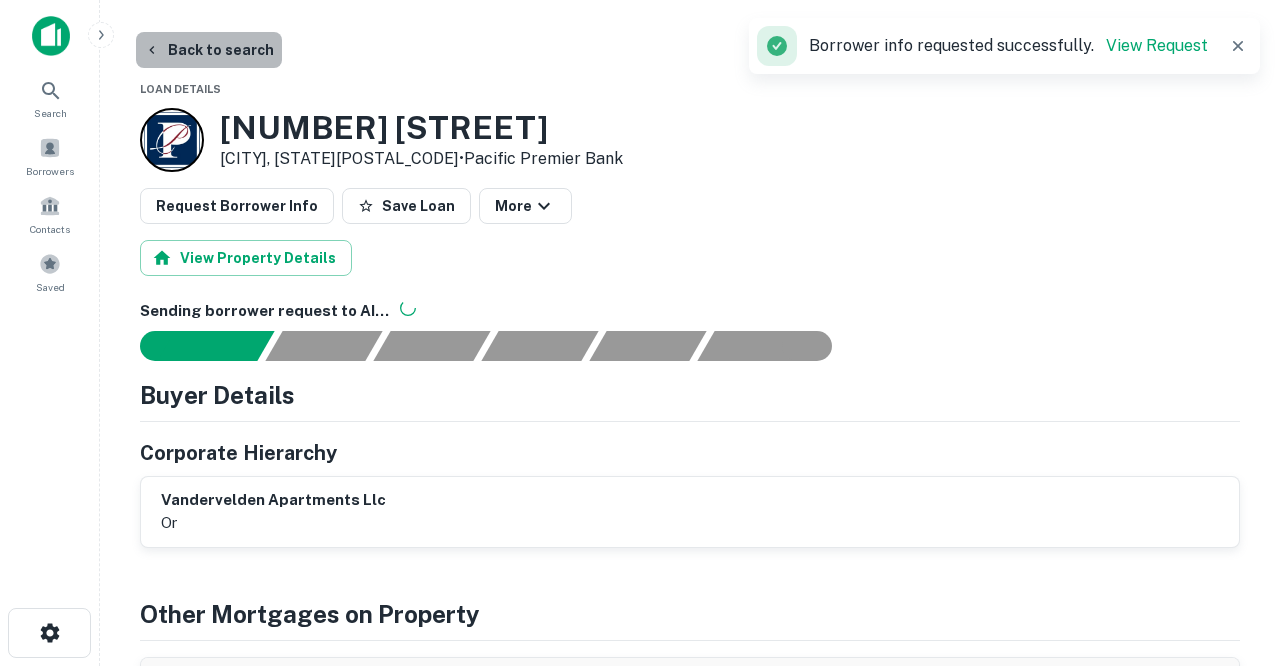 click on "Back to search" at bounding box center (209, 50) 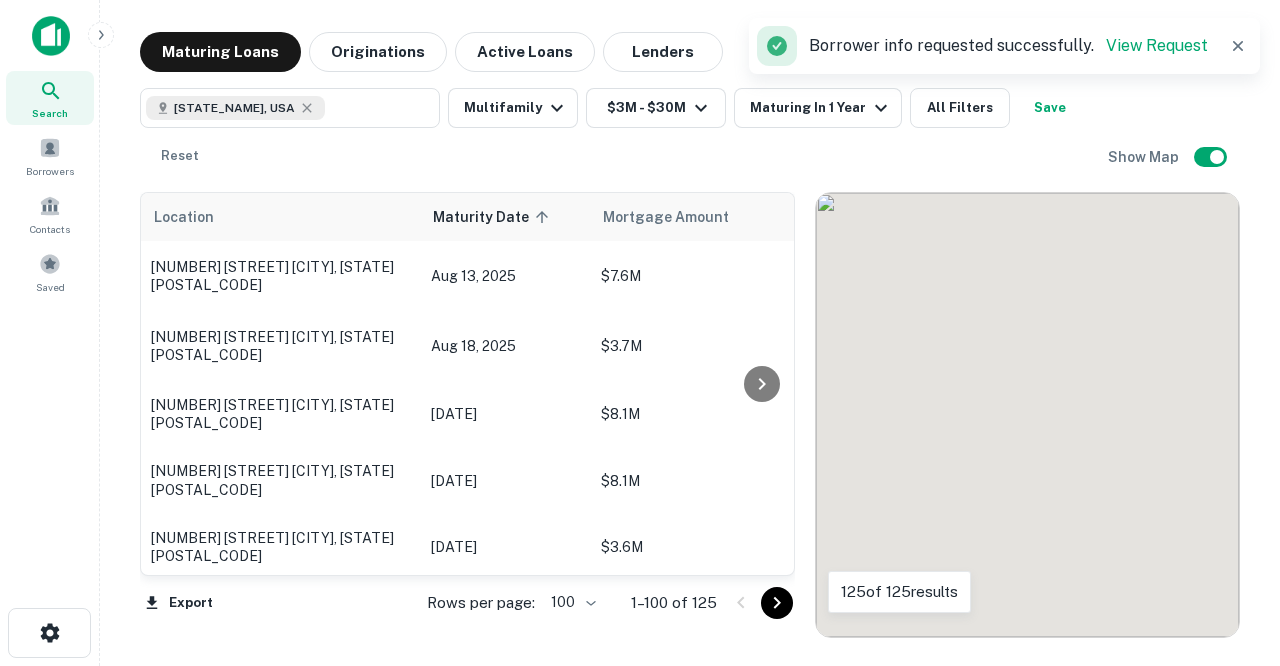 scroll, scrollTop: 6376, scrollLeft: 0, axis: vertical 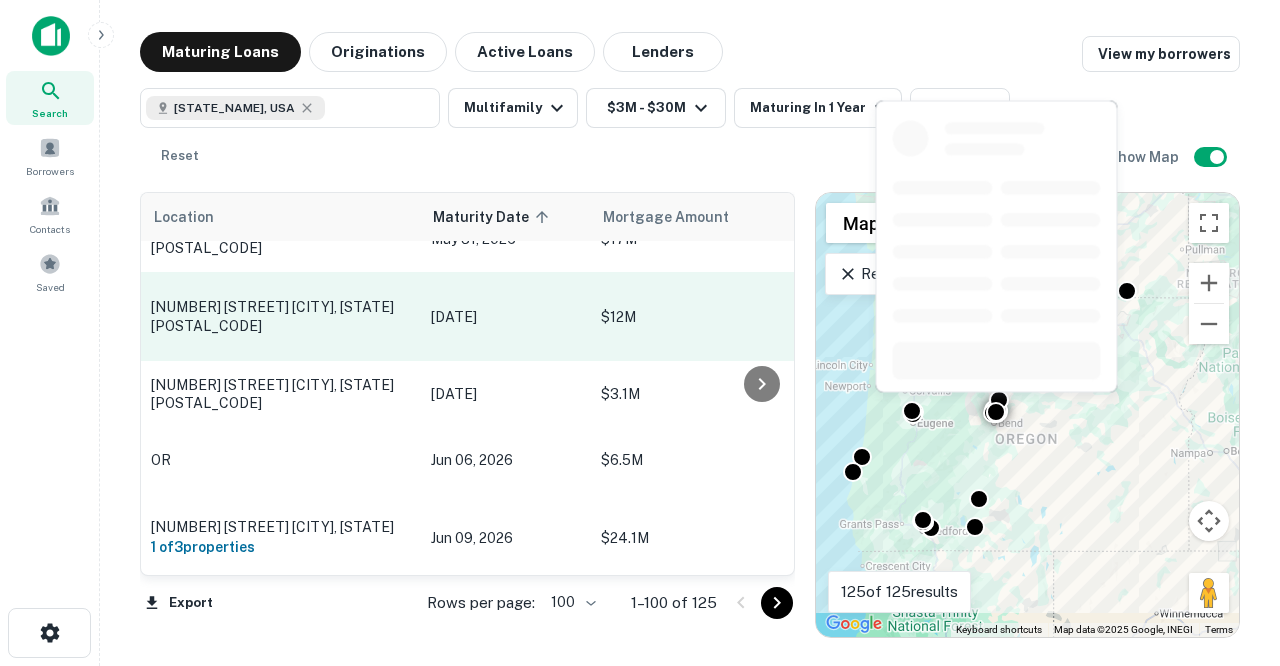 click on "[NUMBER] [STREET] [CITY], [STATE][POSTAL_CODE]" at bounding box center [281, 316] 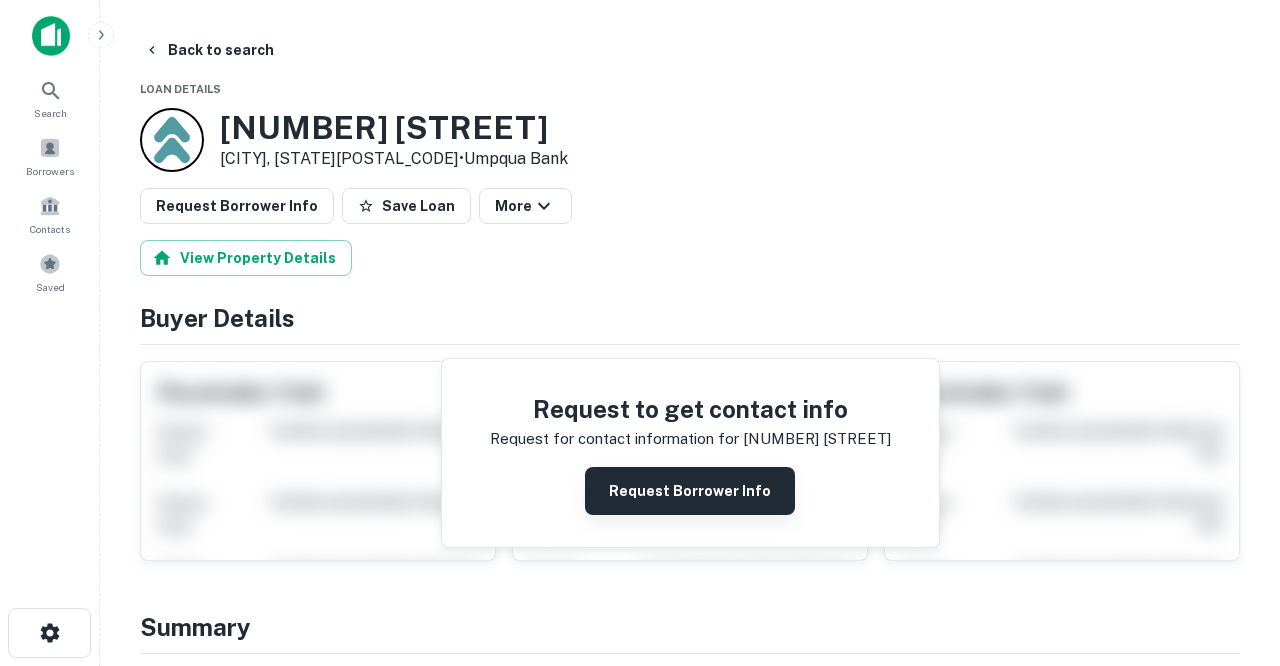 click on "Request Borrower Info" at bounding box center (690, 491) 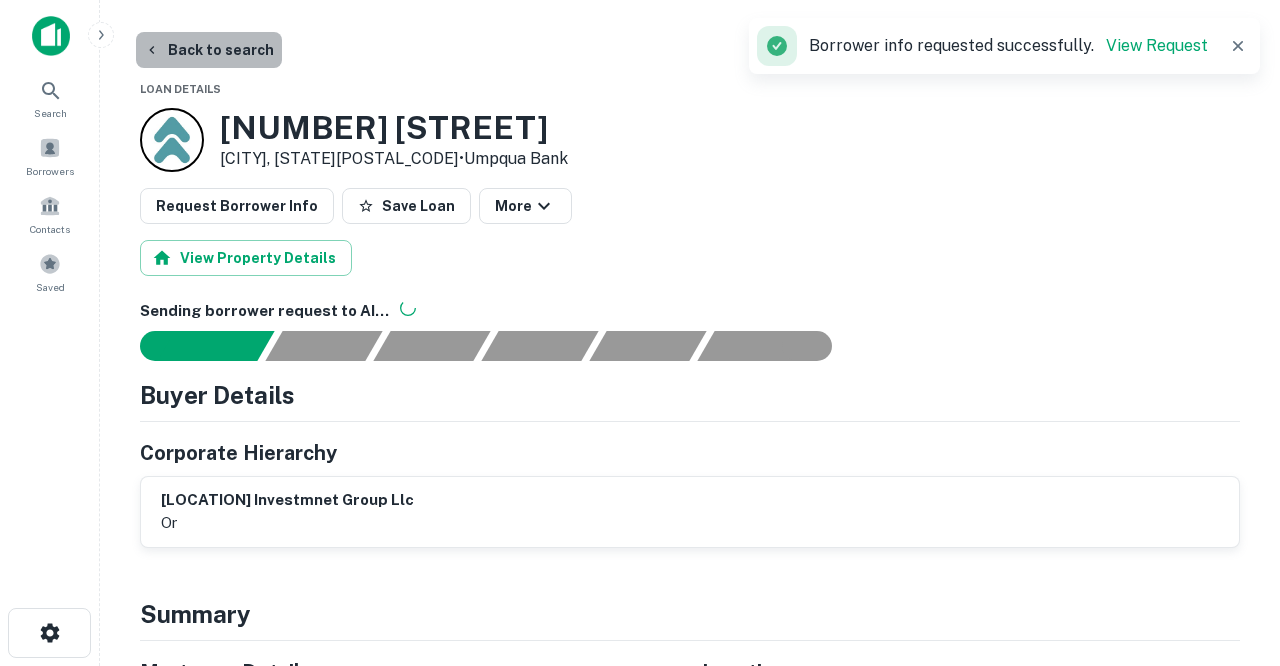 click on "Back to search" at bounding box center (209, 50) 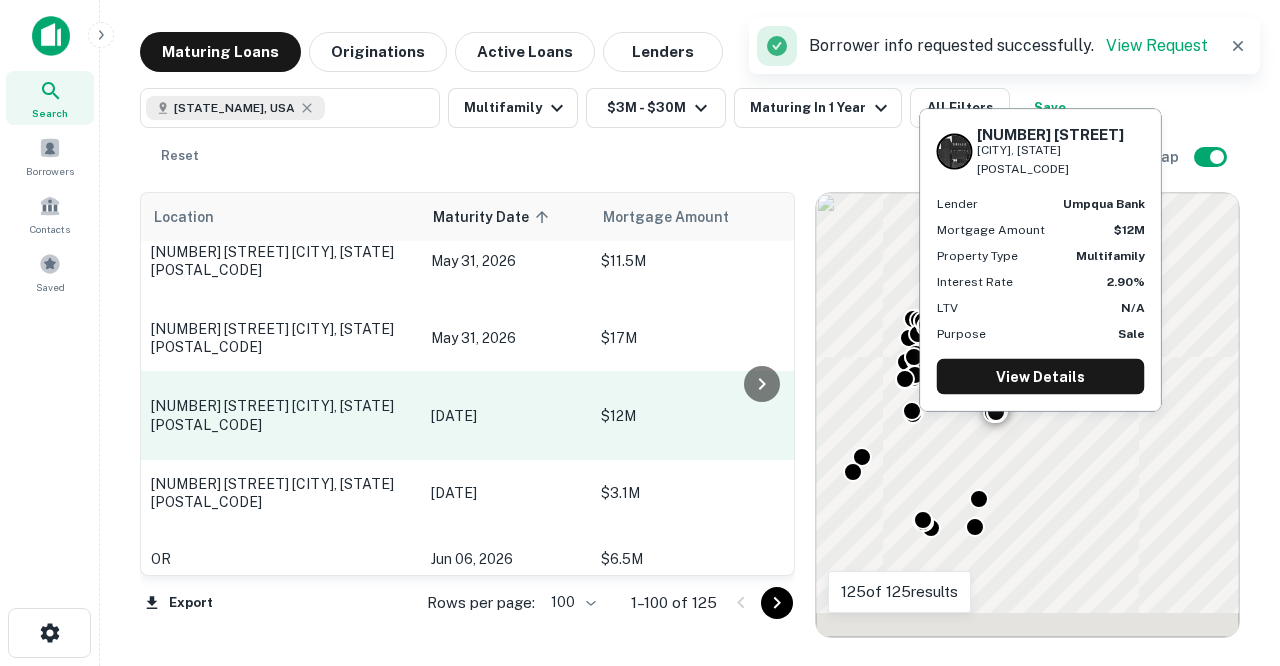 scroll, scrollTop: 6260, scrollLeft: 0, axis: vertical 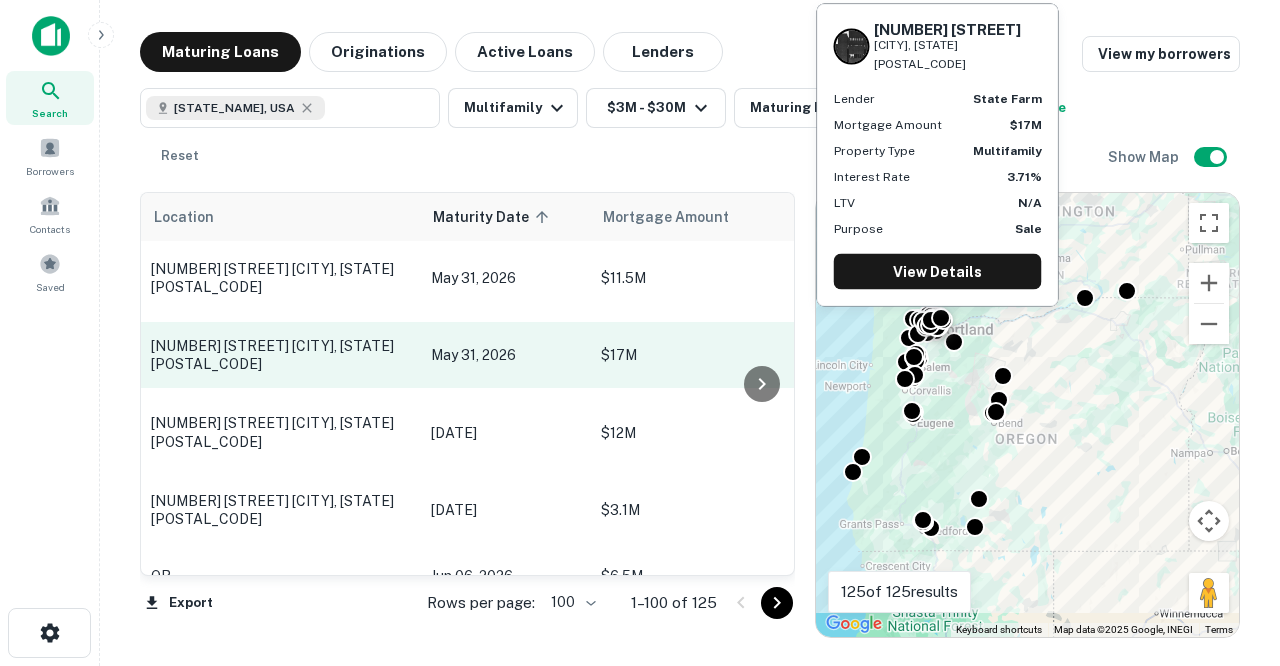 click on "[NUMBER] [STREET] [CITY], [STATE][POSTAL_CODE]" at bounding box center [281, 355] 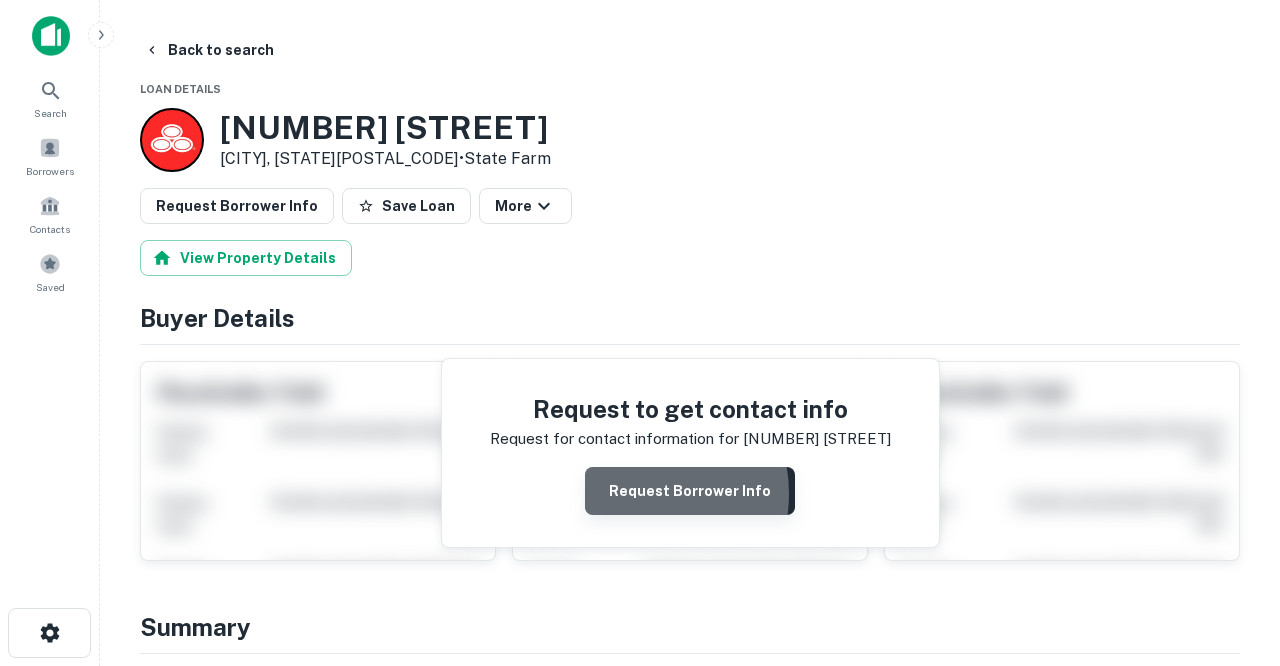 click on "Request Borrower Info" at bounding box center [690, 491] 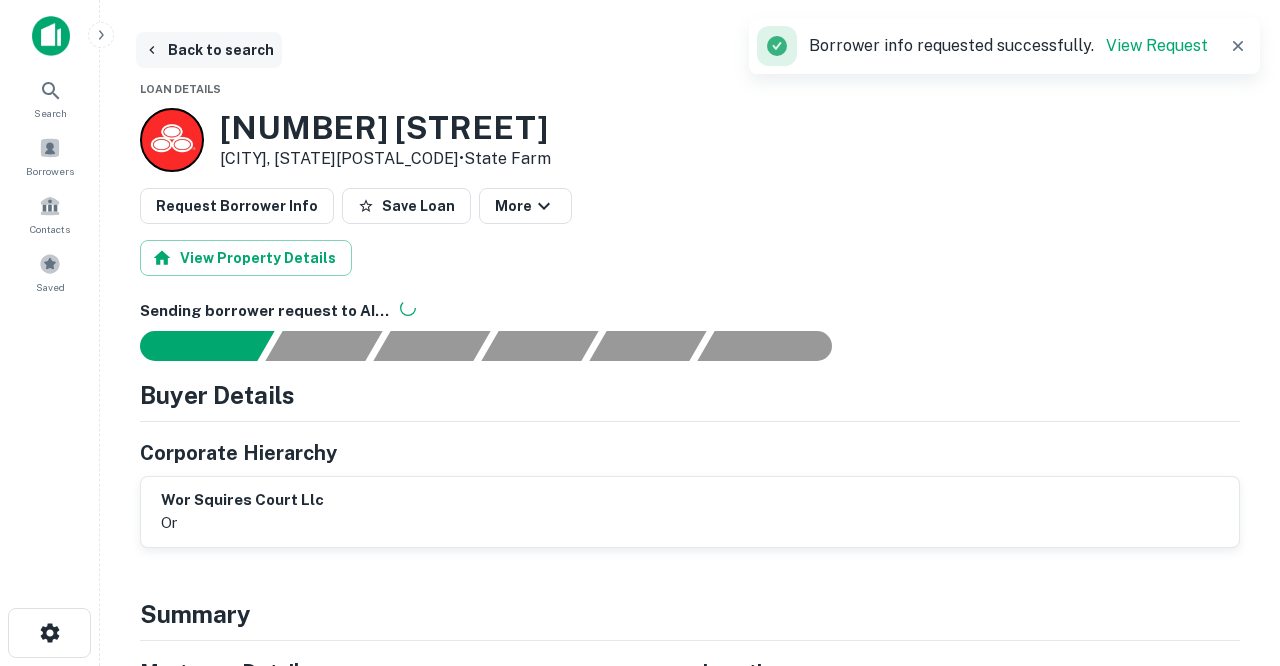 click on "Back to search" at bounding box center [209, 50] 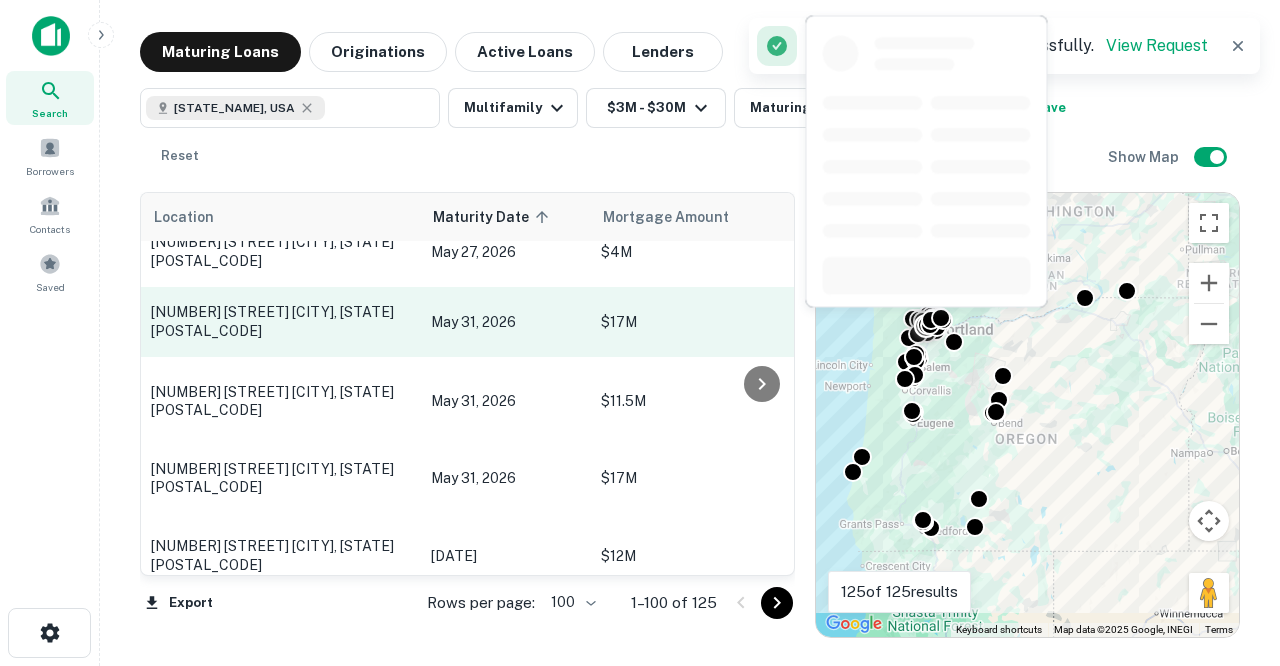 scroll, scrollTop: 6114, scrollLeft: 0, axis: vertical 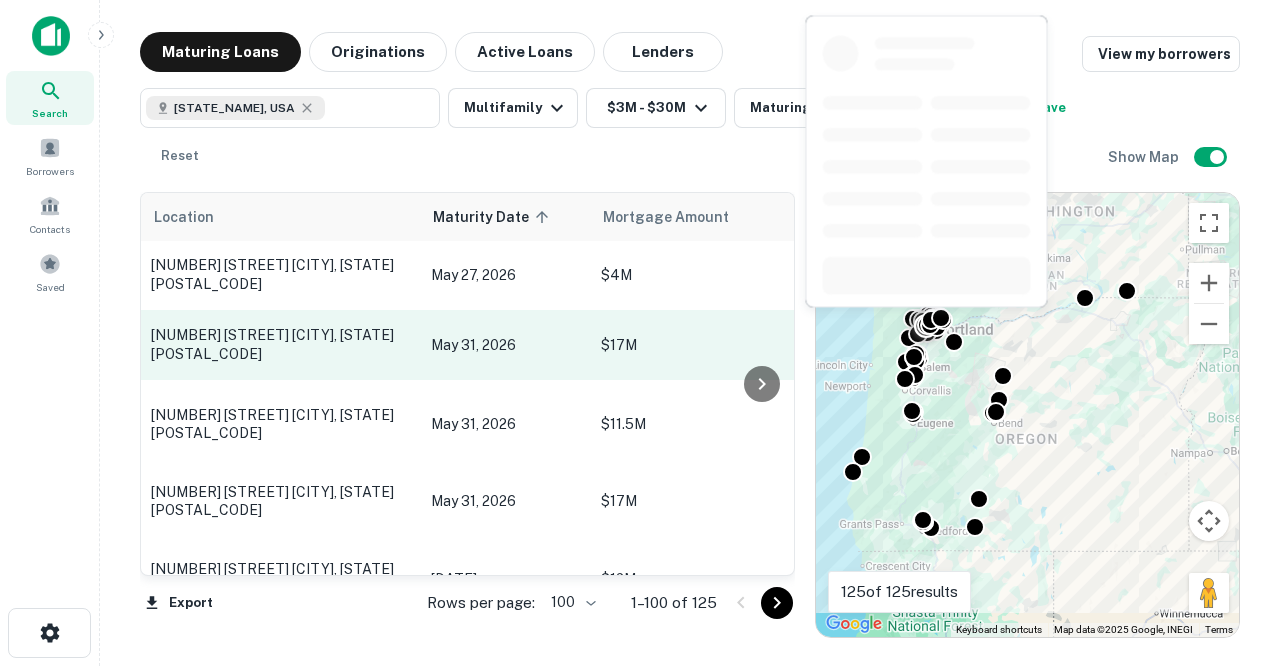 click on "[NUMBER] [STREET] [CITY], [STATE][POSTAL_CODE]" at bounding box center (281, 344) 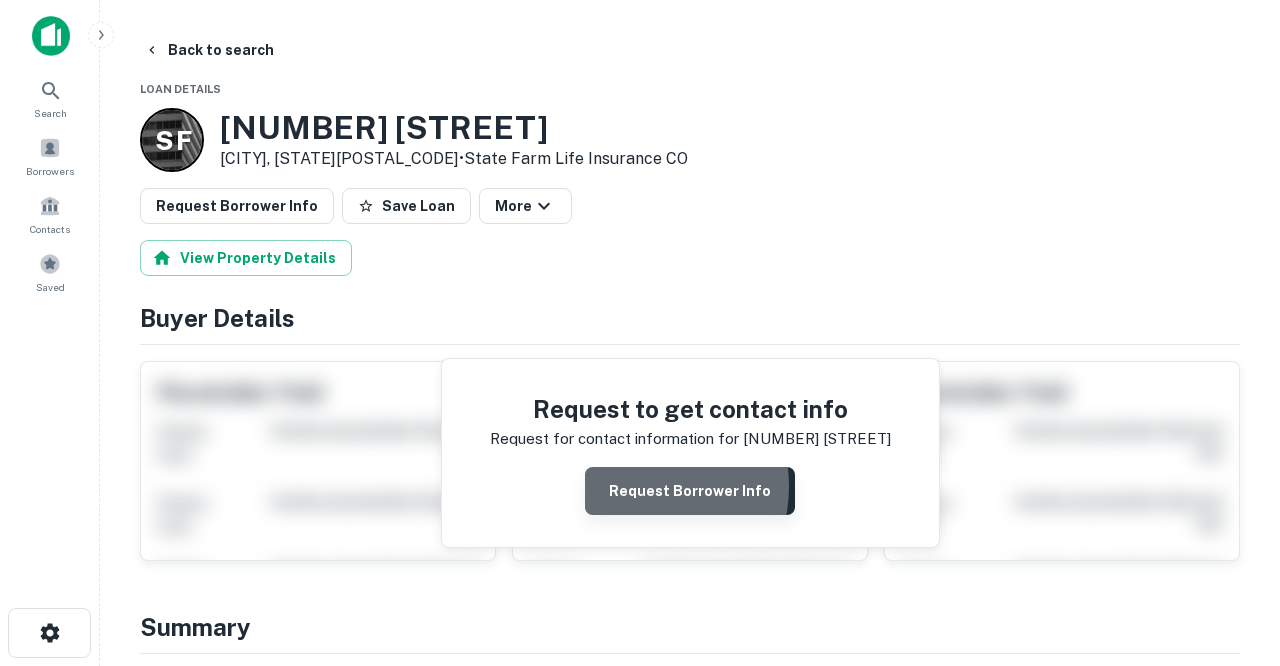 click on "Request Borrower Info" at bounding box center [690, 491] 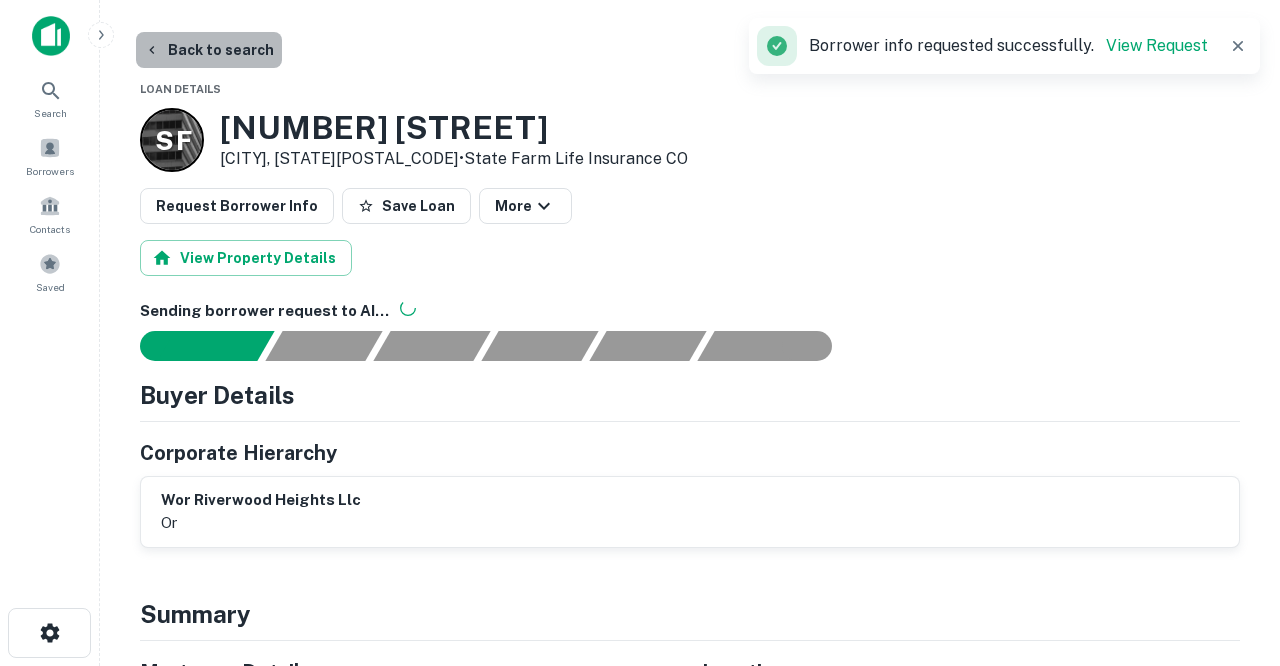 click on "Back to search" at bounding box center (209, 50) 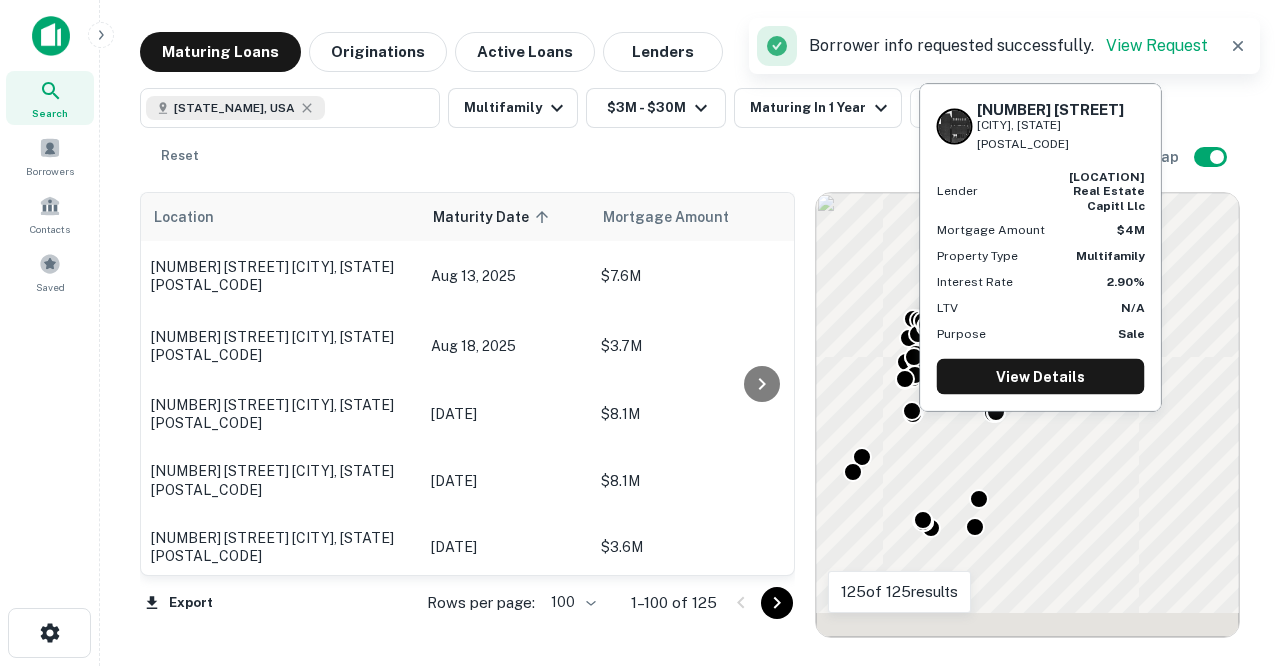 scroll, scrollTop: 6114, scrollLeft: 0, axis: vertical 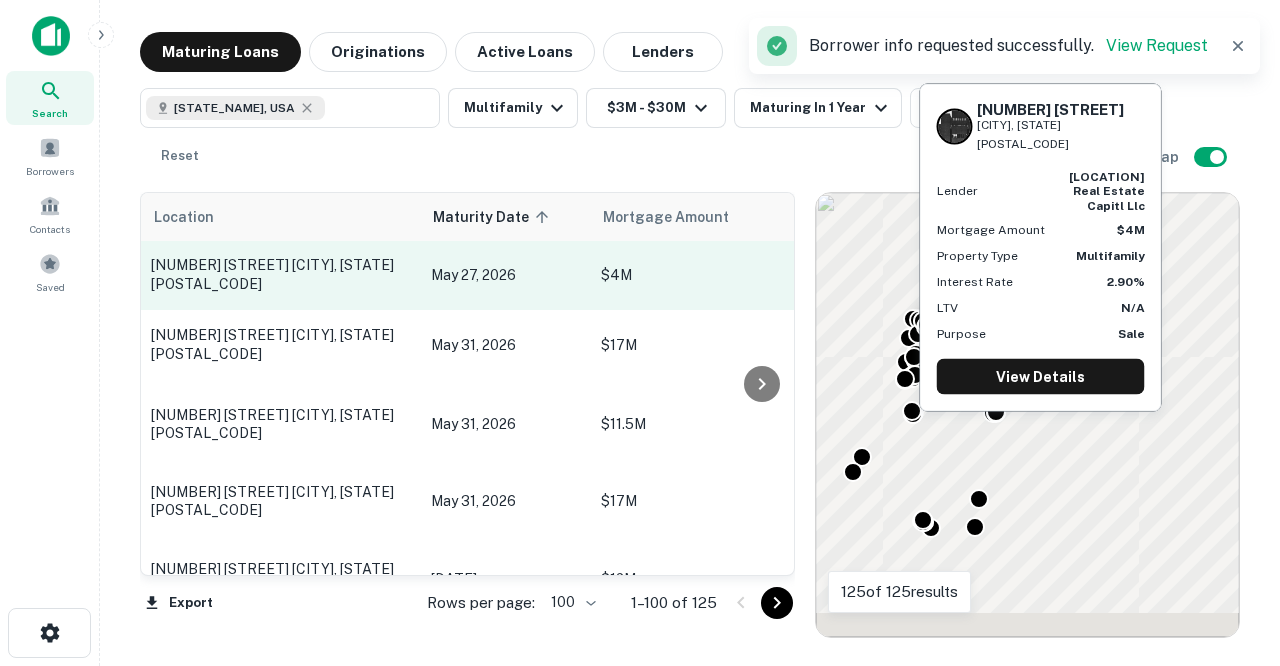 click on "[NUMBER] [STREET] [CITY], [STATE][POSTAL_CODE]" at bounding box center [281, 274] 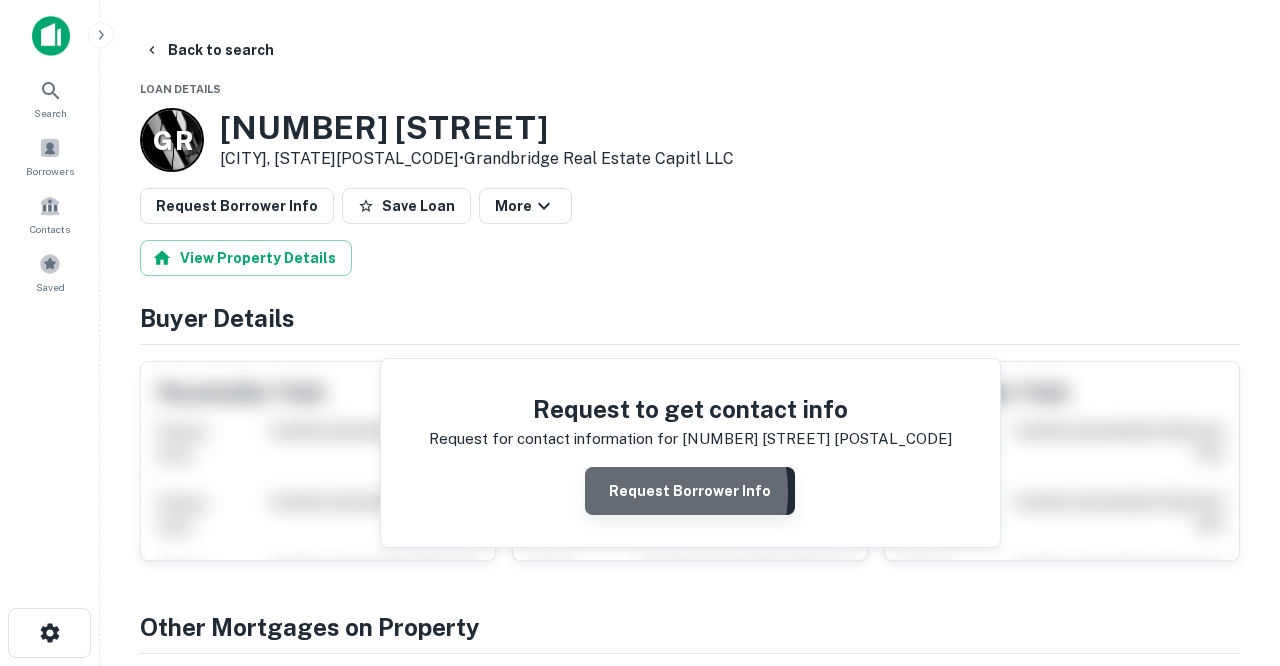 click on "Request Borrower Info" at bounding box center [690, 491] 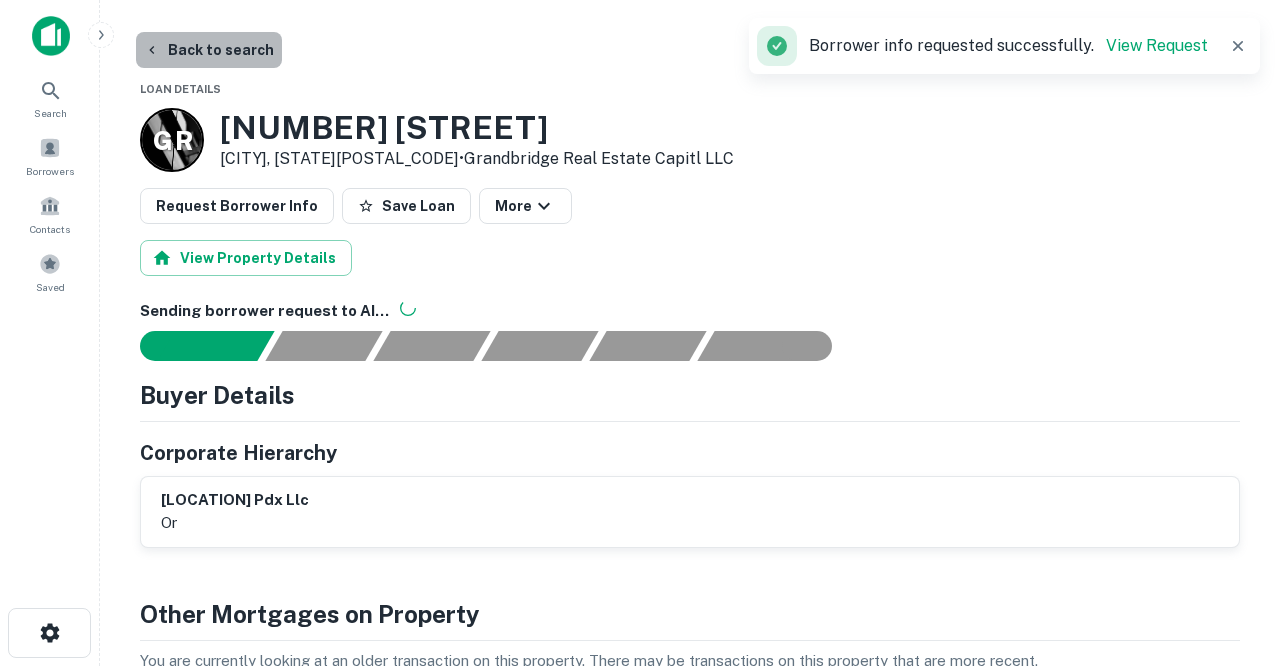 click on "Back to search" at bounding box center (209, 50) 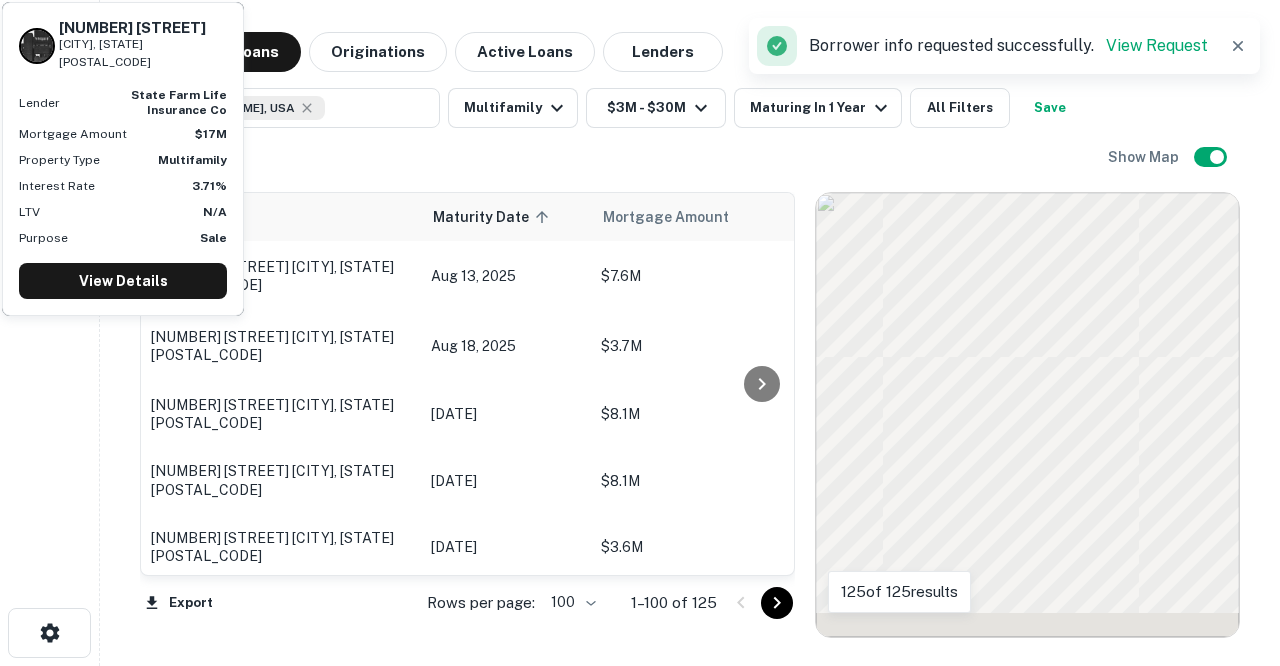 scroll, scrollTop: 5976, scrollLeft: 0, axis: vertical 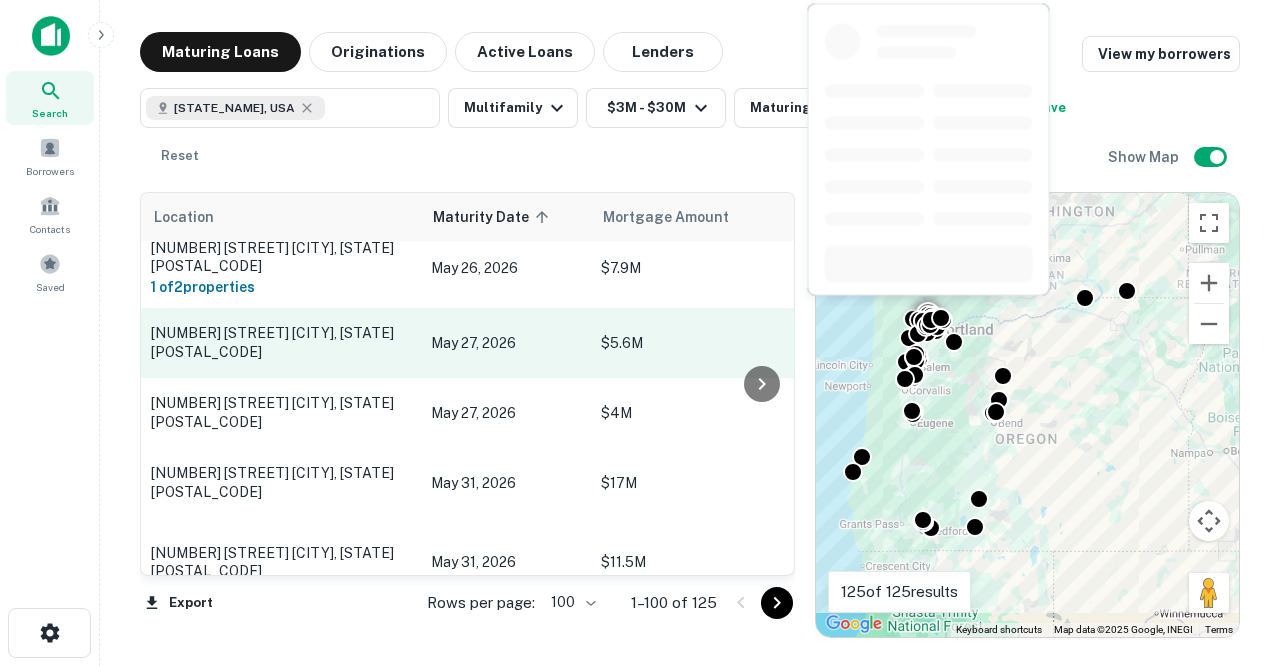 click on "[NUMBER] [STREET] [CITY], [STATE][POSTAL_CODE]" at bounding box center (281, 342) 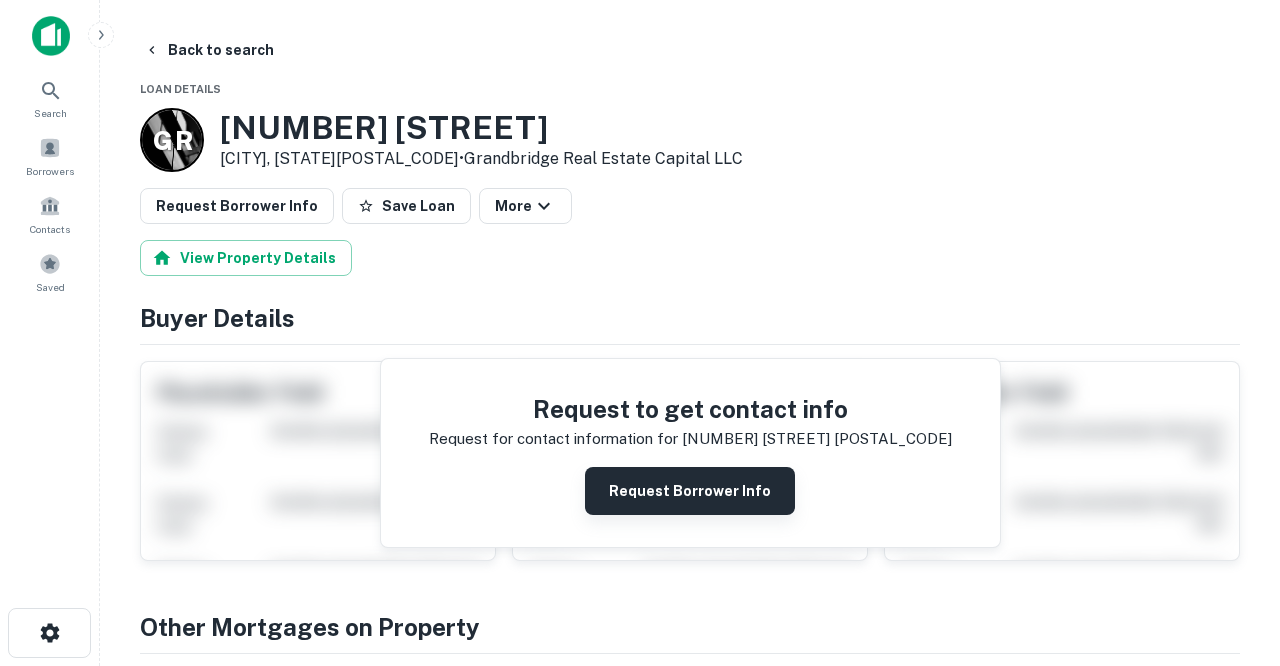 click on "Request Borrower Info" at bounding box center (690, 491) 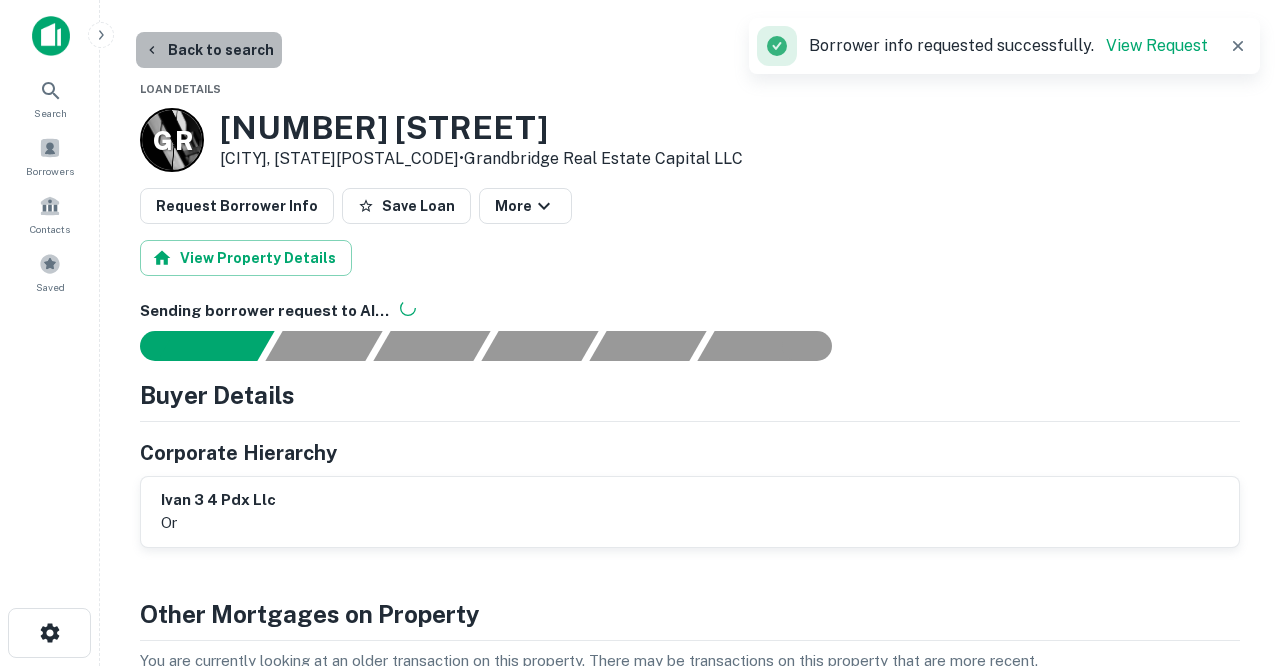 click on "Back to search" at bounding box center (209, 50) 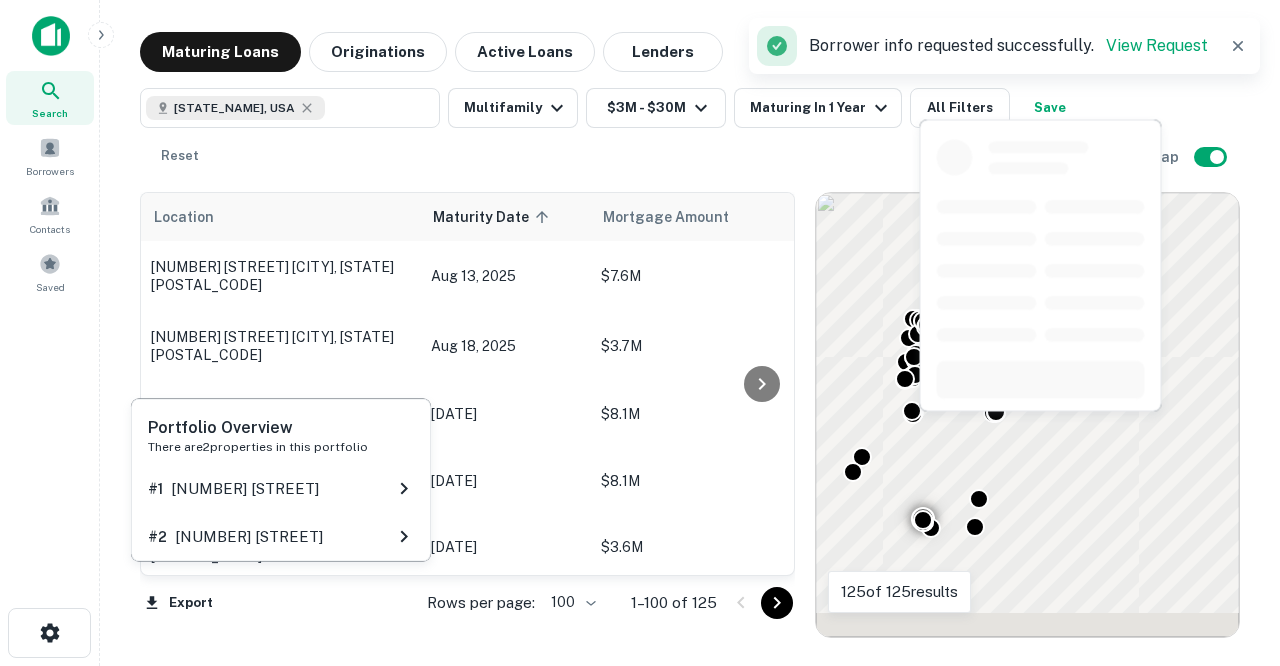 scroll, scrollTop: 5881, scrollLeft: 0, axis: vertical 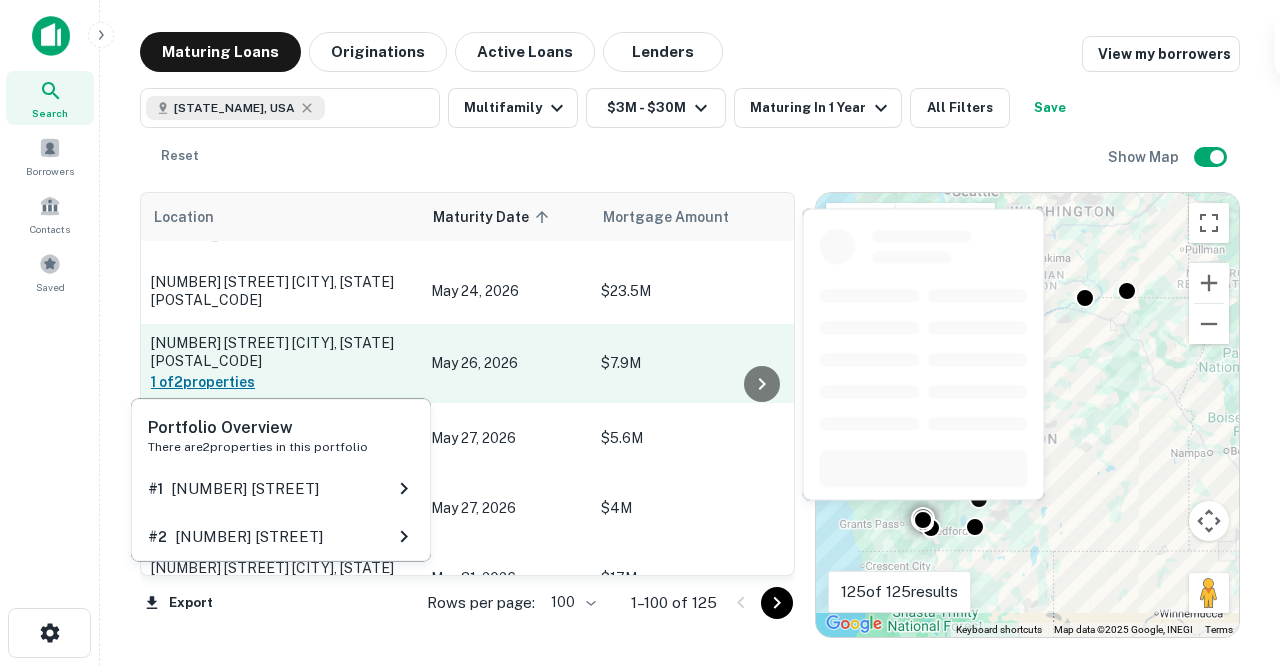 click on "1 of  2  properties" at bounding box center [281, 382] 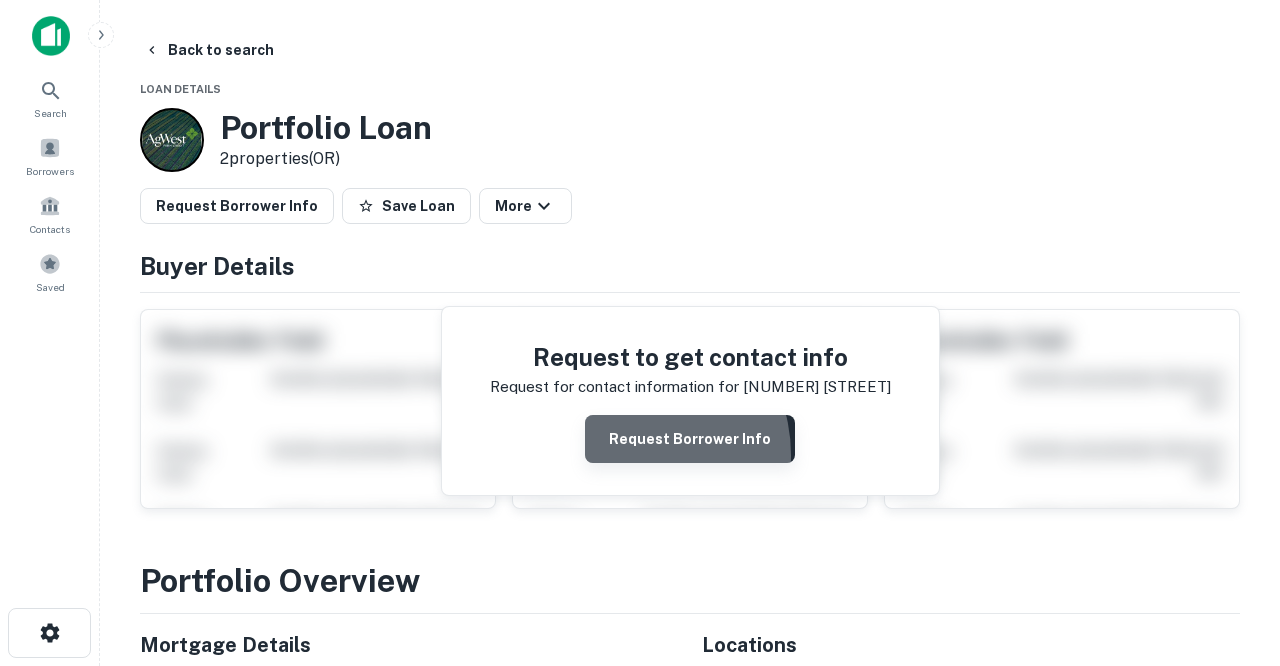 click on "Request Borrower Info" at bounding box center (690, 439) 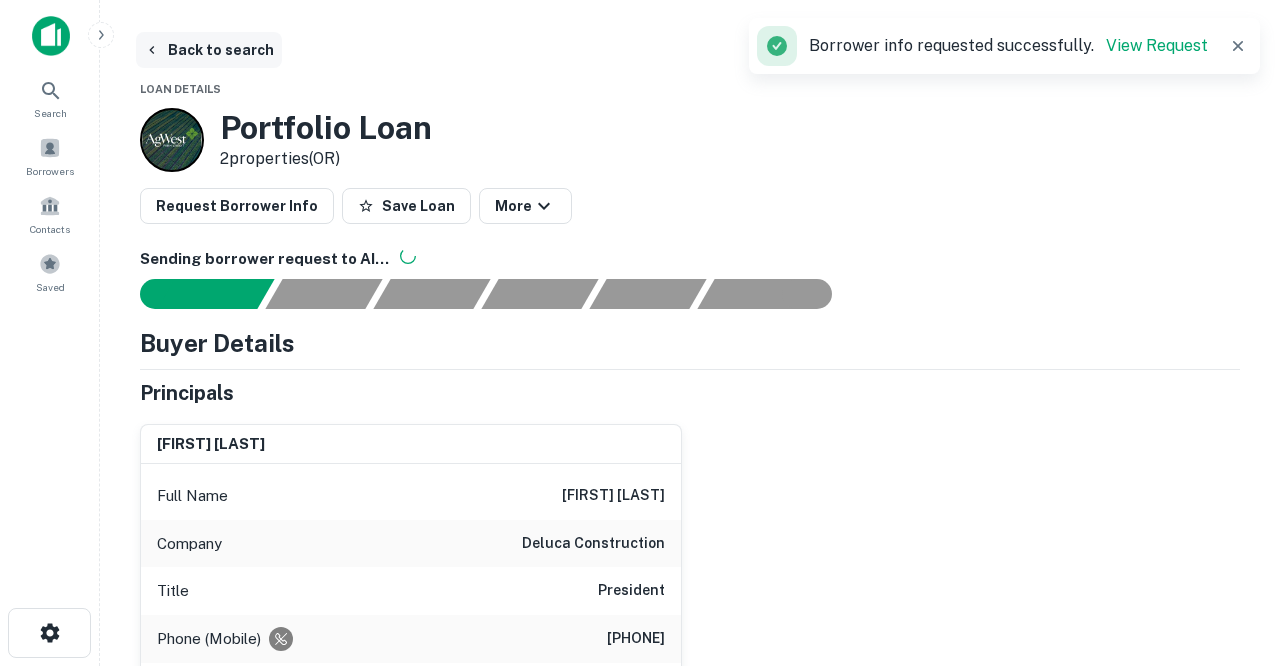 click on "Back to search" at bounding box center [209, 50] 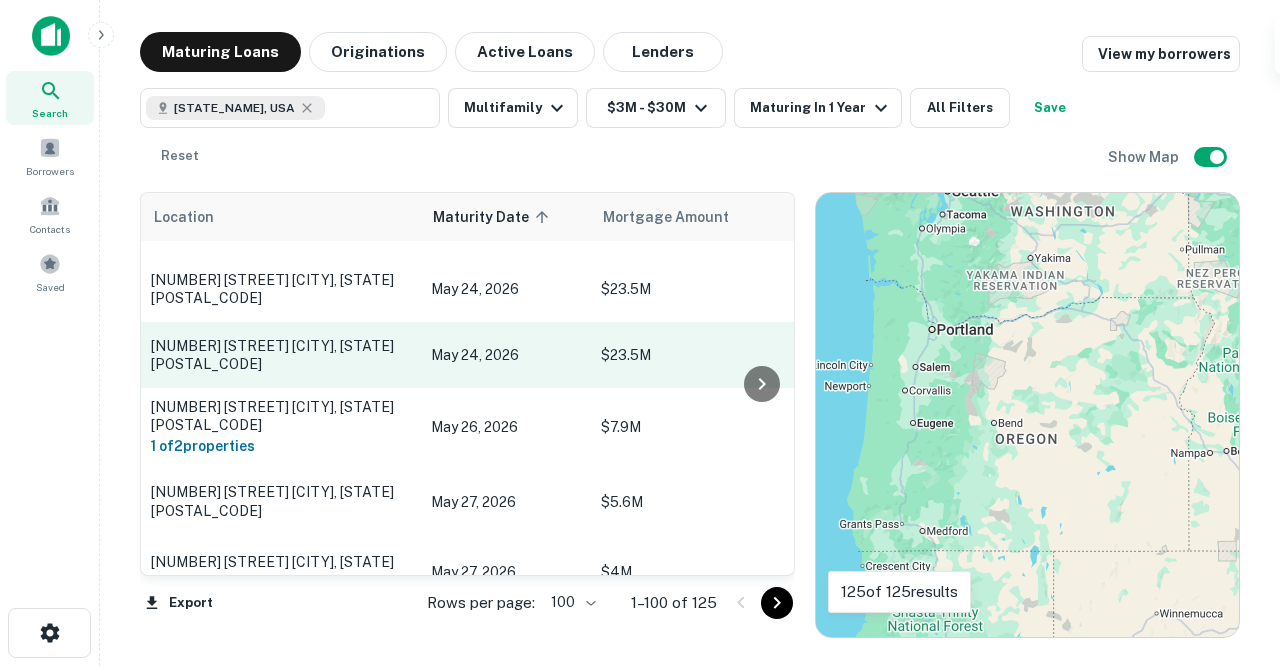 scroll, scrollTop: 5810, scrollLeft: 0, axis: vertical 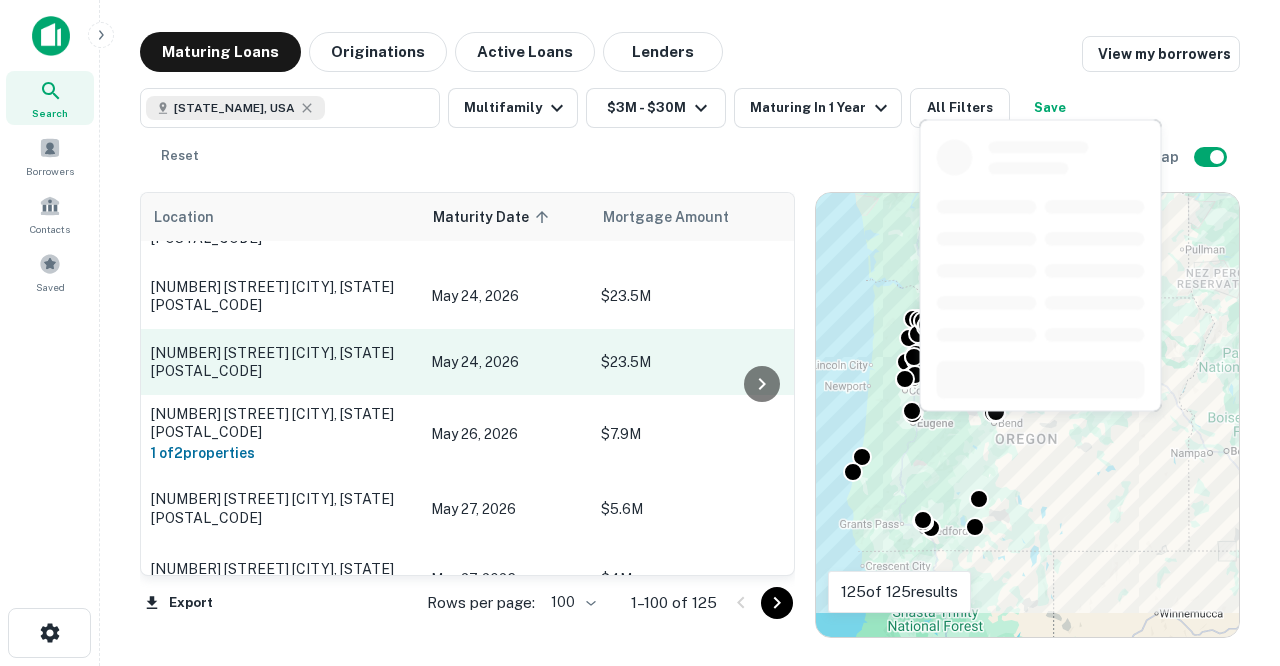 click on "[NUMBER] [STREET] [CITY], [STATE][POSTAL_CODE]" at bounding box center (281, 362) 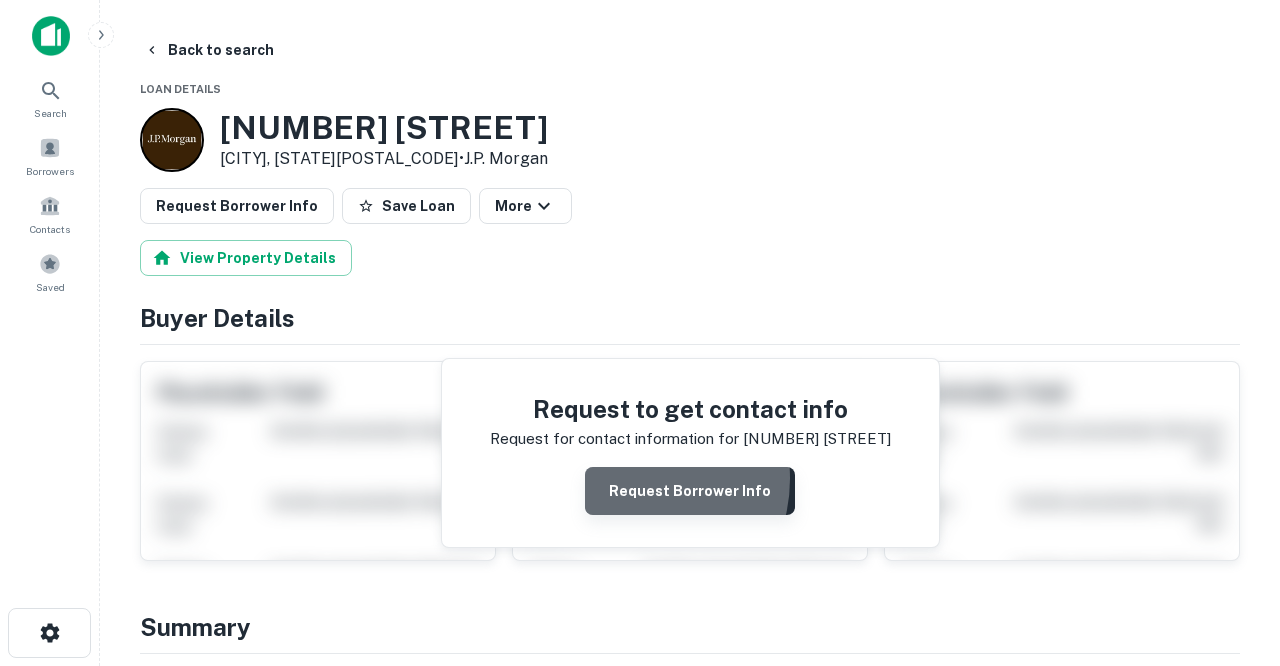 click on "Request Borrower Info" at bounding box center [690, 491] 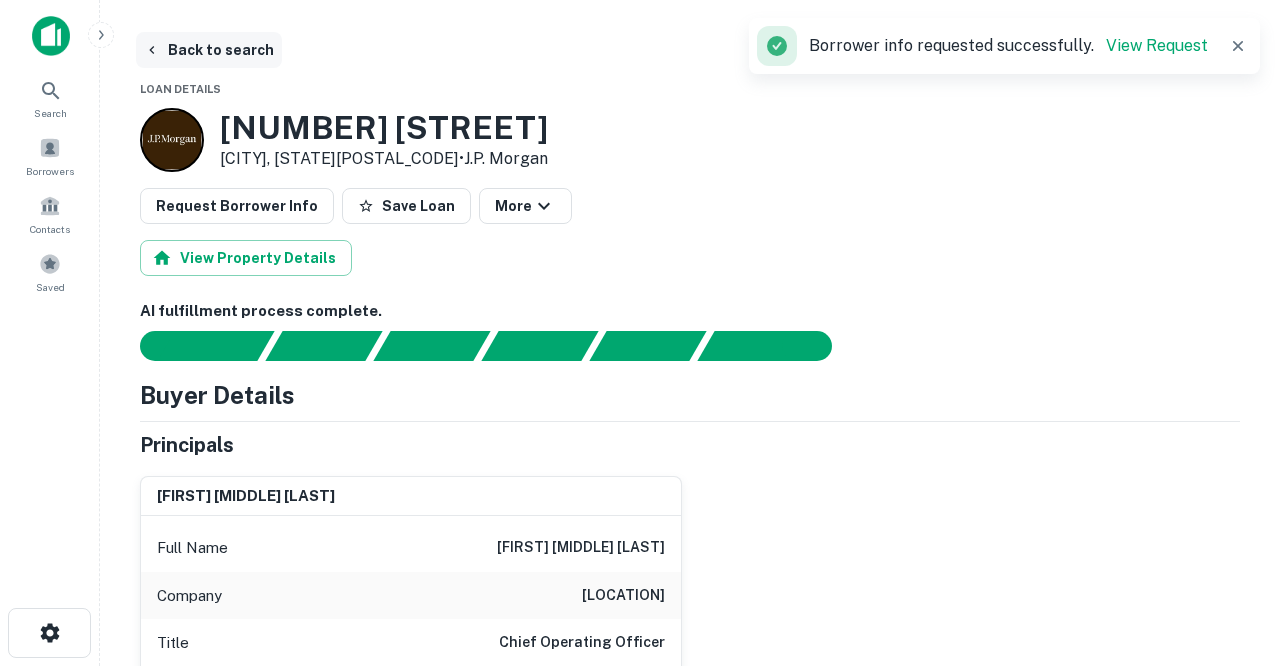 click on "Back to search" at bounding box center [209, 50] 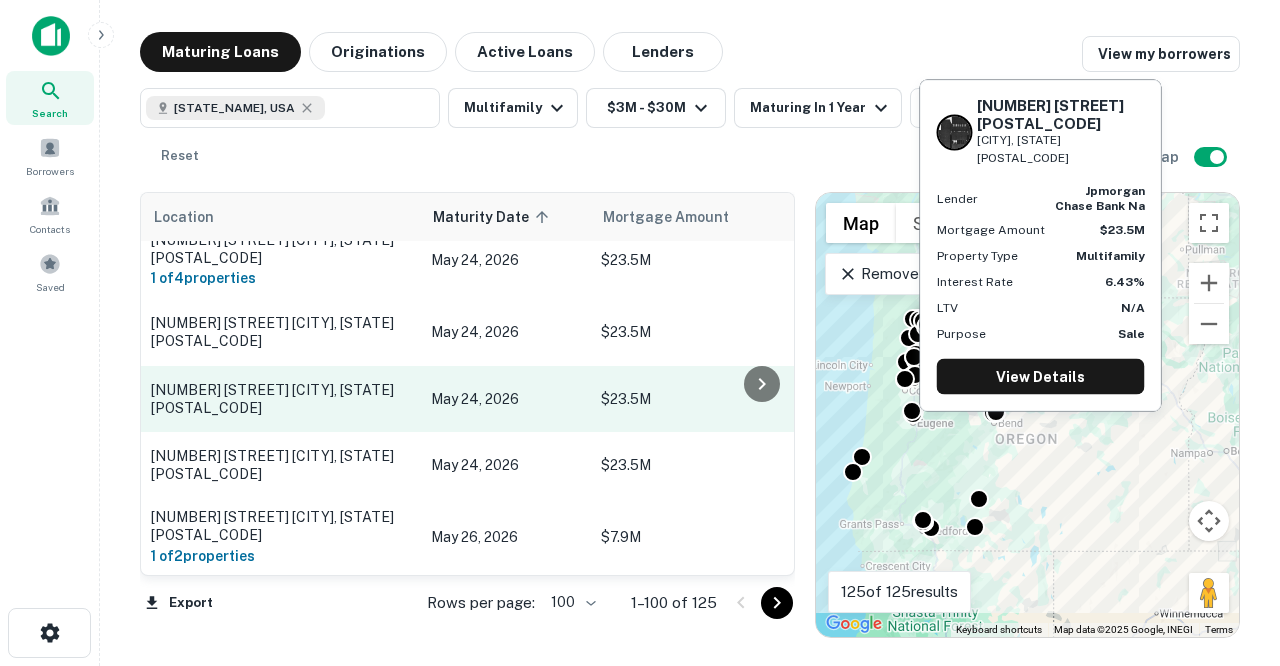 scroll, scrollTop: 5698, scrollLeft: 0, axis: vertical 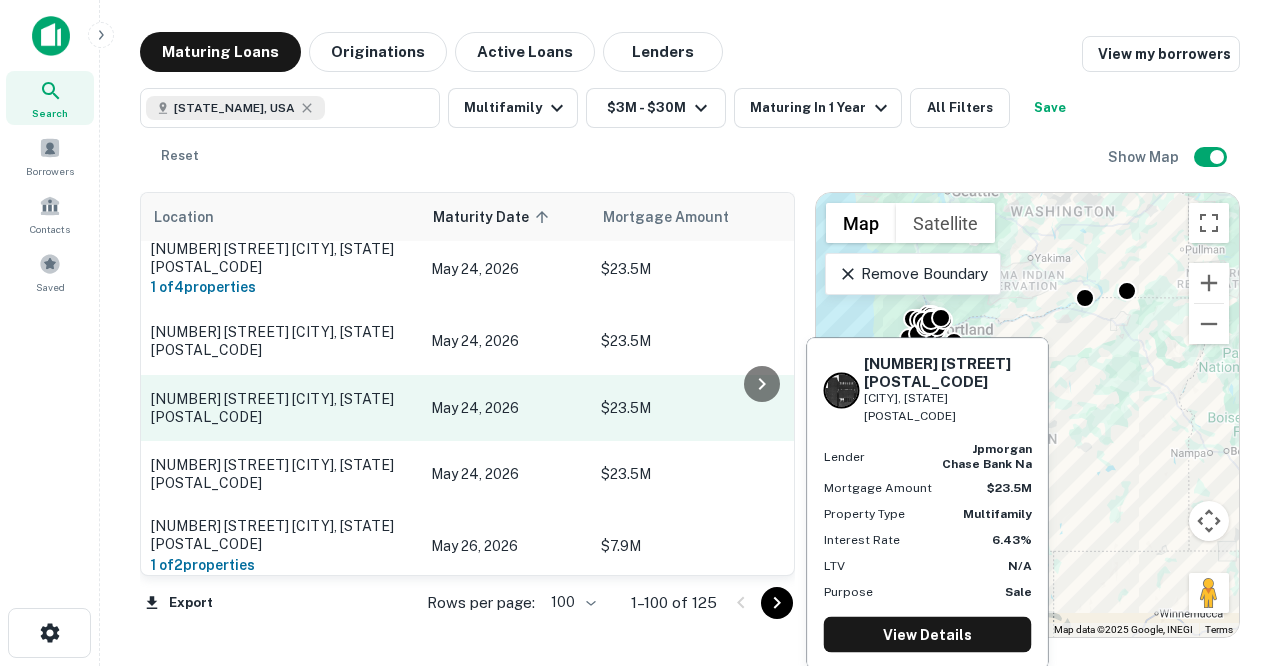 click on "[NUMBER] [STREET] [CITY], [STATE][POSTAL_CODE]" at bounding box center [281, 408] 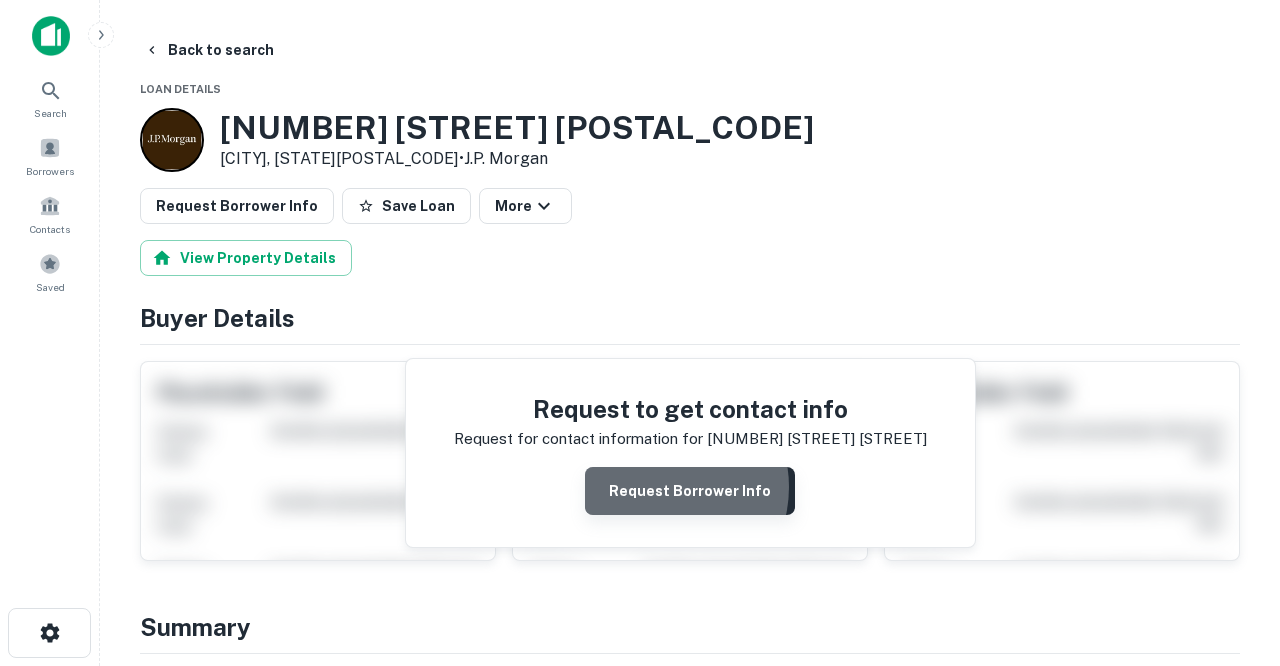 click on "Request Borrower Info" at bounding box center [690, 491] 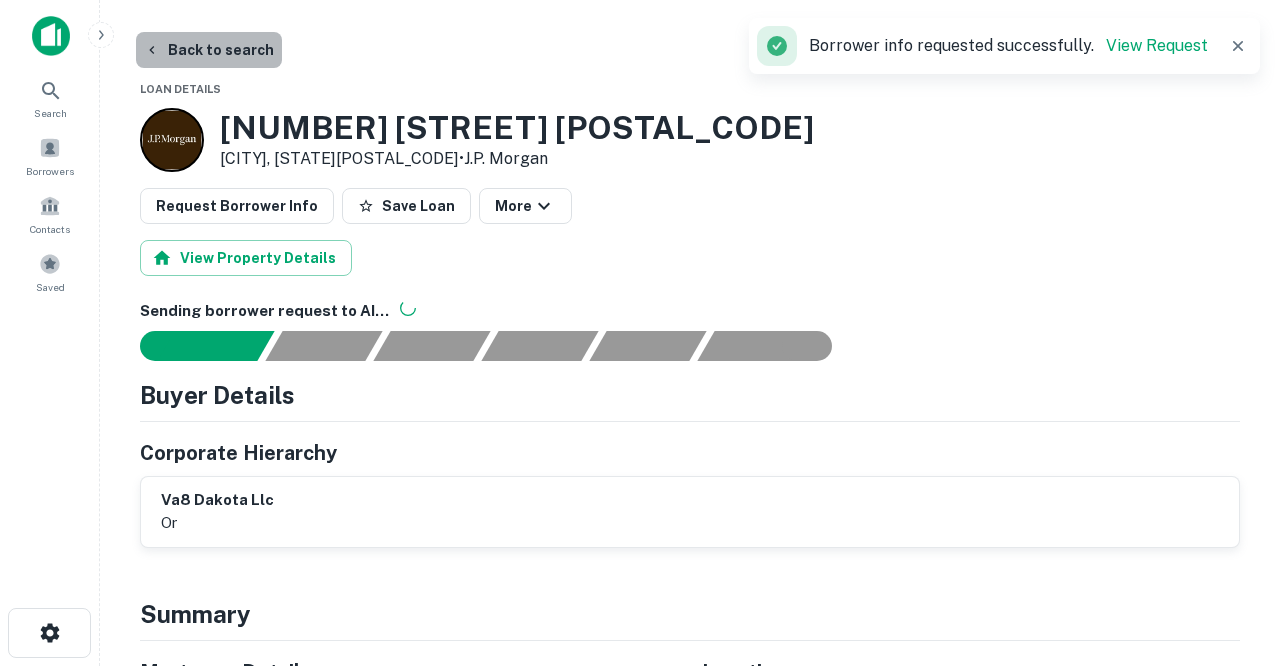 click on "Back to search" at bounding box center [209, 50] 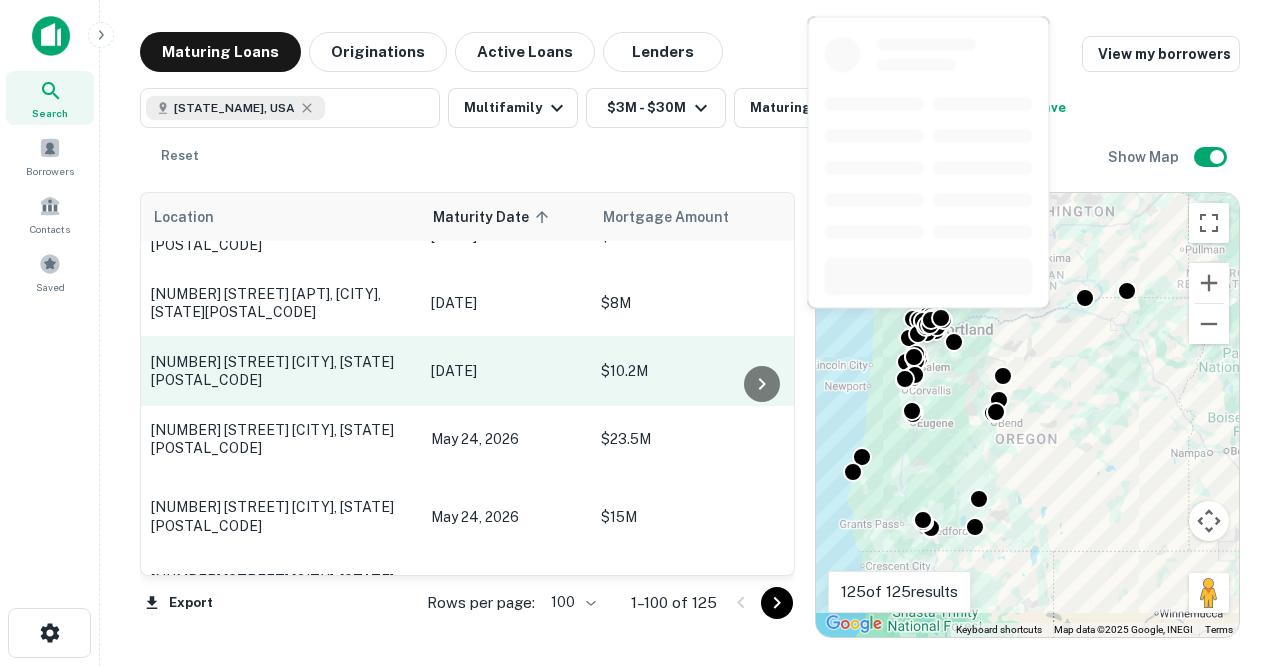scroll, scrollTop: 5314, scrollLeft: 0, axis: vertical 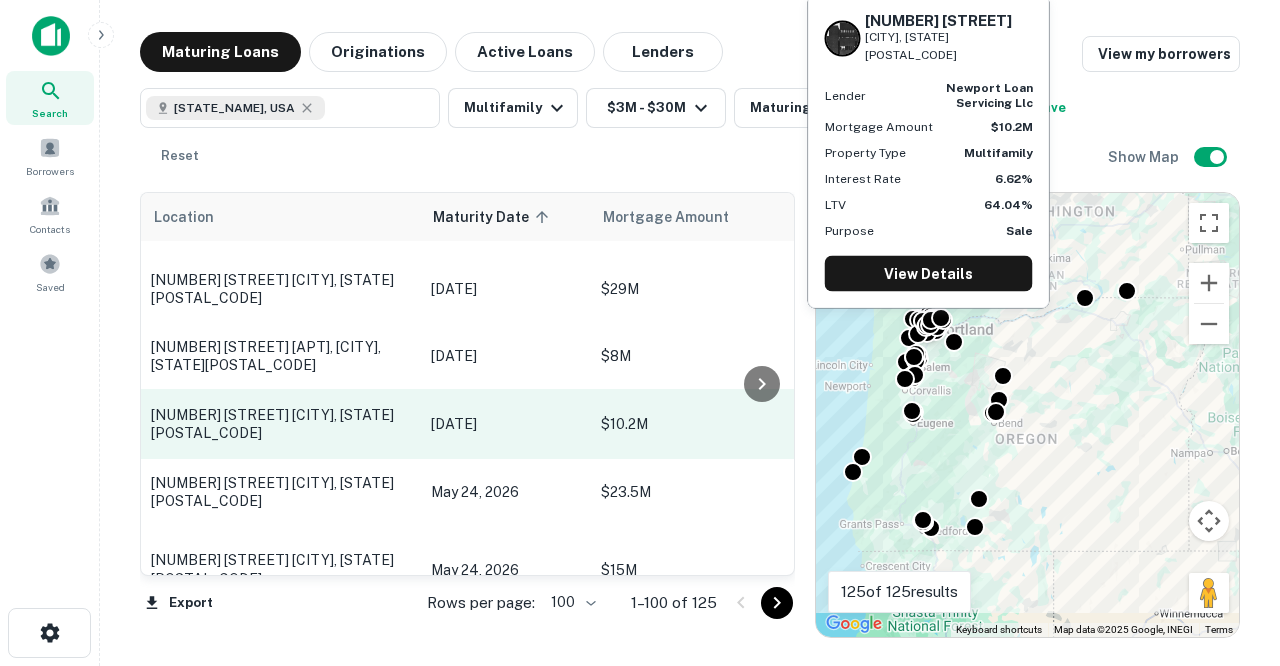click on "[NUMBER] [STREET] [CITY], [STATE][POSTAL_CODE]" at bounding box center (281, 424) 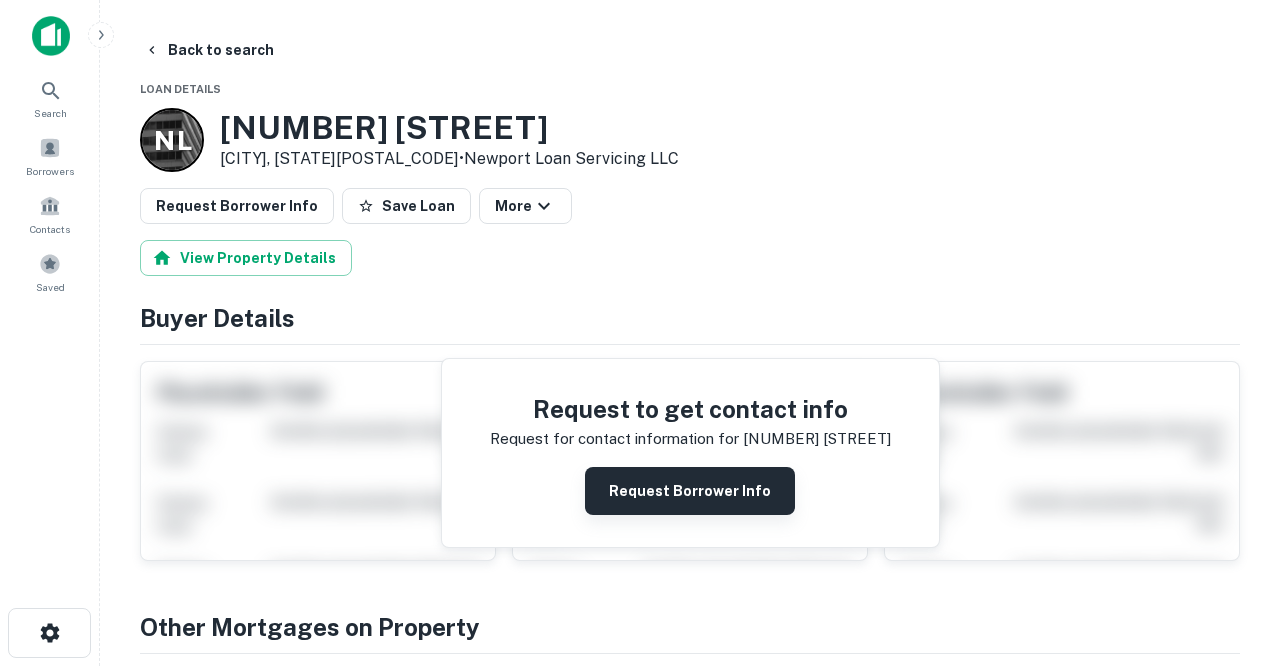 click on "Request Borrower Info" at bounding box center [690, 491] 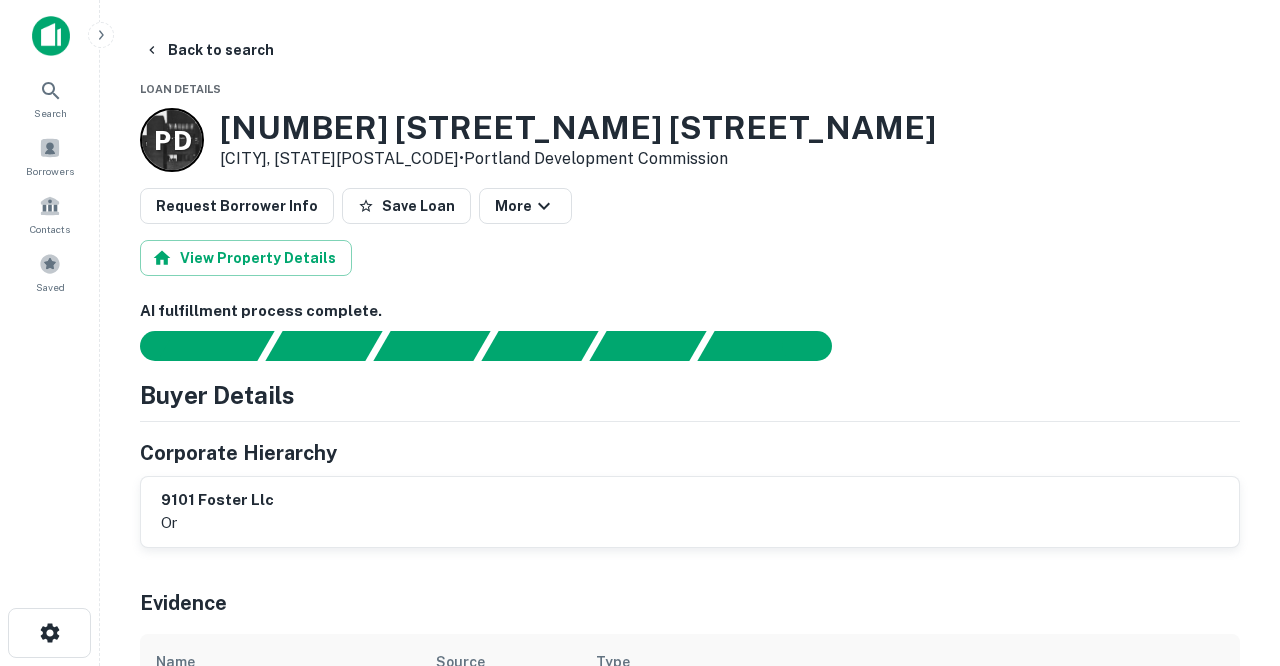 scroll, scrollTop: 0, scrollLeft: 0, axis: both 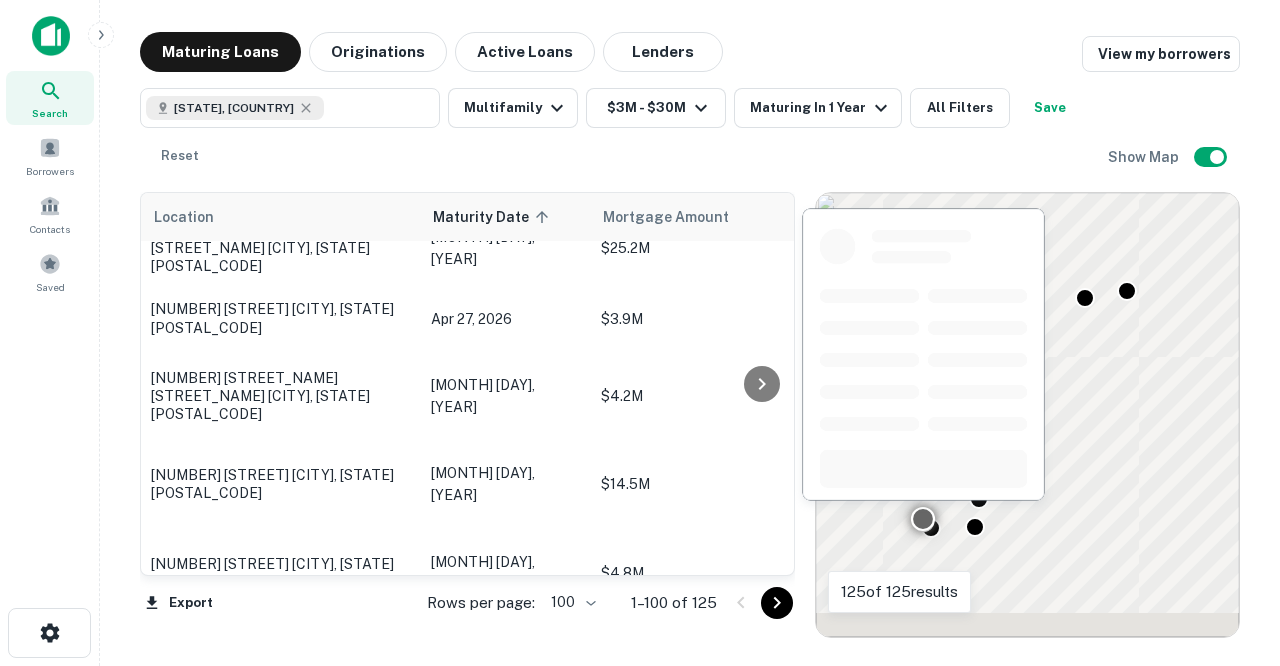 click on "1471 Poplar Dr Medford, OR97504" at bounding box center (281, 650) 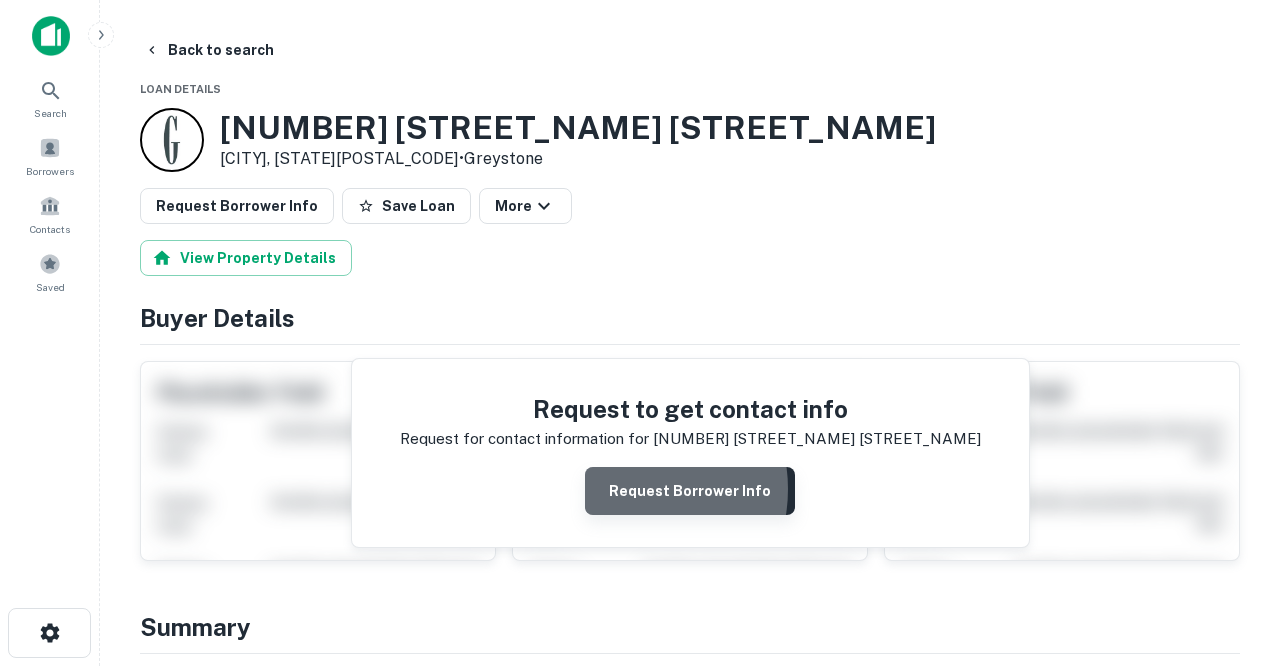 click on "Request Borrower Info" at bounding box center (690, 491) 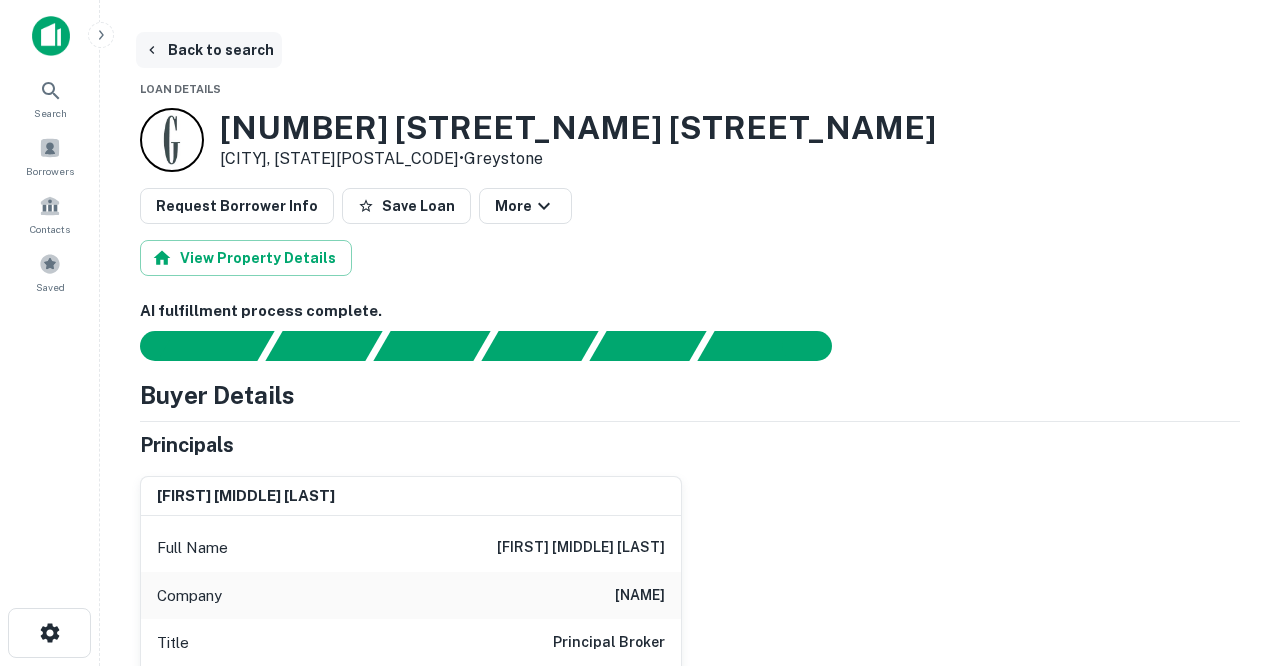 click on "Back to search" at bounding box center [209, 50] 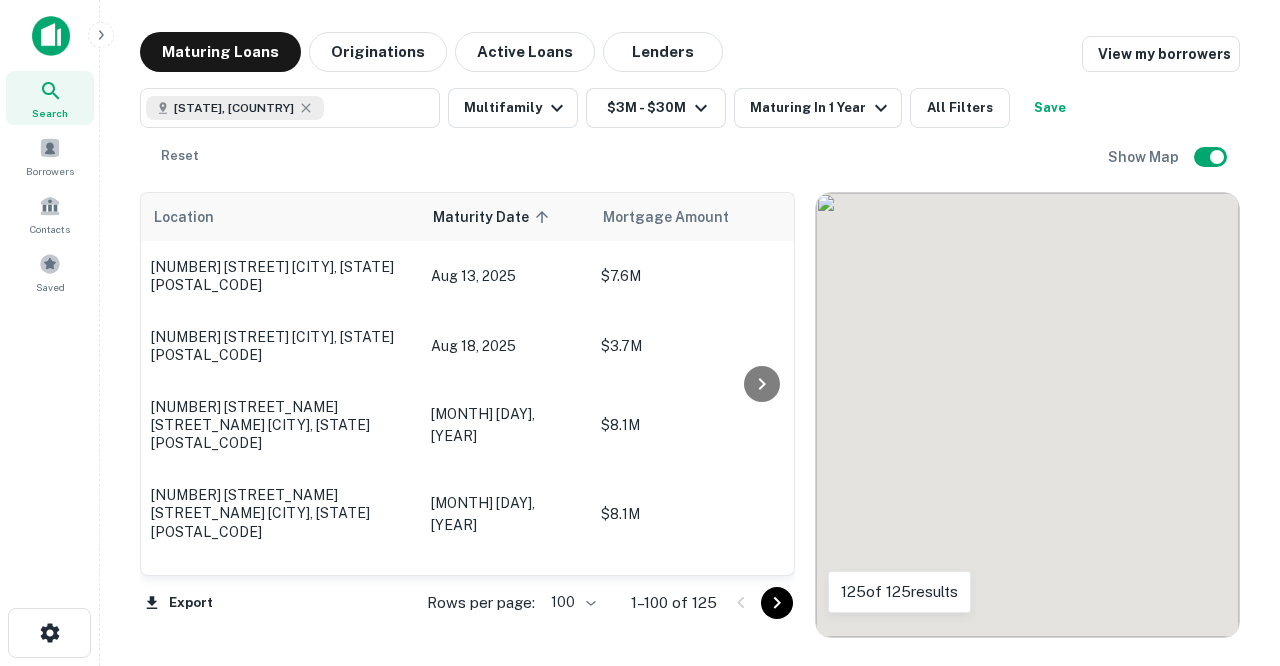 scroll, scrollTop: 4812, scrollLeft: 0, axis: vertical 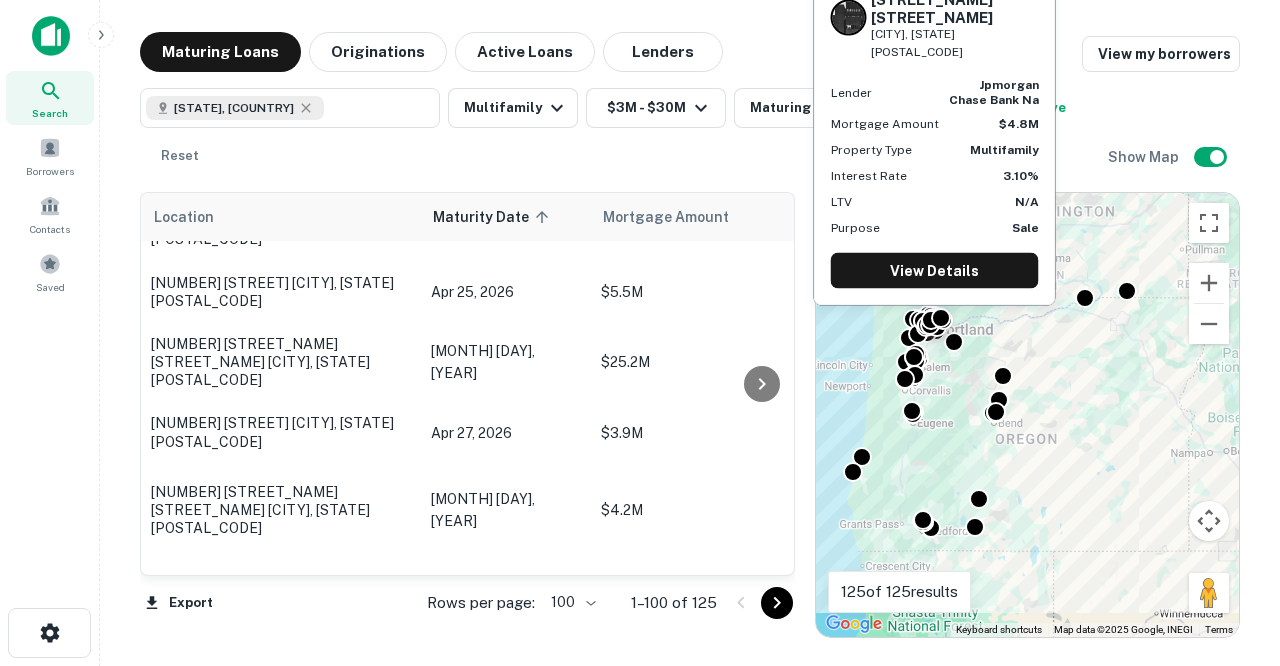 click on "[NUMBER] [STREET] [CITY], [STATE][POSTAL_CODE]" at bounding box center (281, 687) 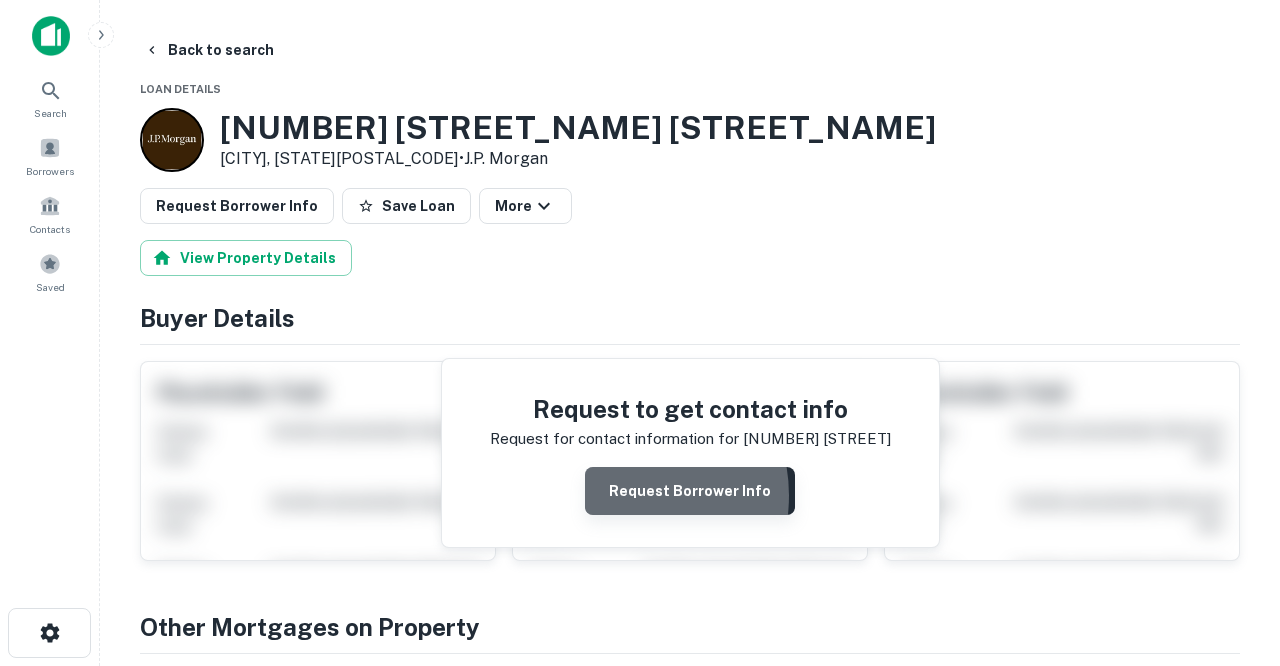 click on "Request Borrower Info" at bounding box center [690, 491] 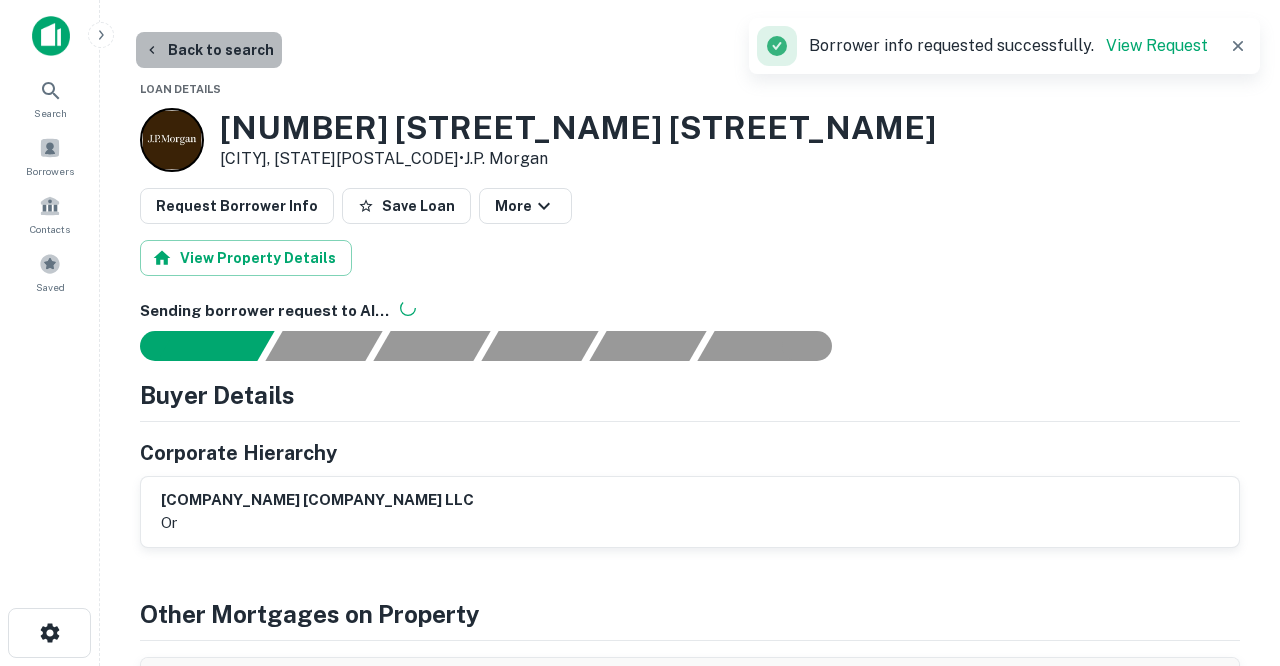 click on "Back to search" at bounding box center [209, 50] 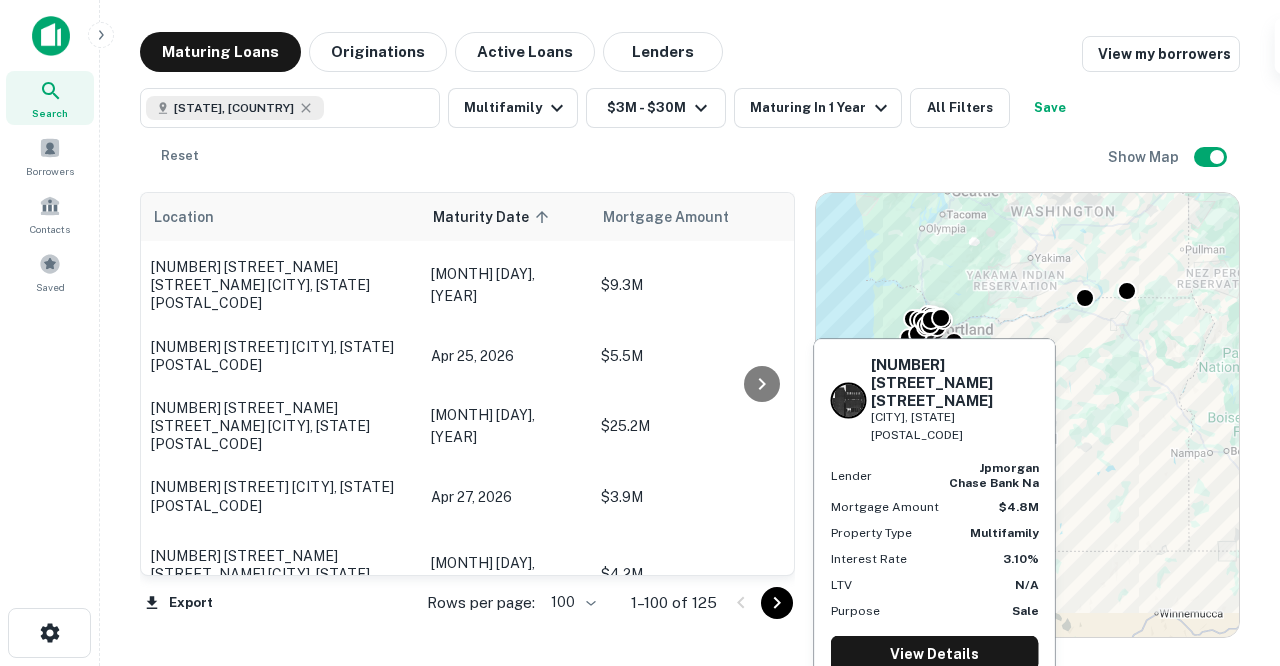 scroll, scrollTop: 4720, scrollLeft: 0, axis: vertical 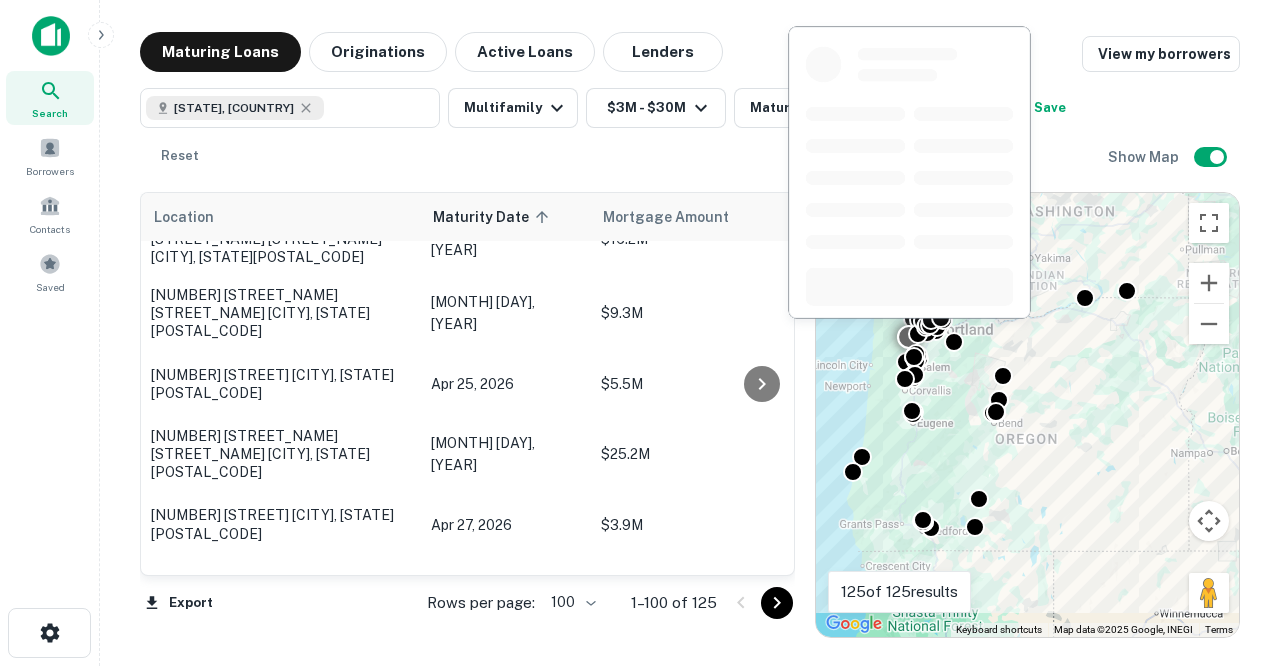 click on "2163 Ne Lafayette Ave Mcminnville, OR97128" at bounding box center (281, 690) 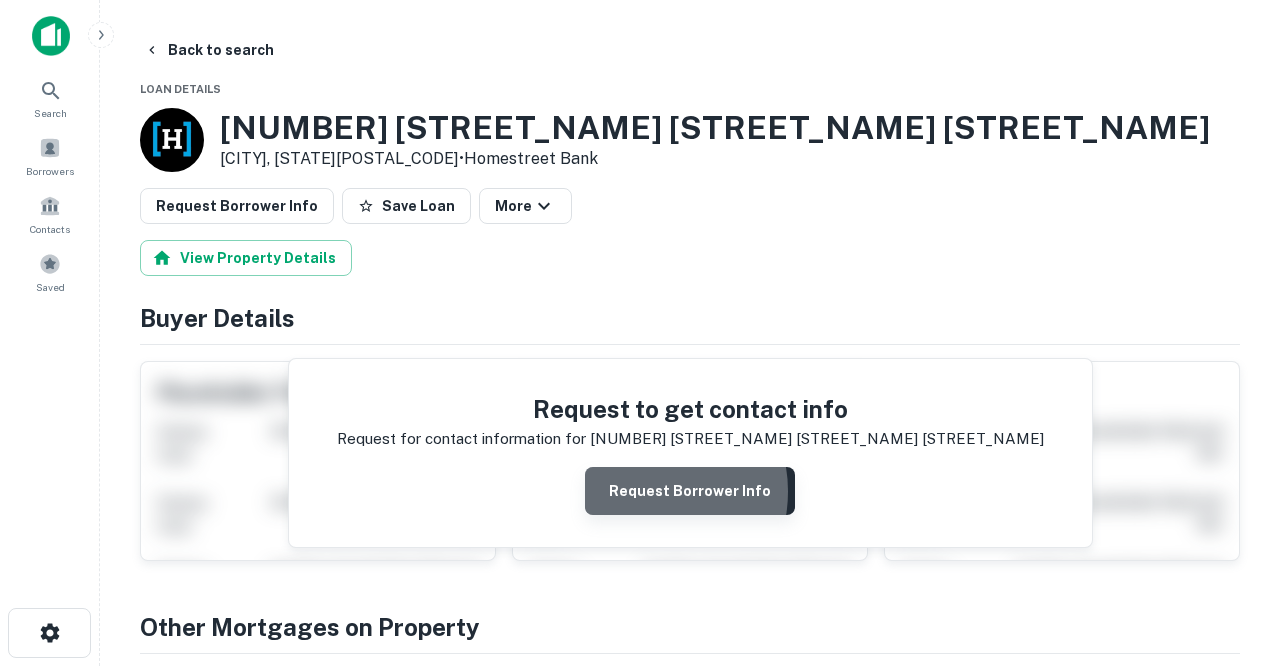 click on "Request Borrower Info" at bounding box center (690, 491) 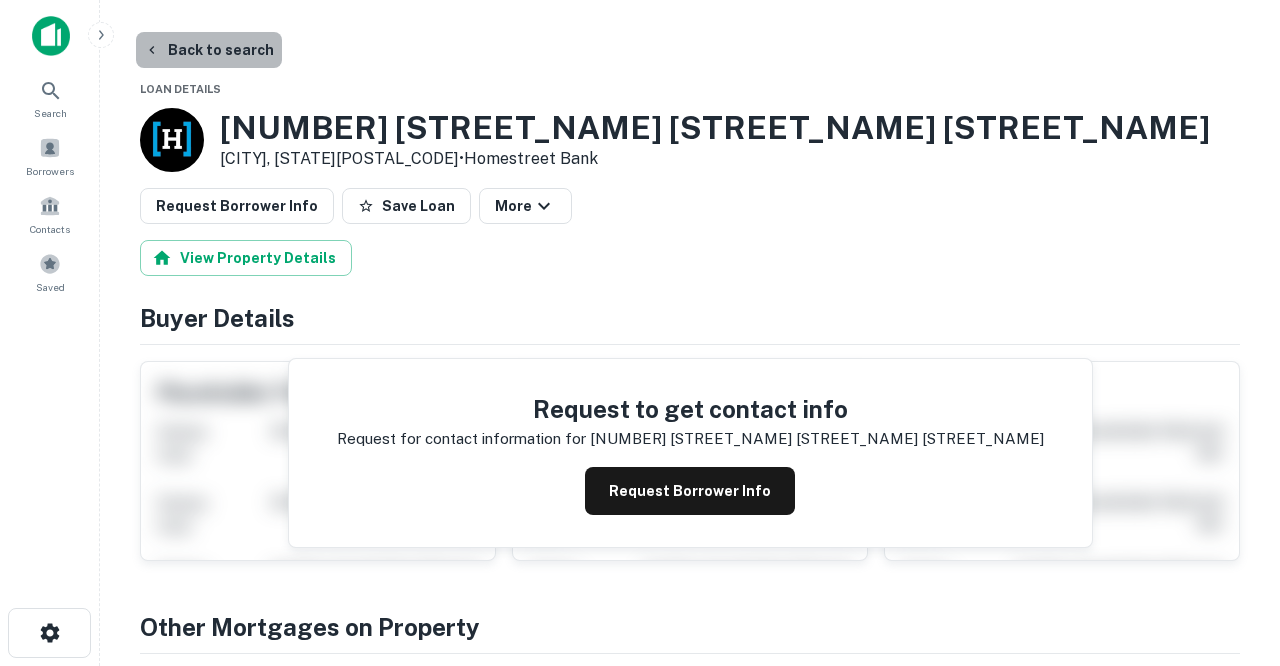 click on "Back to search" at bounding box center (209, 50) 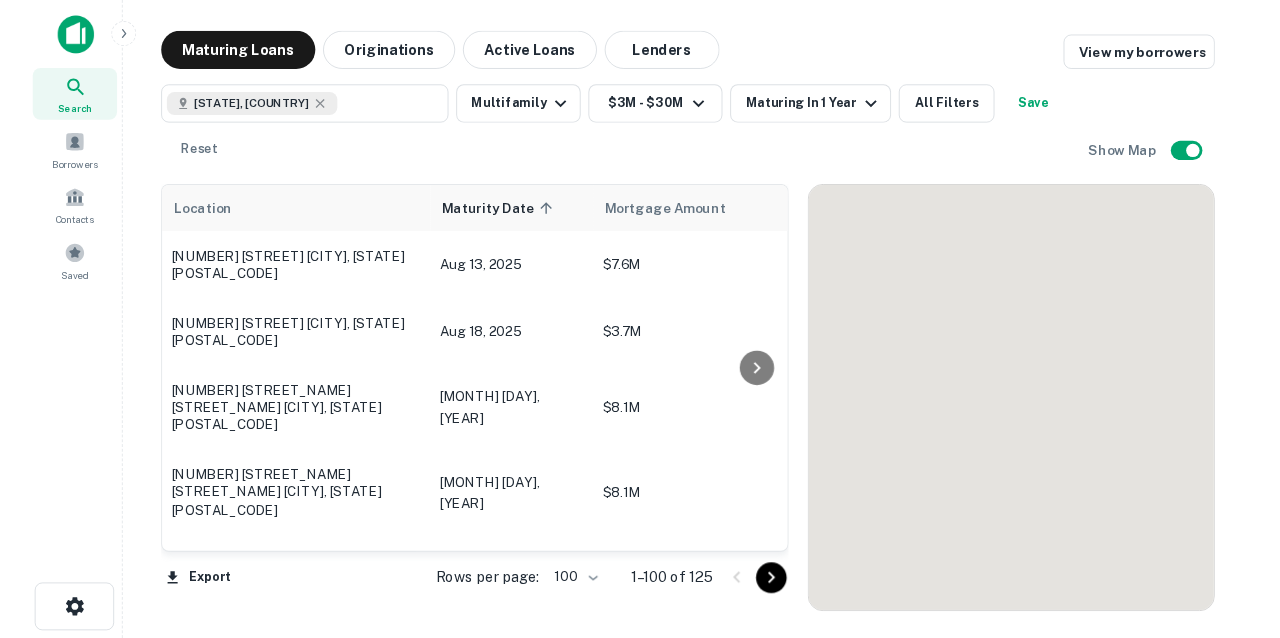 scroll, scrollTop: 4720, scrollLeft: 0, axis: vertical 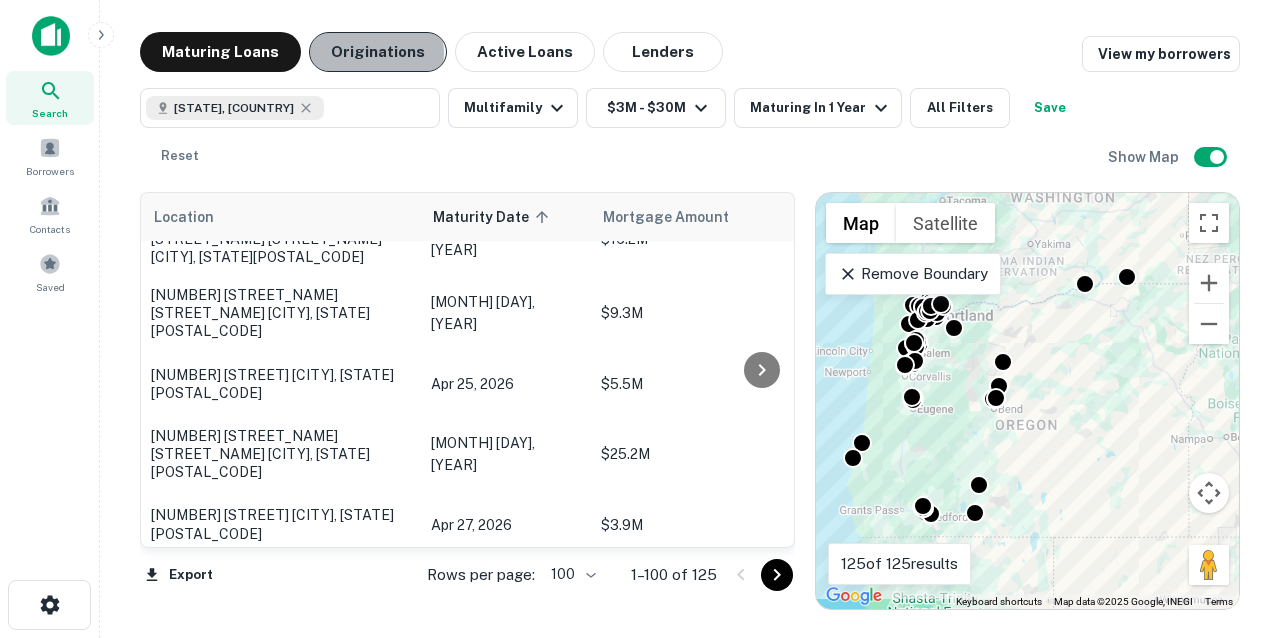 click on "Originations" at bounding box center [378, 52] 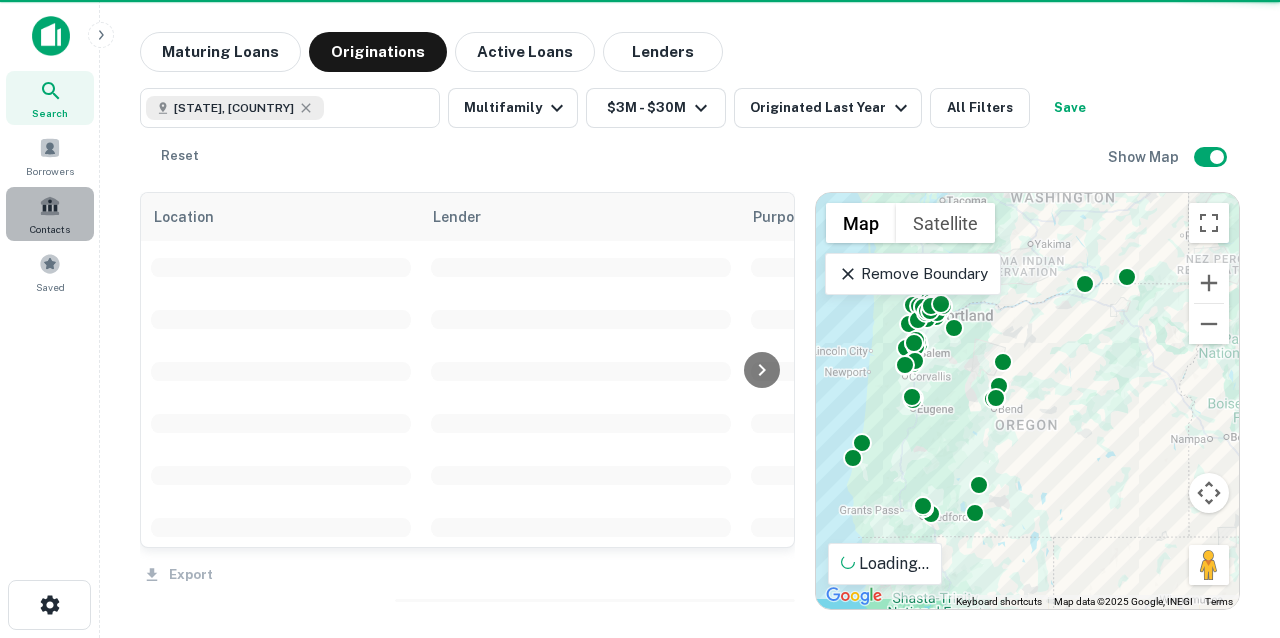 click at bounding box center [50, 206] 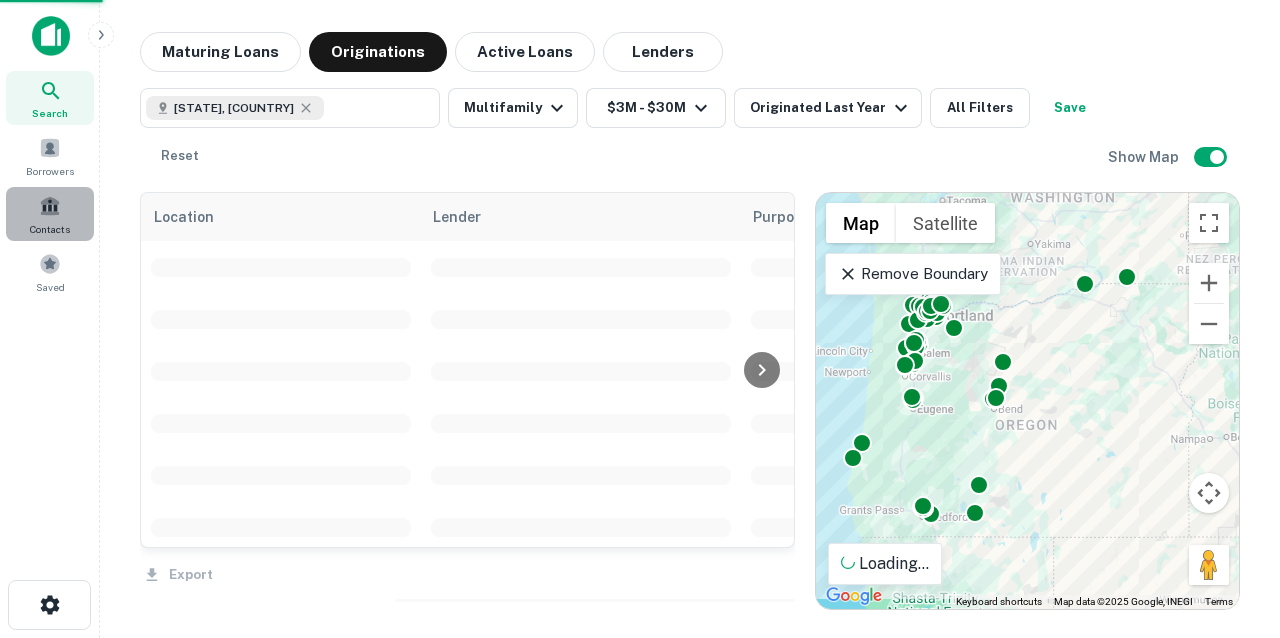click at bounding box center [50, 206] 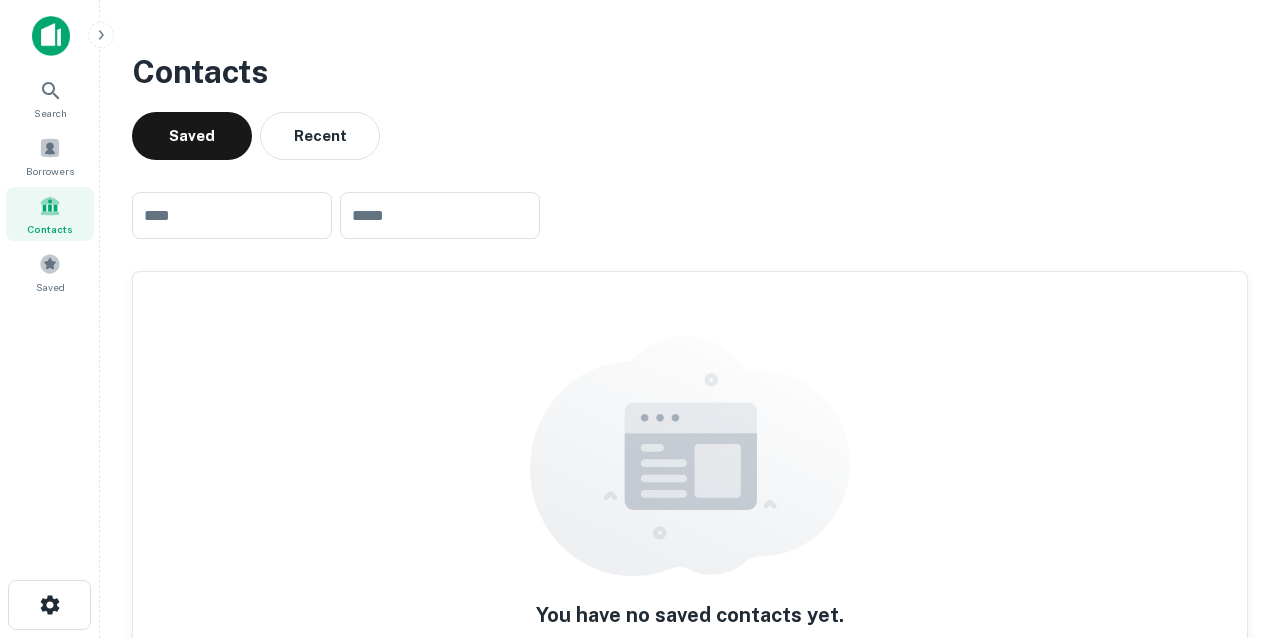 scroll, scrollTop: 0, scrollLeft: 0, axis: both 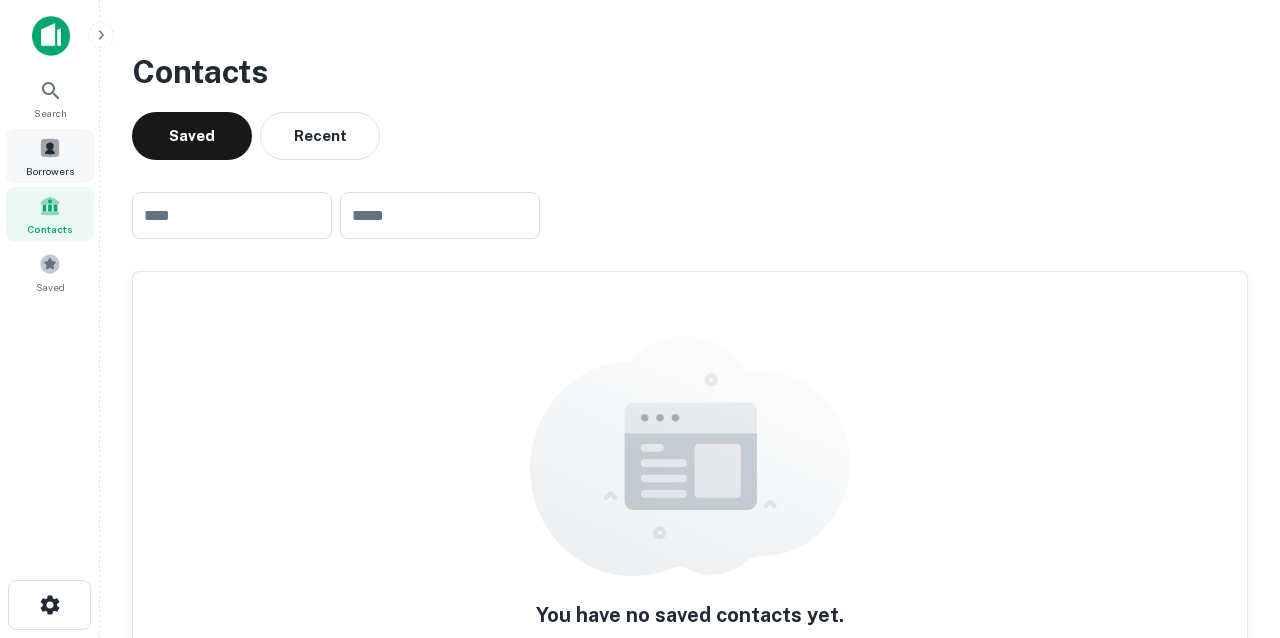 click at bounding box center [50, 148] 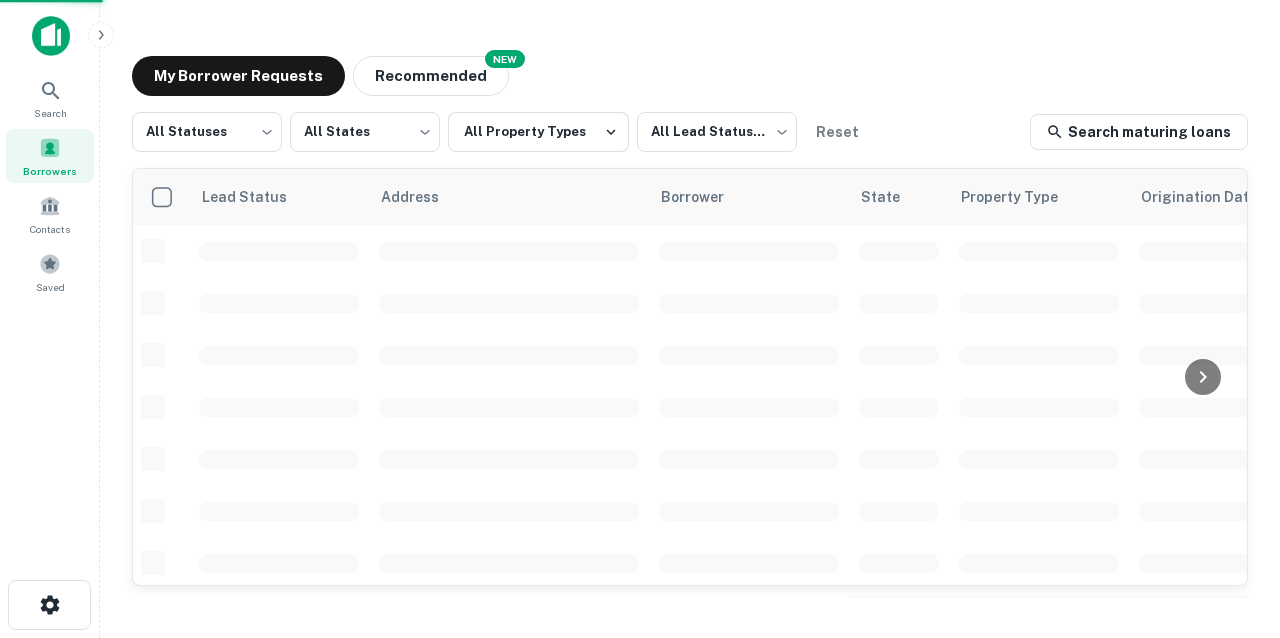 scroll, scrollTop: 0, scrollLeft: 0, axis: both 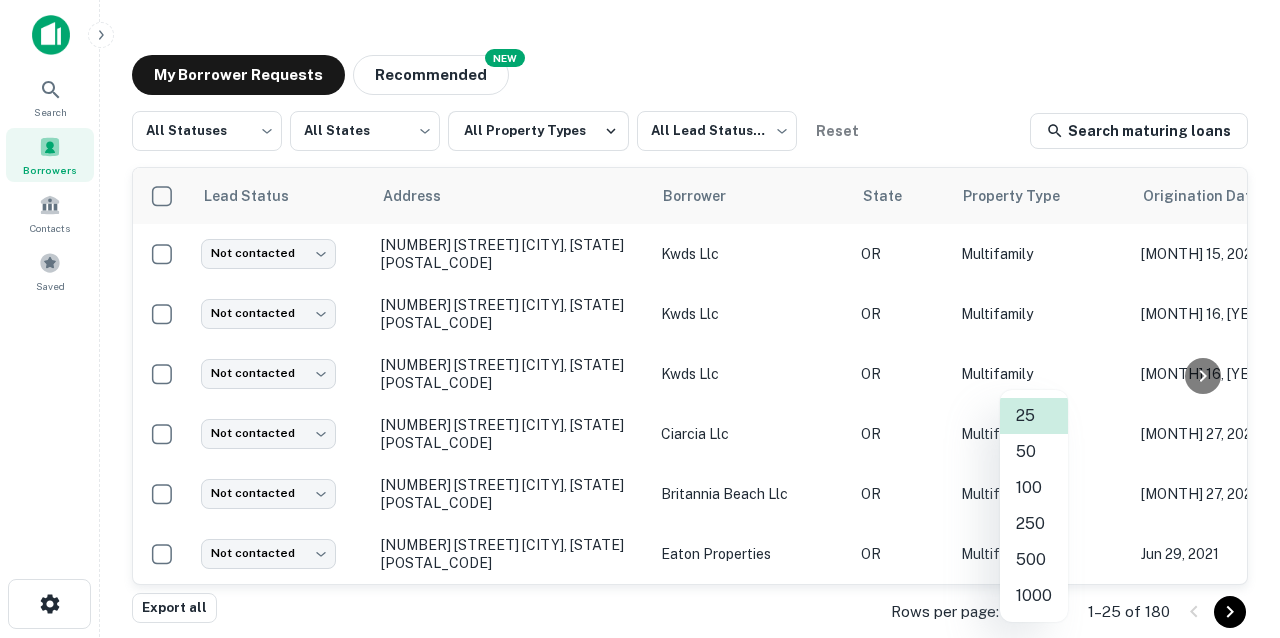 click on "Search Borrowers Contacts Saved My Borrower Requests NEW Recommended All Statuses *** All States *** All Property Types All Lead Statuses *** Reset Search maturing loans Lead Status Address Borrower State Property Type Origination Date Maturity Date Mortgage Amount Requested Date sorted descending Lender Request Status Not contacted **** [NUMBER] [STREET] [CITY], [STATE] [COMPANY] [PROPERTY_TYPE] [MONTH] 29, [YEAR] [MONTH] 29, [YEAR] [CURRENCY] [DATE] [COMPANY] Fulfilled Not contacted **** [NUMBER] [STREET] [CITY], [STATE] [COMPANY] [PROPERTY_TYPE] [MONTH] 29, [YEAR] [MONTH] 30, [YEAR] [CURRENCY] [DATE] [COMPANY] Fulfilled Not contacted **** [NUMBER] [STREET] [CITY], [STATE] [COMPANY] [PROPERTY_TYPE] [MONTH] 05, [YEAR] [MONTH] 05, [YEAR] [CURRENCY] [DATE] [COMPANY] Fulfilled Not contacted **** [NUMBER] [STREET] [CITY], [STATE] [COMPANY] [PROPERTY_TYPE] [MONTH] 12, [YEAR] [MONTH] 12, [YEAR] [CURRENCY] ****" at bounding box center (640, 318) 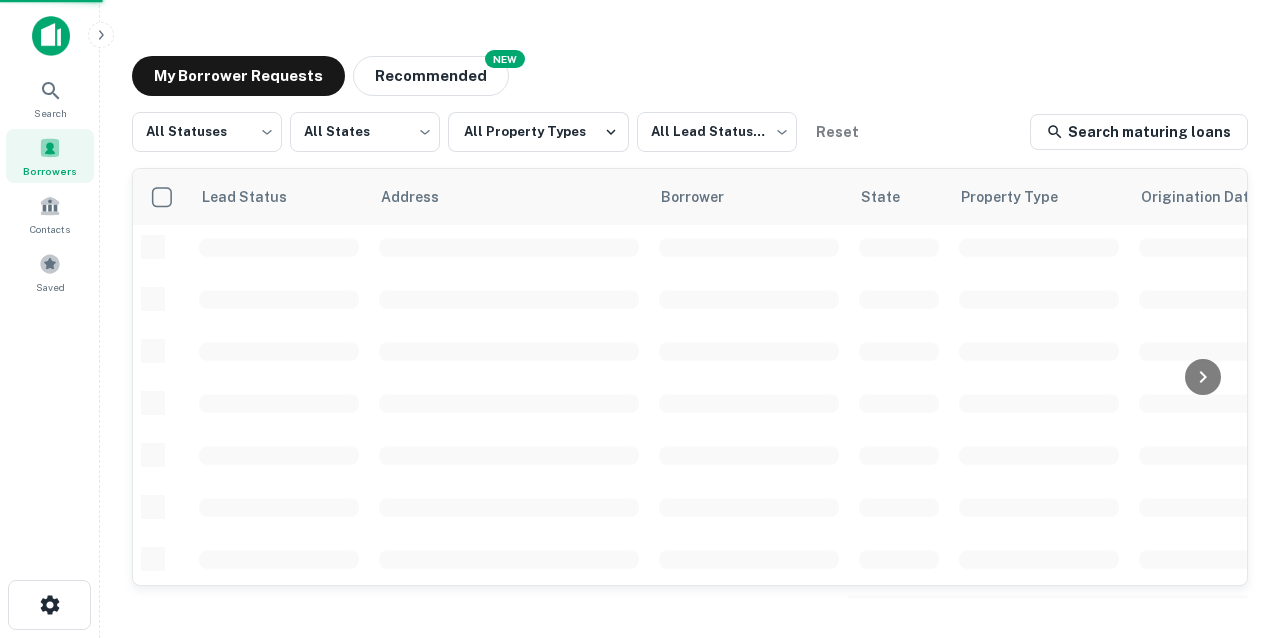scroll, scrollTop: 0, scrollLeft: 0, axis: both 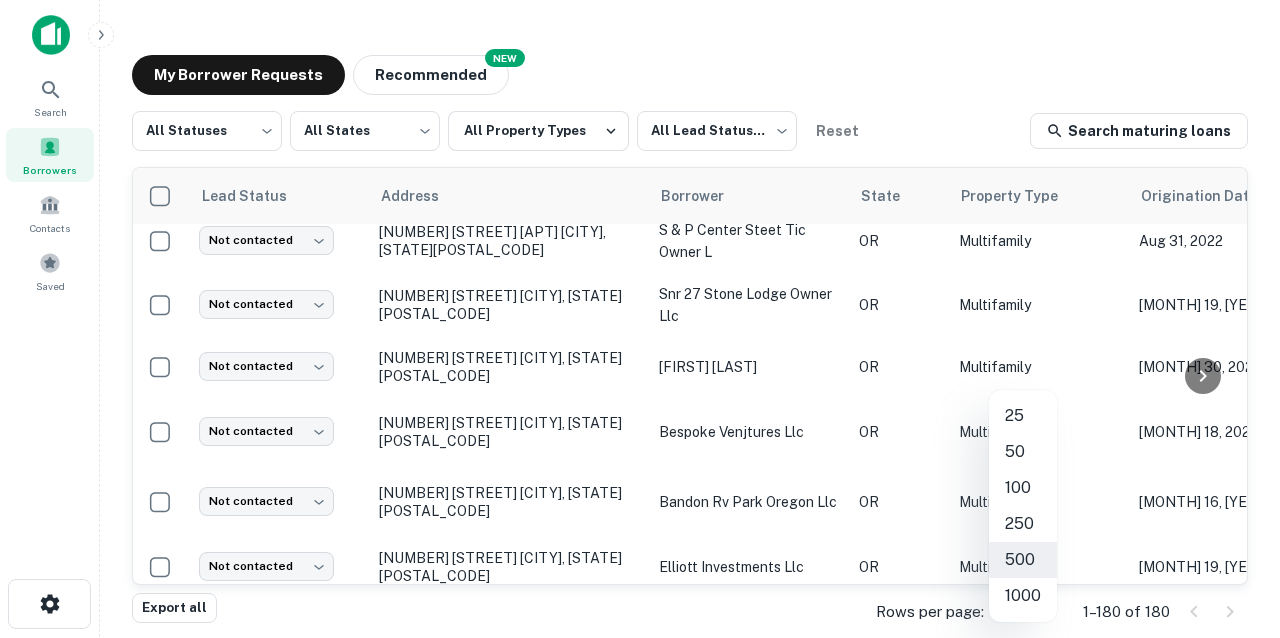 click on "Search Borrowers Contacts Saved My Borrower Requests NEW Recommended All Statuses *** All States *** All Property Types All Lead Statuses *** Reset Search maturing loans Lead Status Address Borrower State Property Type Origination Date Maturity Date Mortgage Amount Requested Date sorted descending Lender Request Status Not contacted **** [NUMBER] [STREET] [CITY], [STATE] [COMPANY] [PROPERTY_TYPE] [MONTH] 29, [YEAR] [MONTH] 29, [YEAR] [CURRENCY] [DATE] [COMPANY] Fulfilled Not contacted **** [NUMBER] [STREET] [CITY], [STATE] [COMPANY] [PROPERTY_TYPE] [MONTH] 29, [YEAR] [MONTH] 30, [YEAR] [CURRENCY] [DATE] [COMPANY] Fulfilled Not contacted **** [NUMBER] [STREET] [CITY], [STATE] [COMPANY] [PROPERTY_TYPE] [MONTH] 05, [YEAR] [MONTH] 05, [YEAR] [CURRENCY] [DATE] [COMPANY] Fulfilled Not contacted **** [NUMBER] [STREET] [CITY], [STATE] [COMPANY] [PROPERTY_TYPE] [MONTH] 12, [YEAR] [MONTH] 12, [YEAR] [CURRENCY] ****" at bounding box center [640, 318] 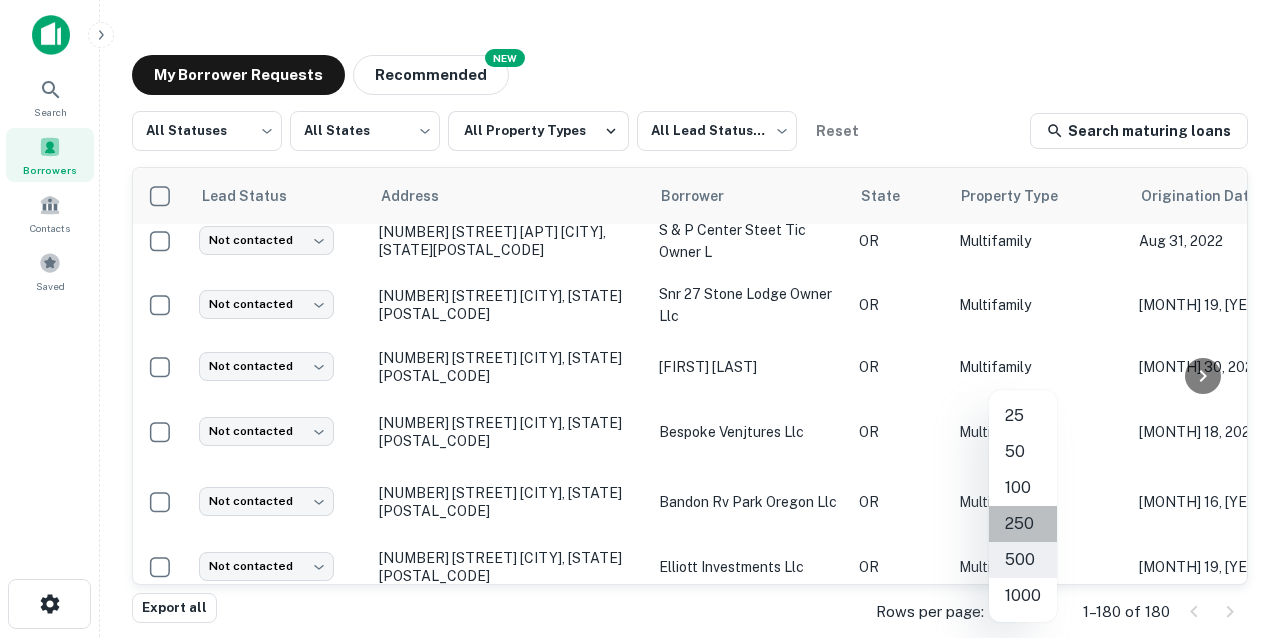 click on "250" at bounding box center [1023, 524] 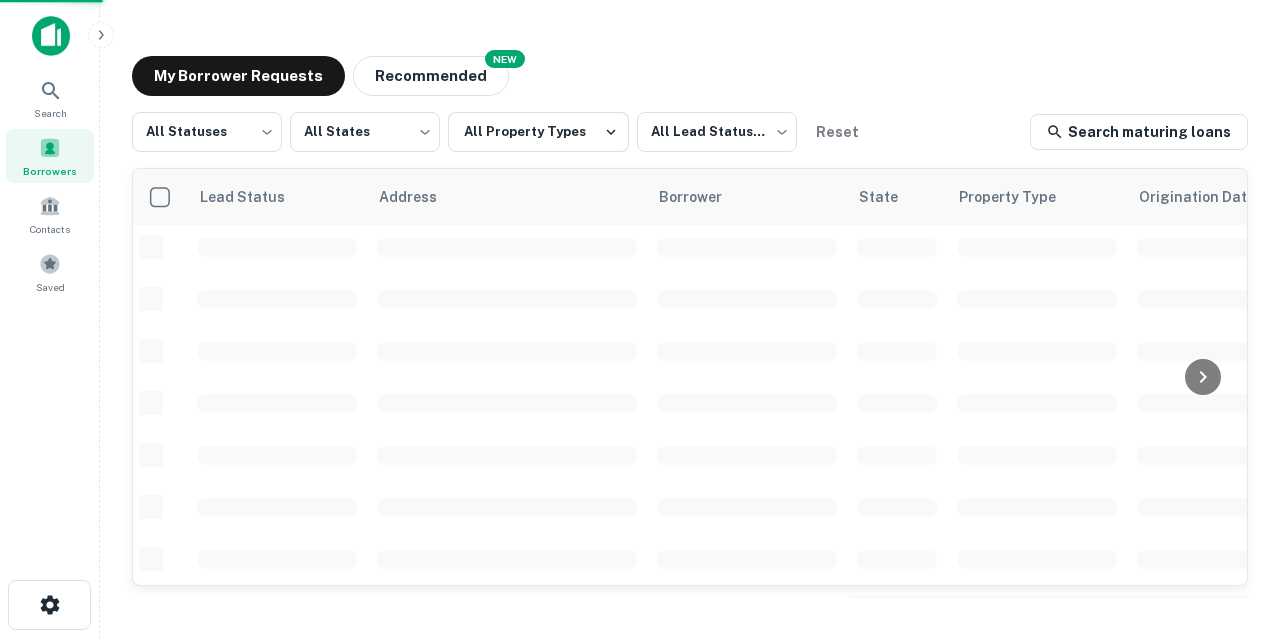 scroll, scrollTop: 940, scrollLeft: 2, axis: both 